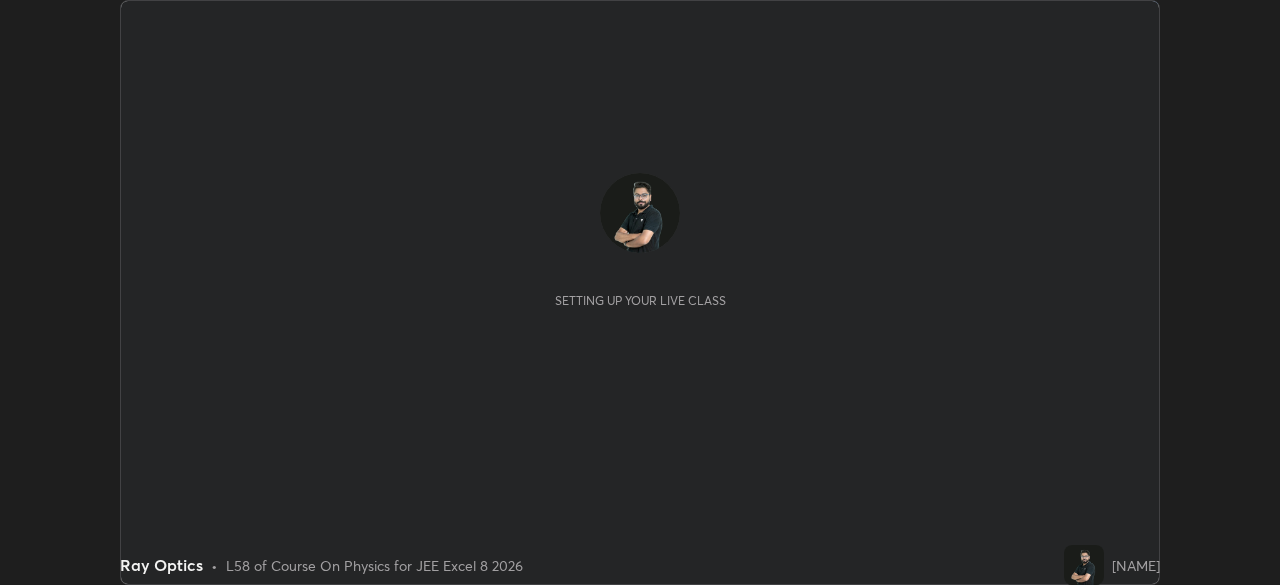 scroll, scrollTop: 0, scrollLeft: 0, axis: both 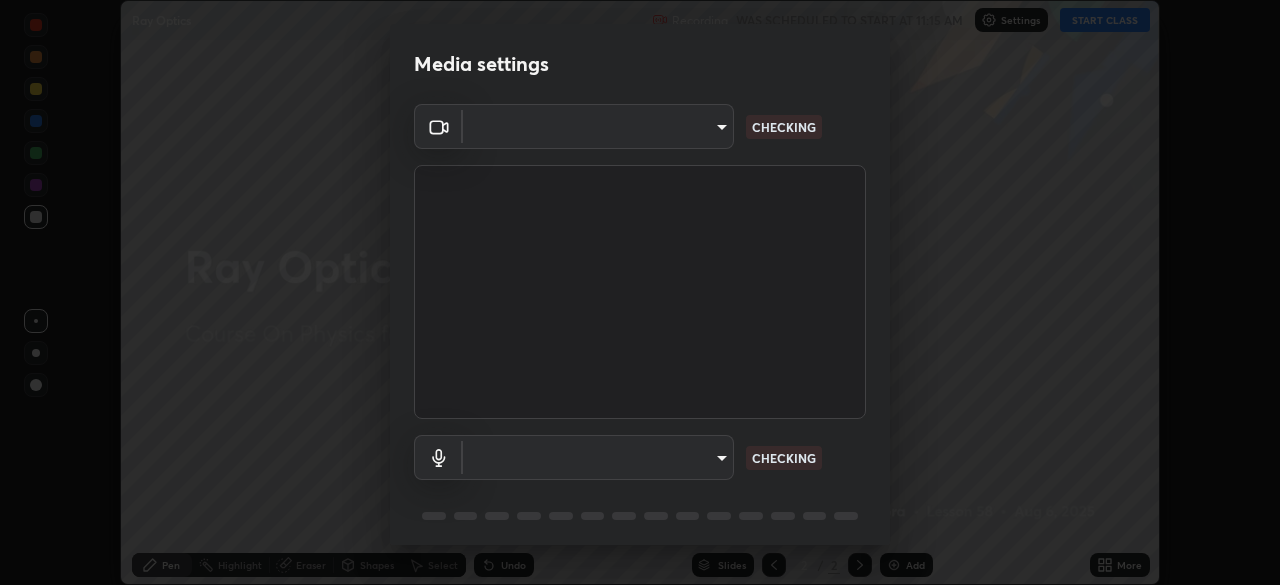 type on "150ce54b6659d6facffdc1d488e586a8afcf012d443804c7c5fd1c8fc4ffae65" 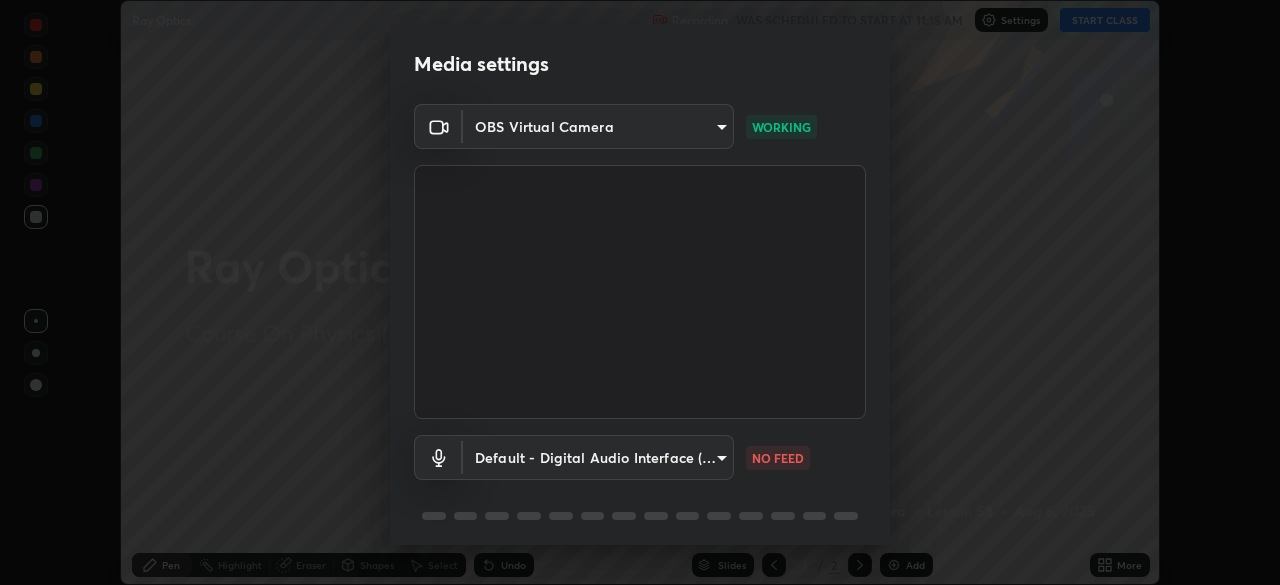 scroll, scrollTop: 71, scrollLeft: 0, axis: vertical 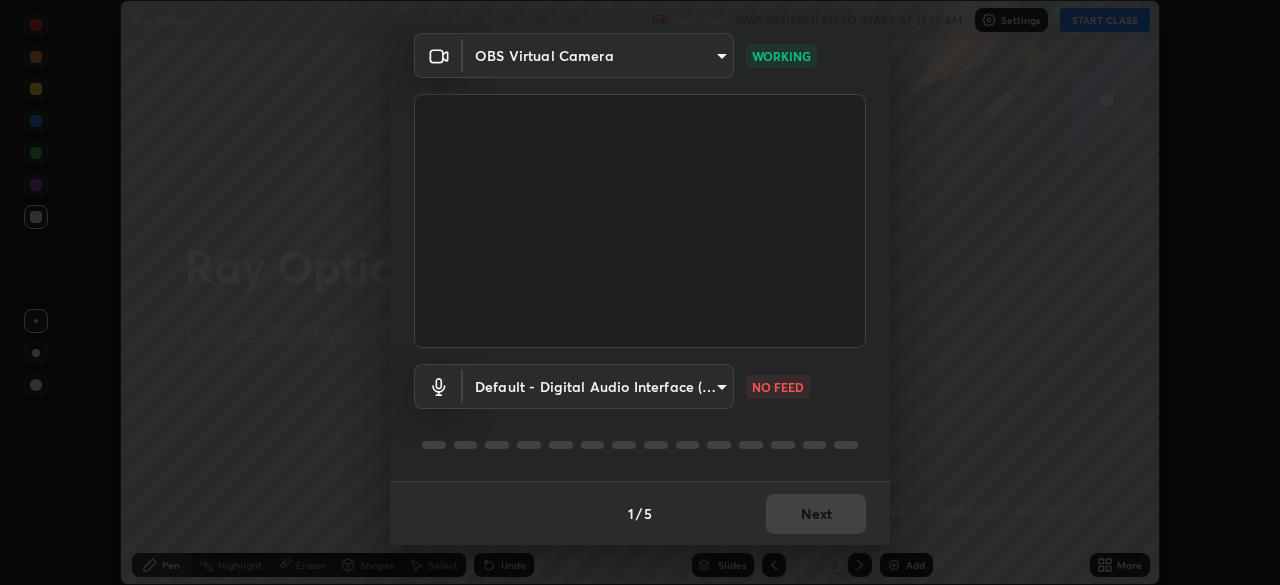 click on "Erase all Ray Optics Recording WAS SCHEDULED TO START AT  11:15 AM Settings START CLASS Setting up your live class Ray Optics • L58 of Course On Physics for JEE Excel 8 2026 [NAME] Pen Highlight Eraser Shapes Select Undo Slides 2 / 2 Add More No doubts shared Encourage your learners to ask a doubt for better clarity Report an issue Reason for reporting Buffering Chat not working Audio - Video sync issue Educator video quality low ​ Attach an image Report Media settings OBS Virtual Camera 150ce54b6659d6facffdc1d488e586a8afcf012d443804c7c5fd1c8fc4ffae65 WORKING Default - Digital Audio Interface (Cam Link 4K) default NO FEED 1 / 5 Next" at bounding box center (640, 292) 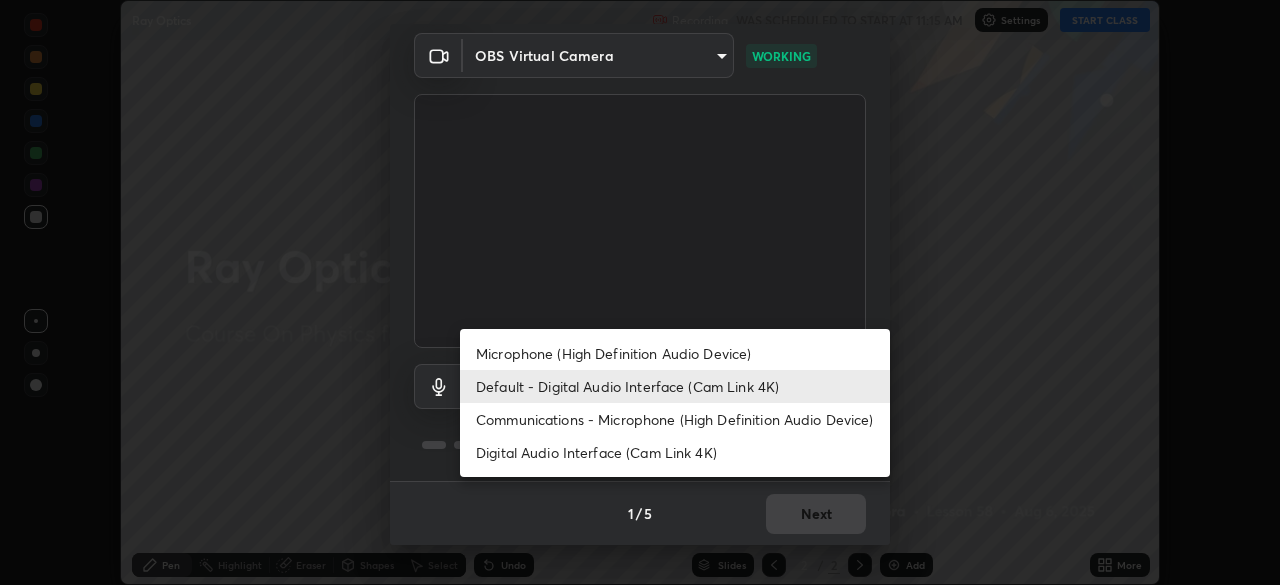 click on "Microphone (High Definition Audio Device)" at bounding box center [675, 353] 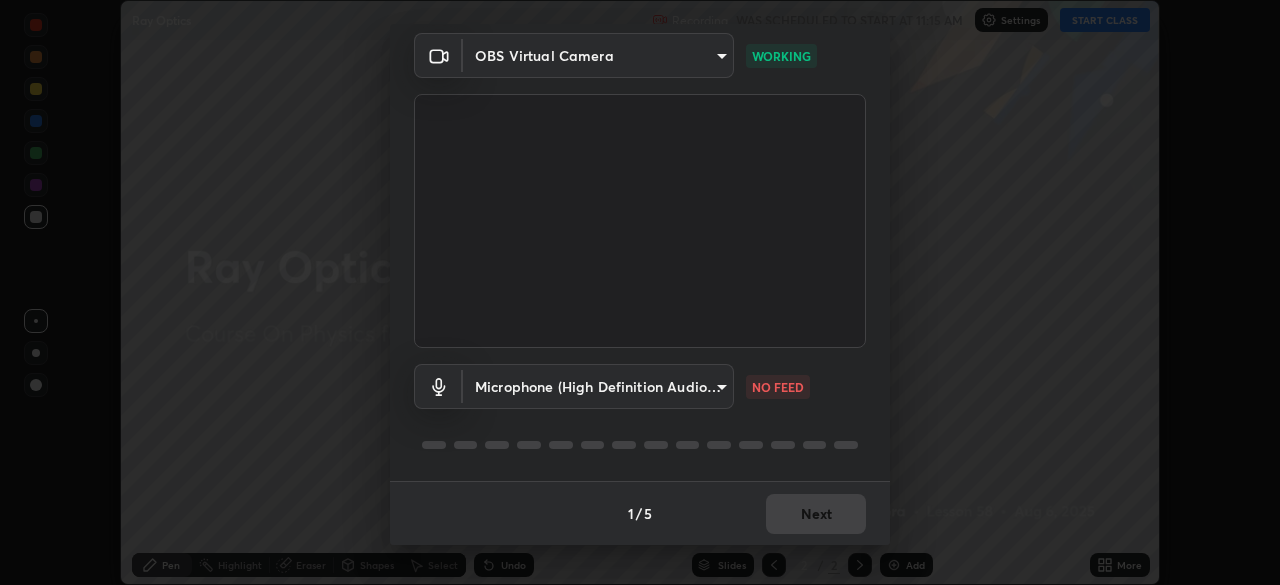 click on "Erase all Ray Optics Recording WAS SCHEDULED TO START AT  11:15 AM Settings START CLASS Setting up your live class Ray Optics • L58 of Course On Physics for JEE Excel 8 2026 [NAME] Pen Highlight Eraser Shapes Select Undo Slides 2 / 2 Add More No doubts shared Encourage your learners to ask a doubt for better clarity Report an issue Reason for reporting Buffering Chat not working Audio - Video sync issue Educator video quality low ​ Attach an image Report Media settings OBS Virtual Camera 150ce54b6659d6facffdc1d488e586a8afcf012d443804c7c5fd1c8fc4ffae65 WORKING Microphone (High Definition Audio Device) 47018d510865c45dd552473cb4ff902205d9e6101e7eadce8ac5a14585181824 NO FEED 1 / 5 Next" at bounding box center [640, 292] 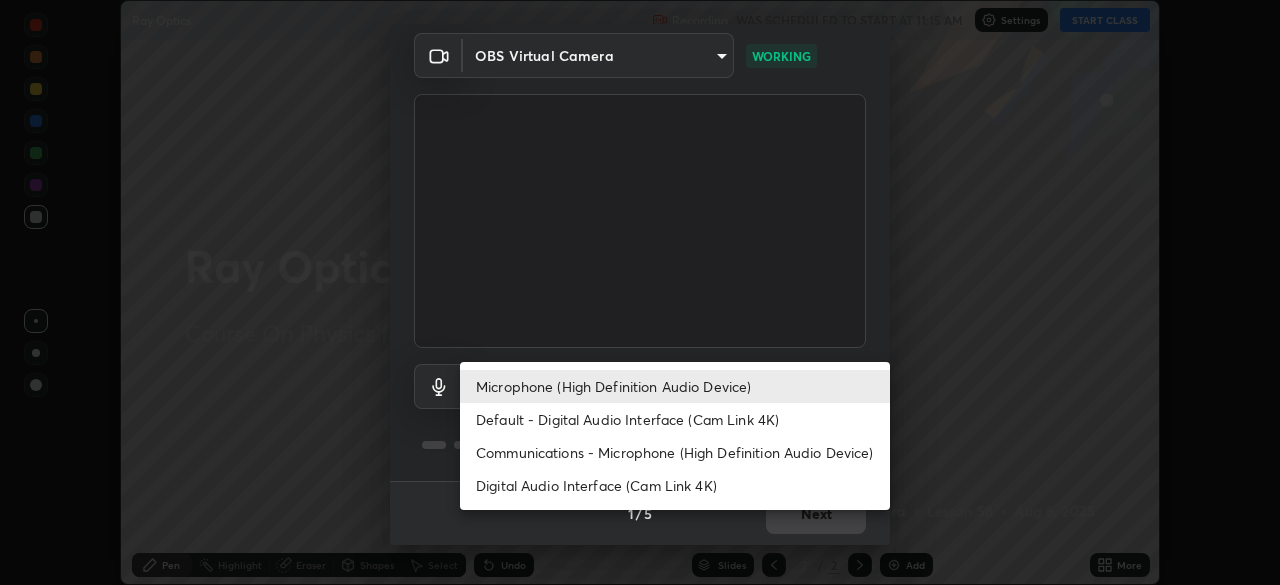 click on "Default - Digital Audio Interface (Cam Link 4K)" at bounding box center (675, 419) 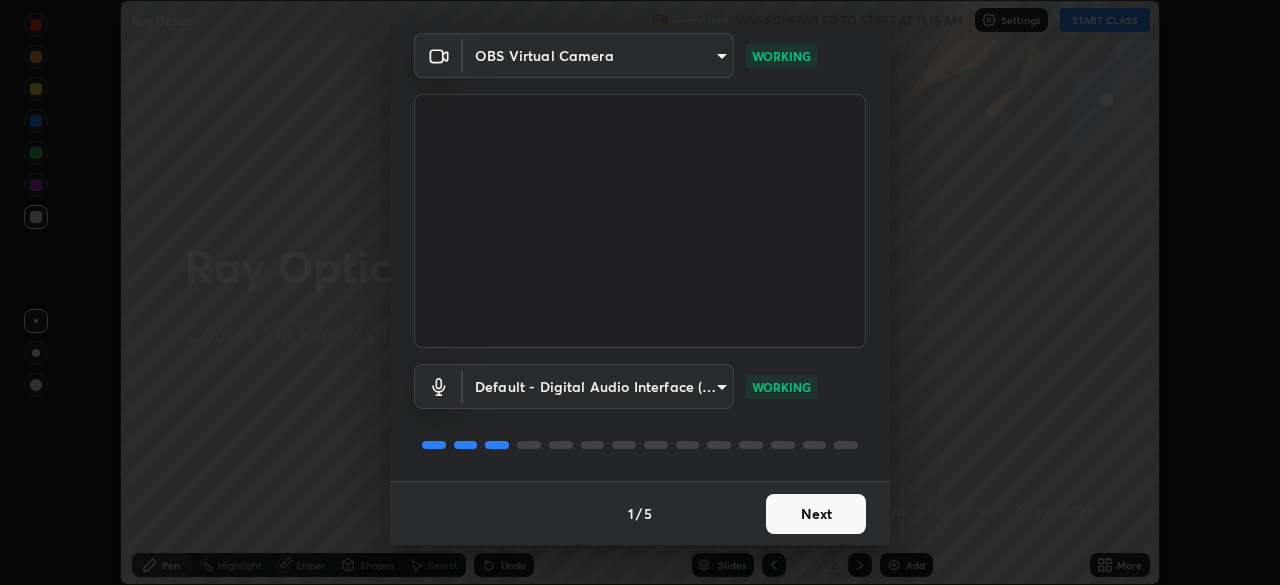 click on "Next" at bounding box center [816, 514] 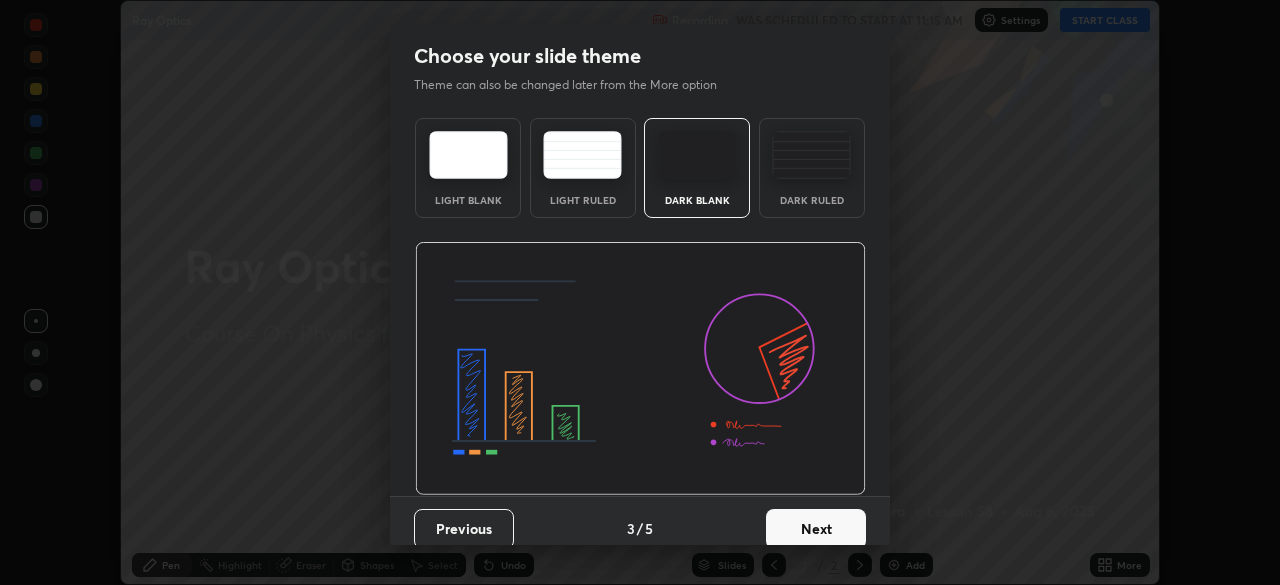 click on "Next" at bounding box center (816, 529) 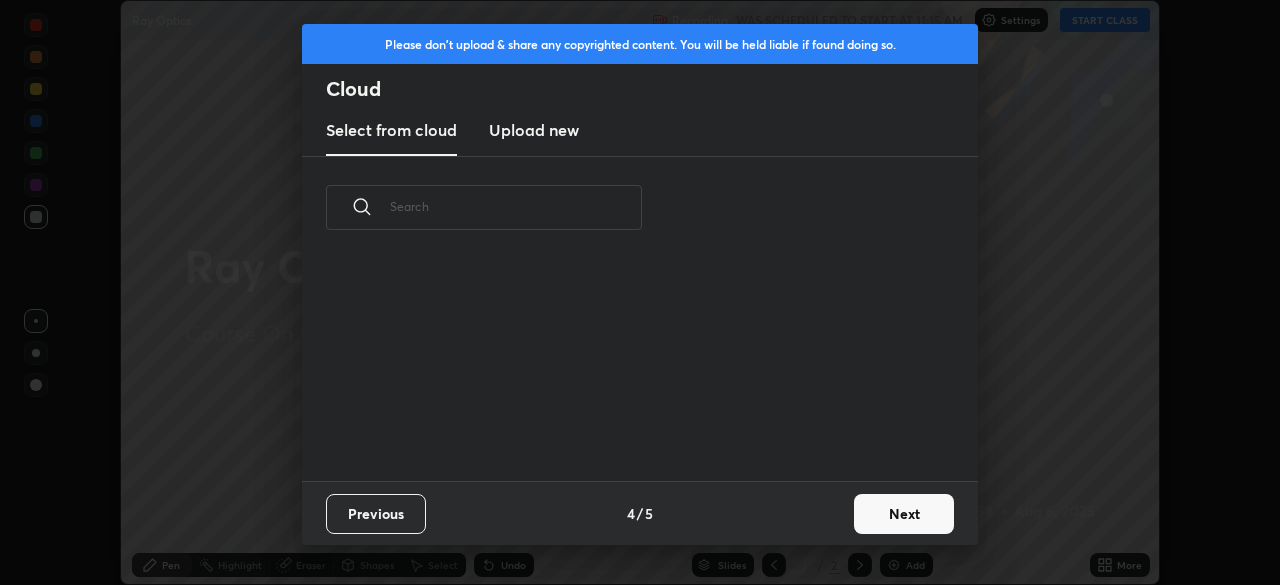 click on "Next" at bounding box center [904, 514] 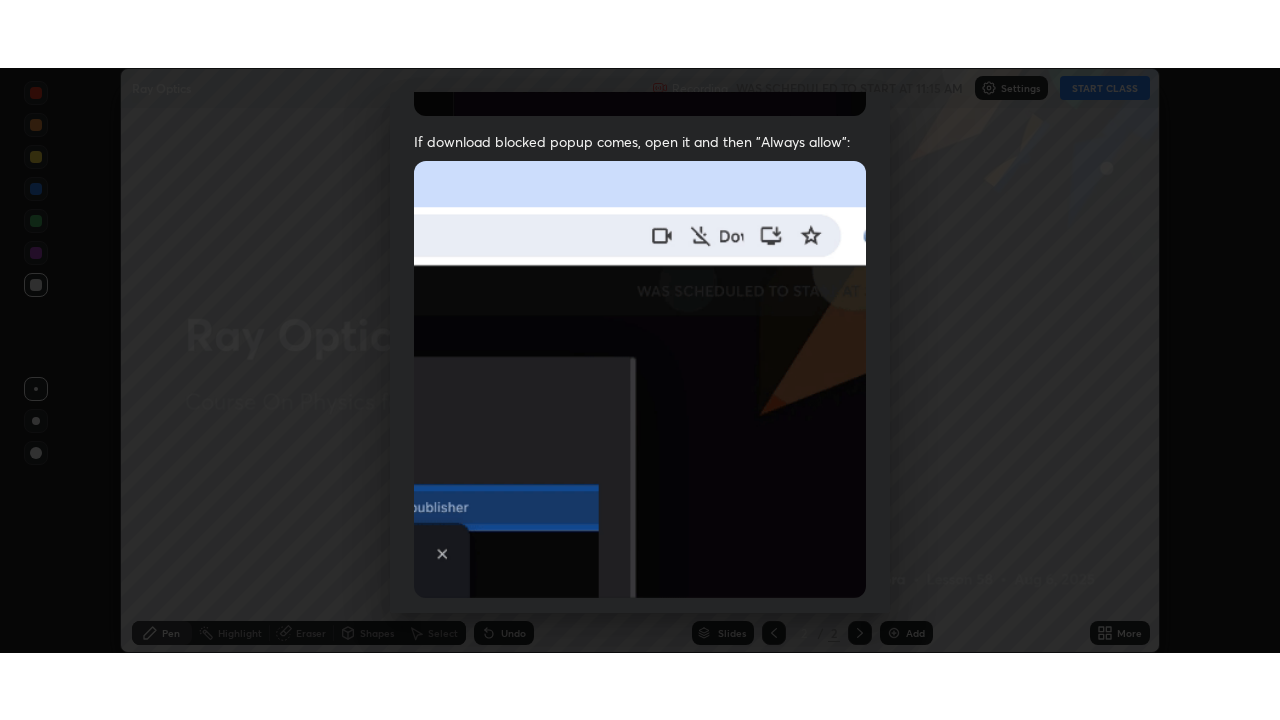 scroll, scrollTop: 479, scrollLeft: 0, axis: vertical 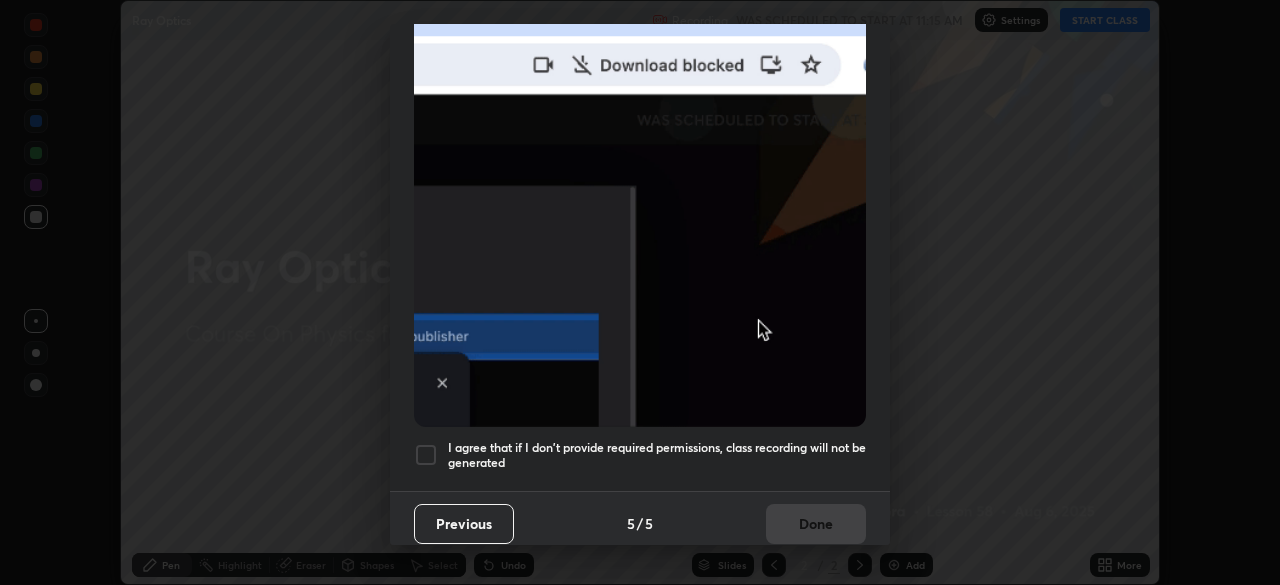 click at bounding box center (426, 455) 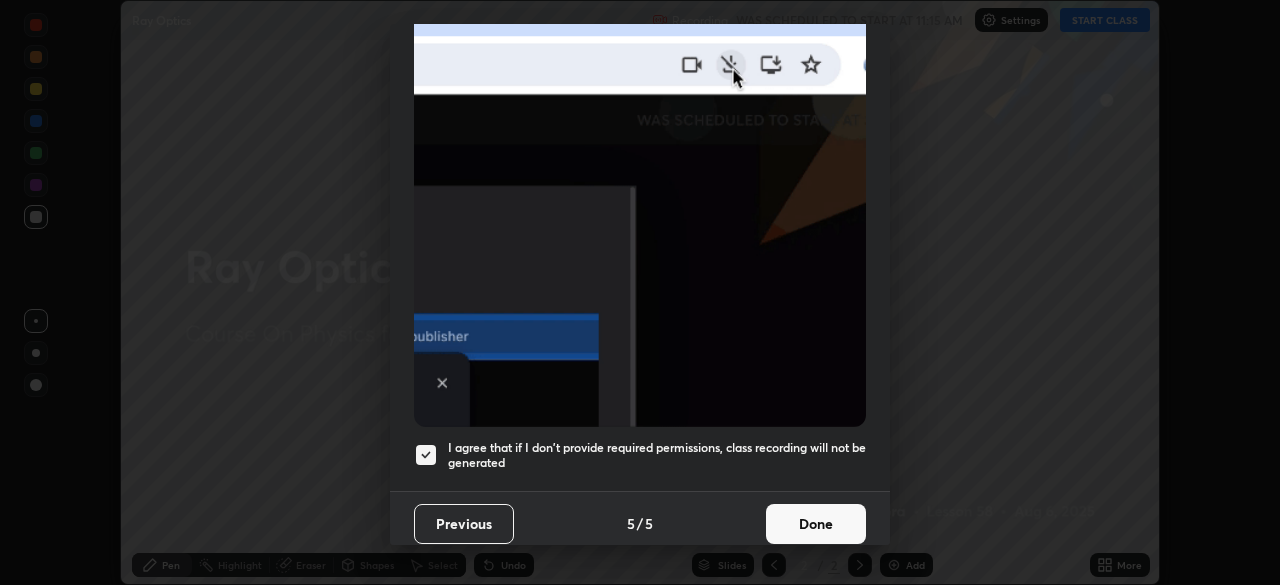 click on "Done" at bounding box center [816, 524] 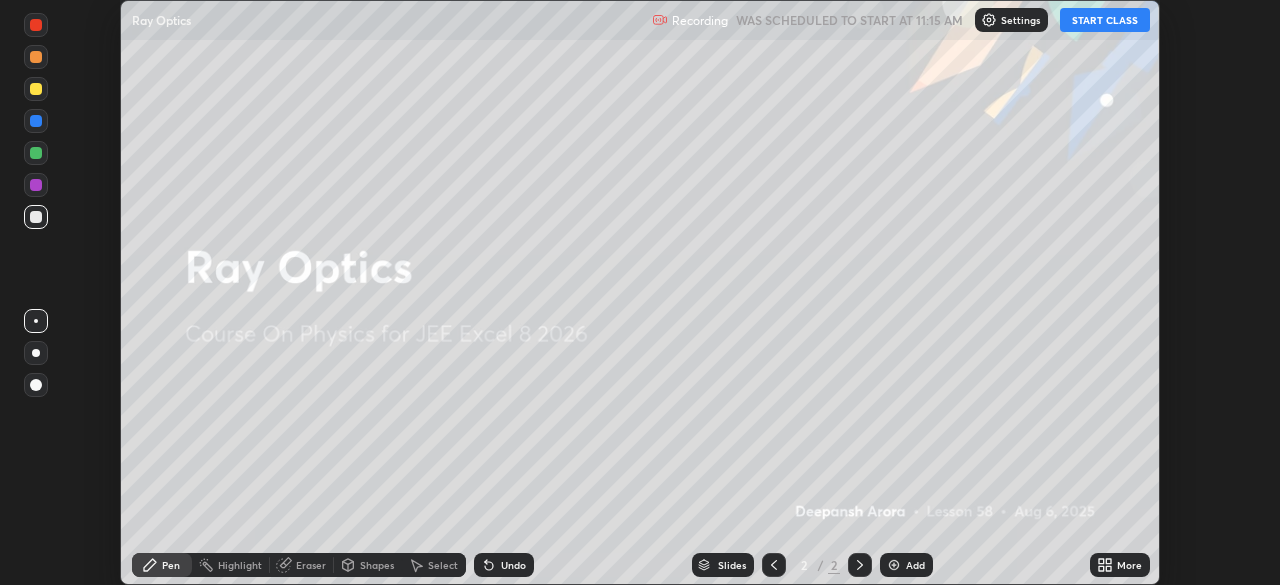 click on "START CLASS" at bounding box center [1105, 20] 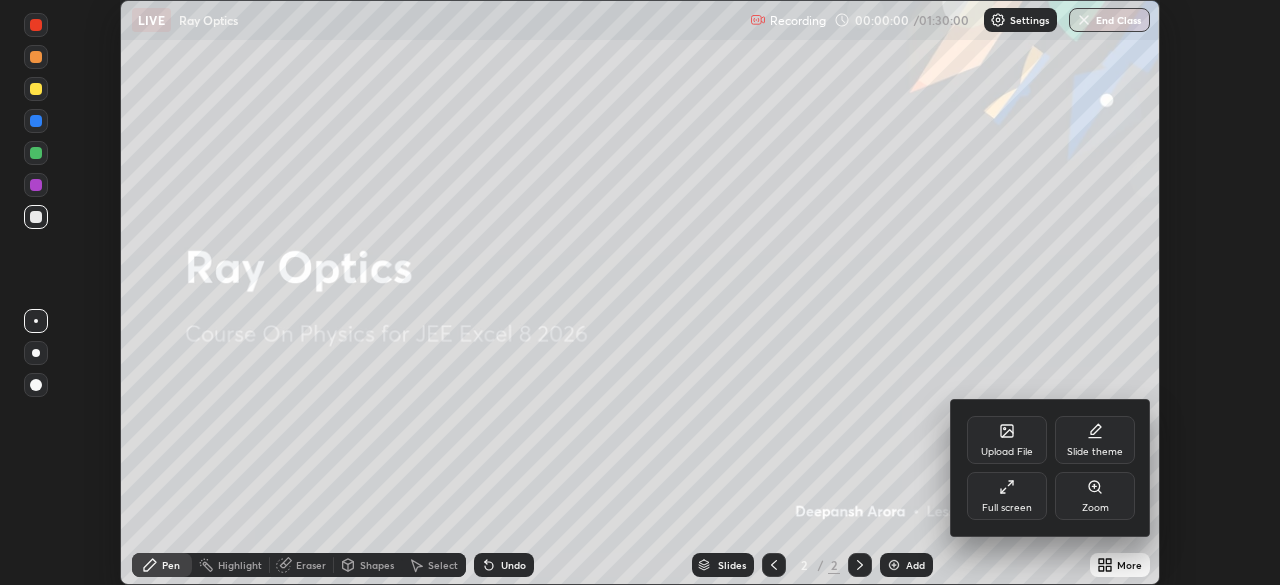 click on "Full screen" at bounding box center (1007, 496) 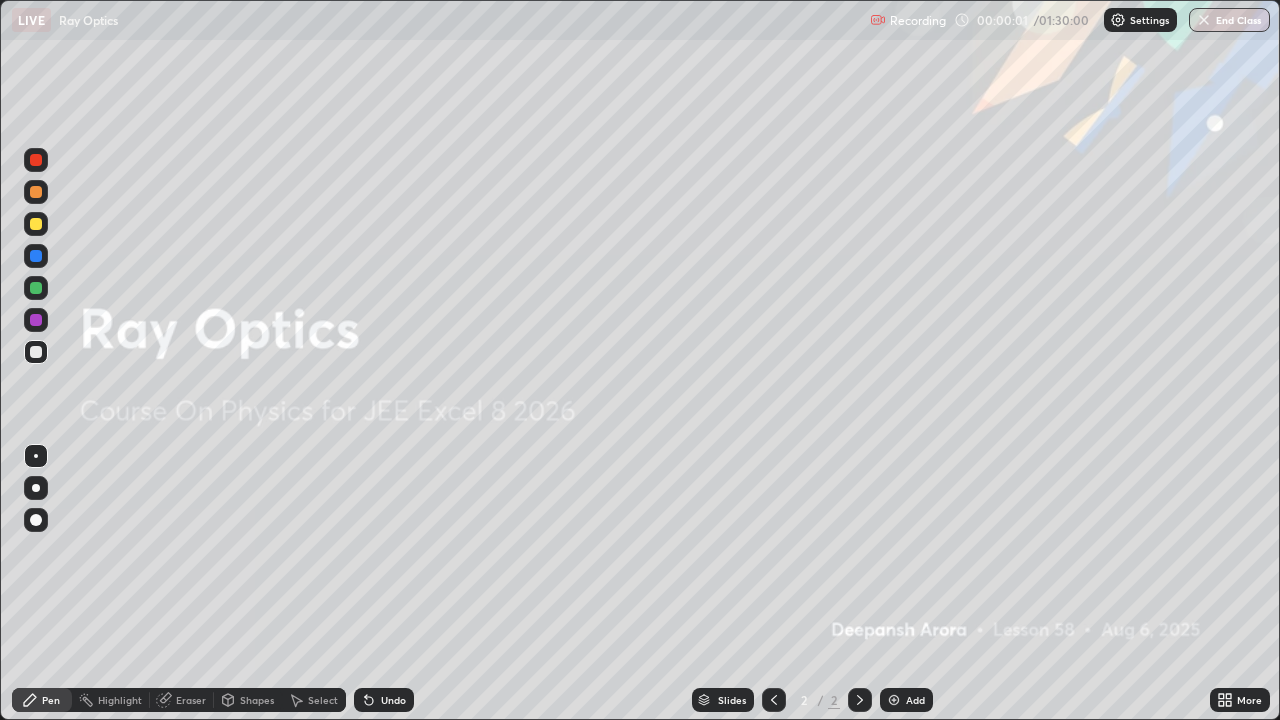 scroll, scrollTop: 99280, scrollLeft: 98720, axis: both 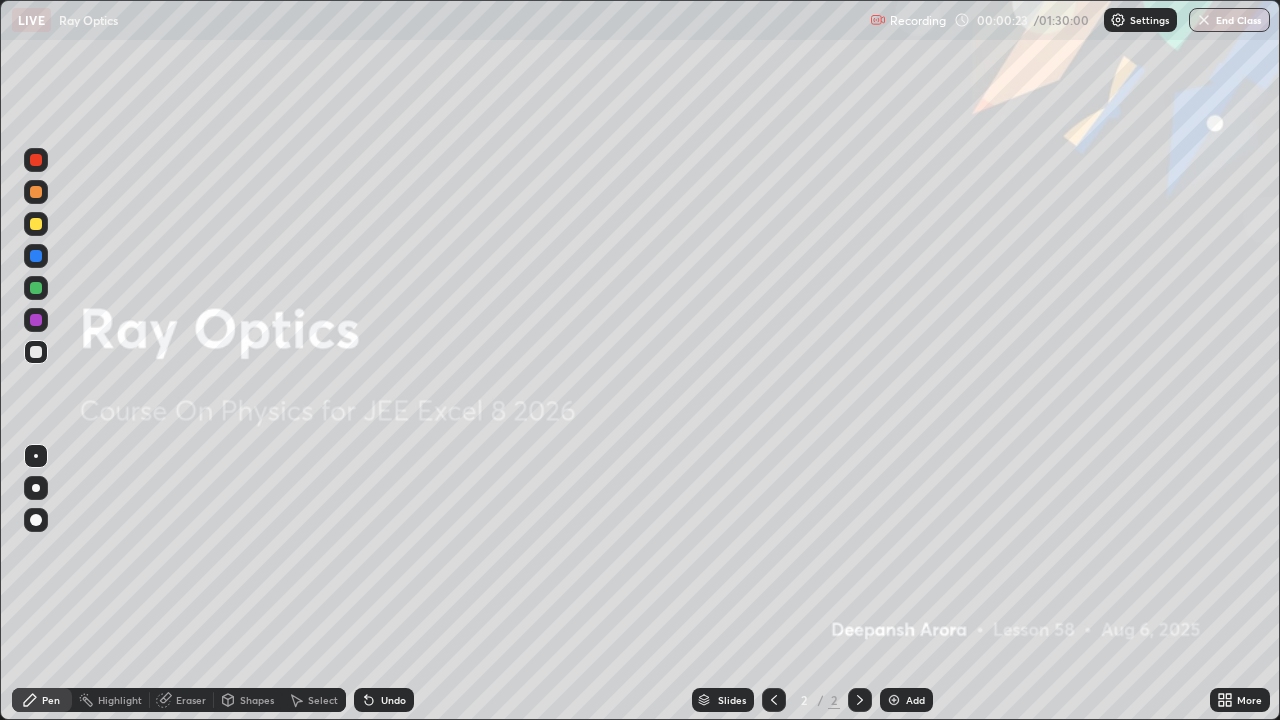 click on "Add" at bounding box center [915, 700] 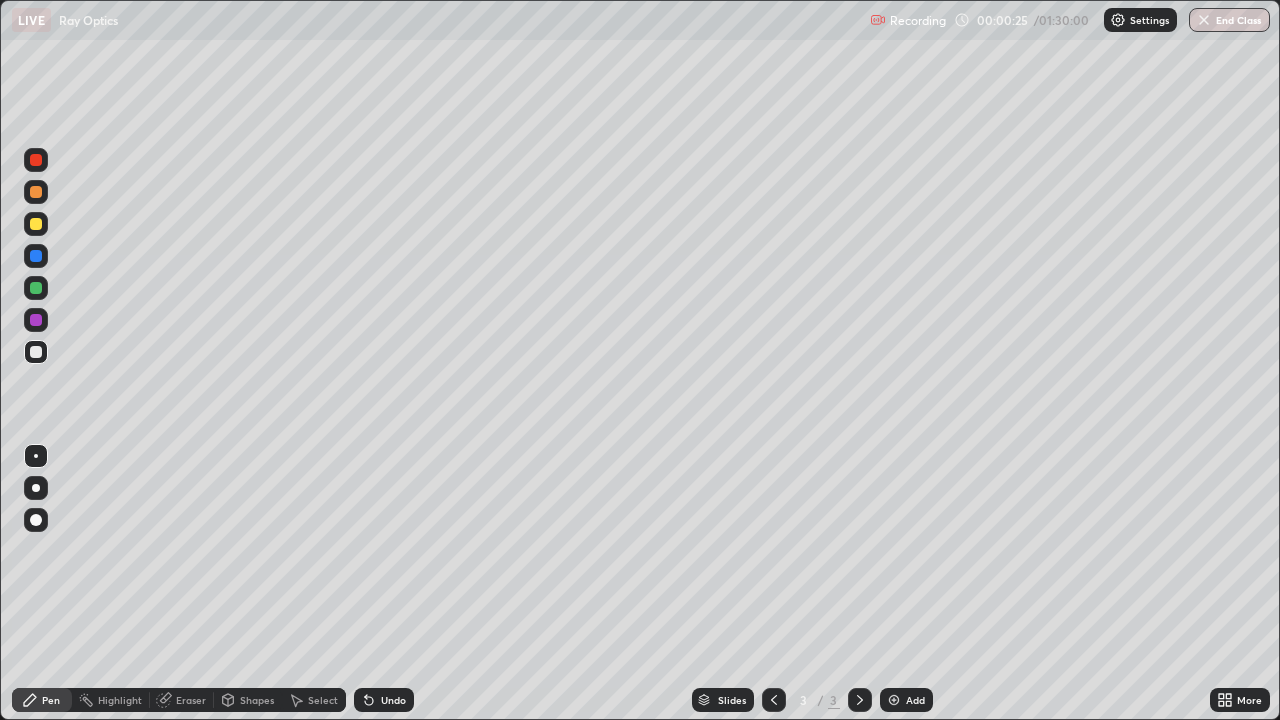 click at bounding box center (36, 224) 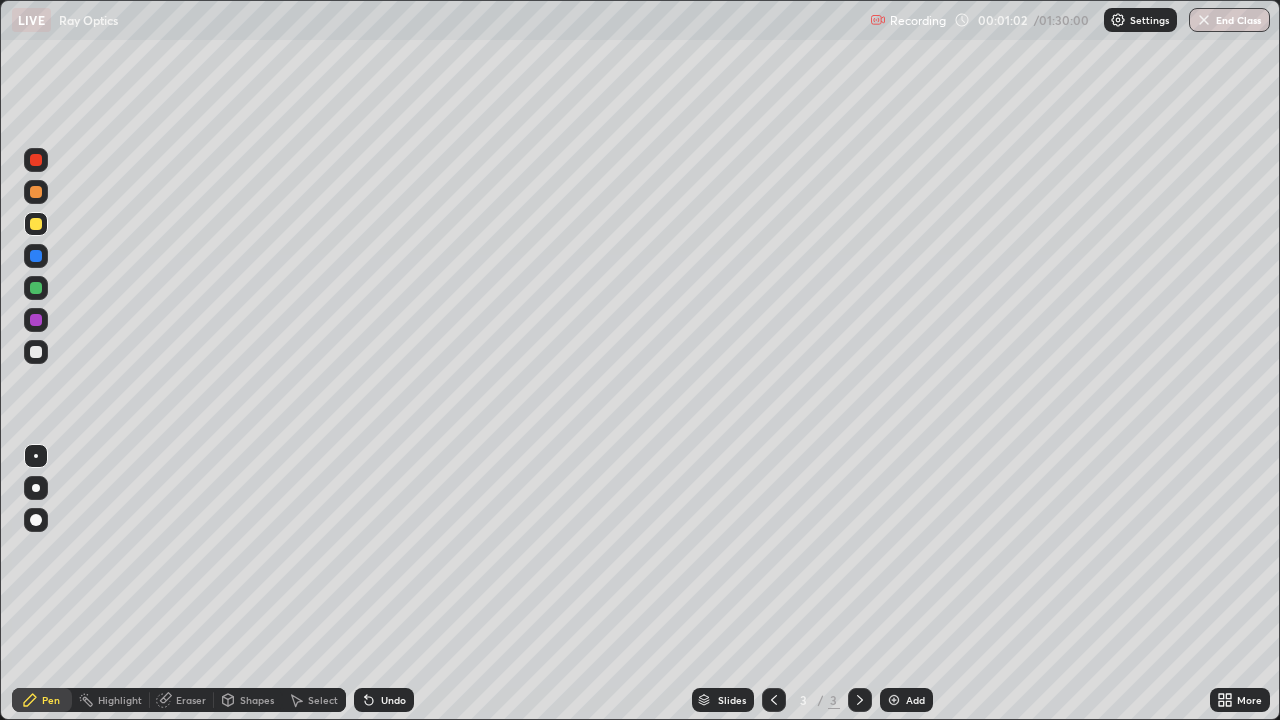 click on "Shapes" at bounding box center (257, 700) 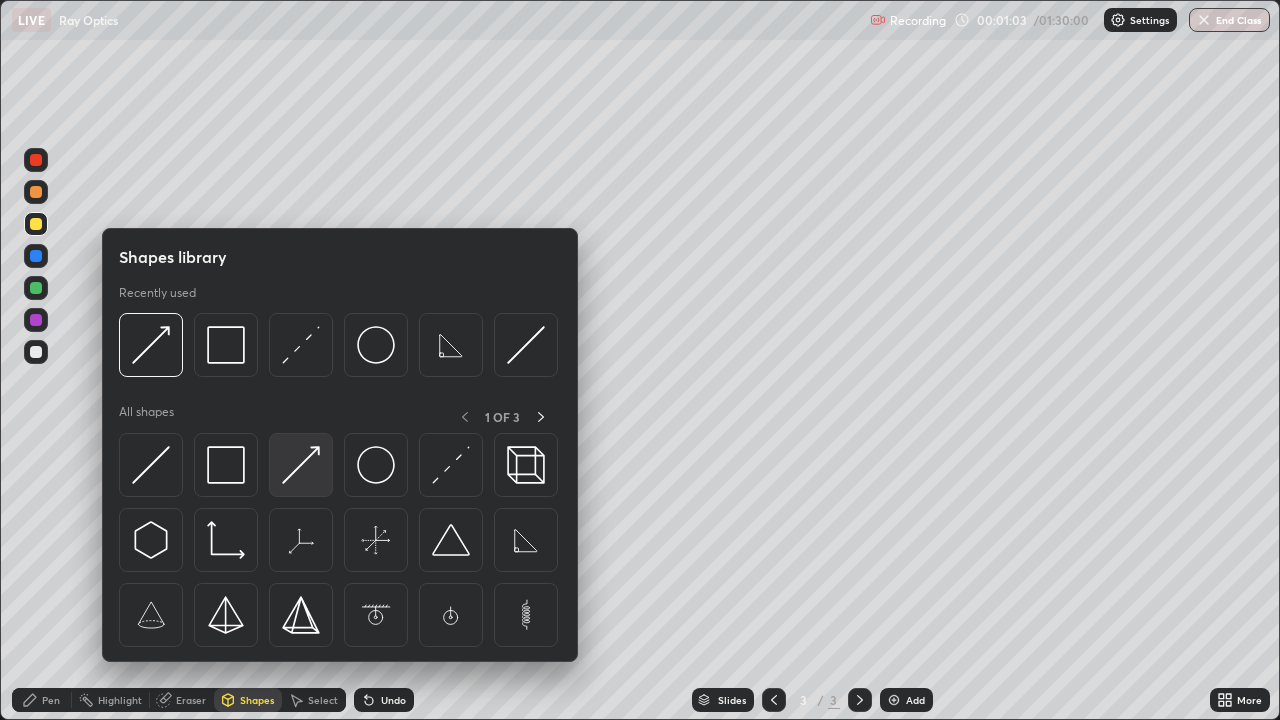 click at bounding box center [301, 465] 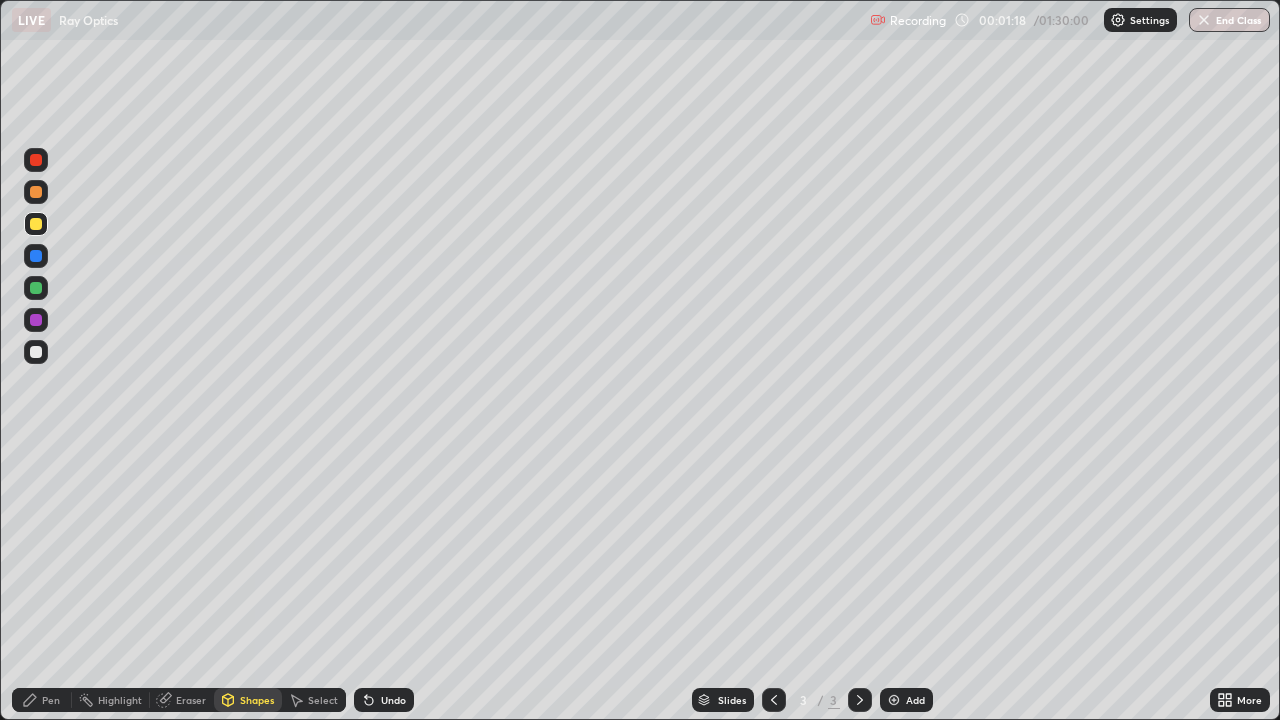 click at bounding box center [36, 352] 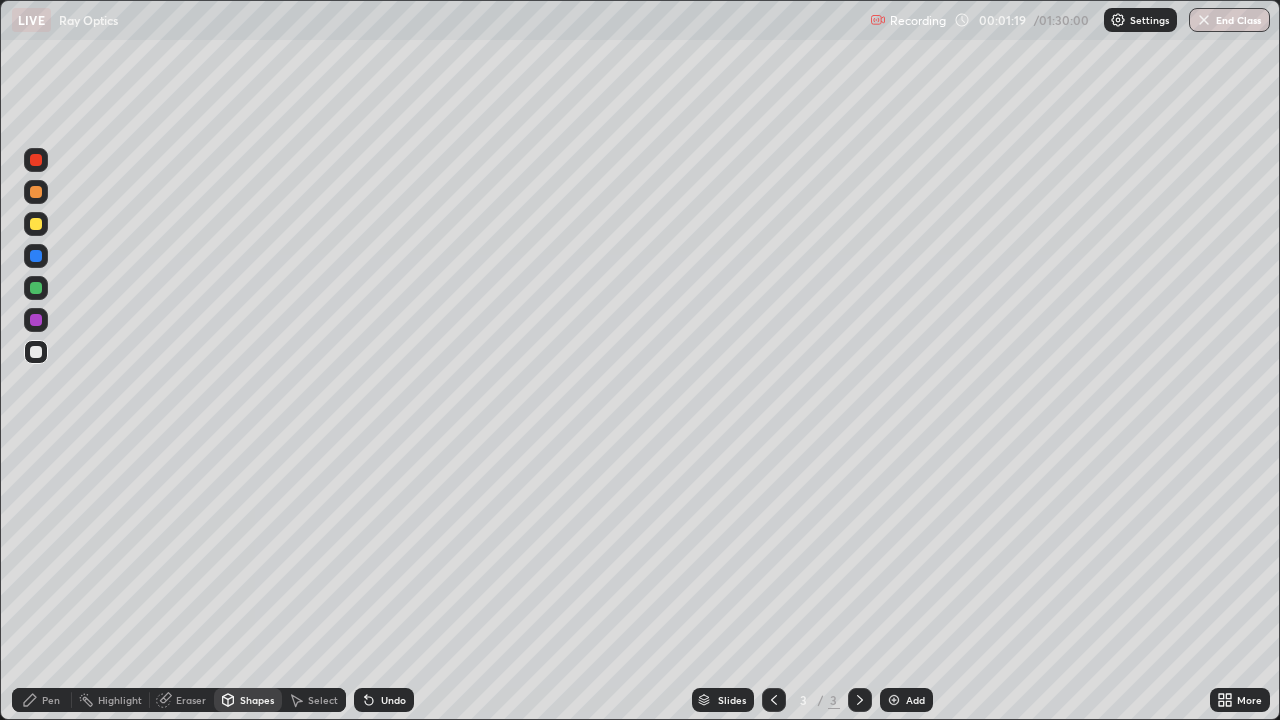 click on "Shapes" at bounding box center (257, 700) 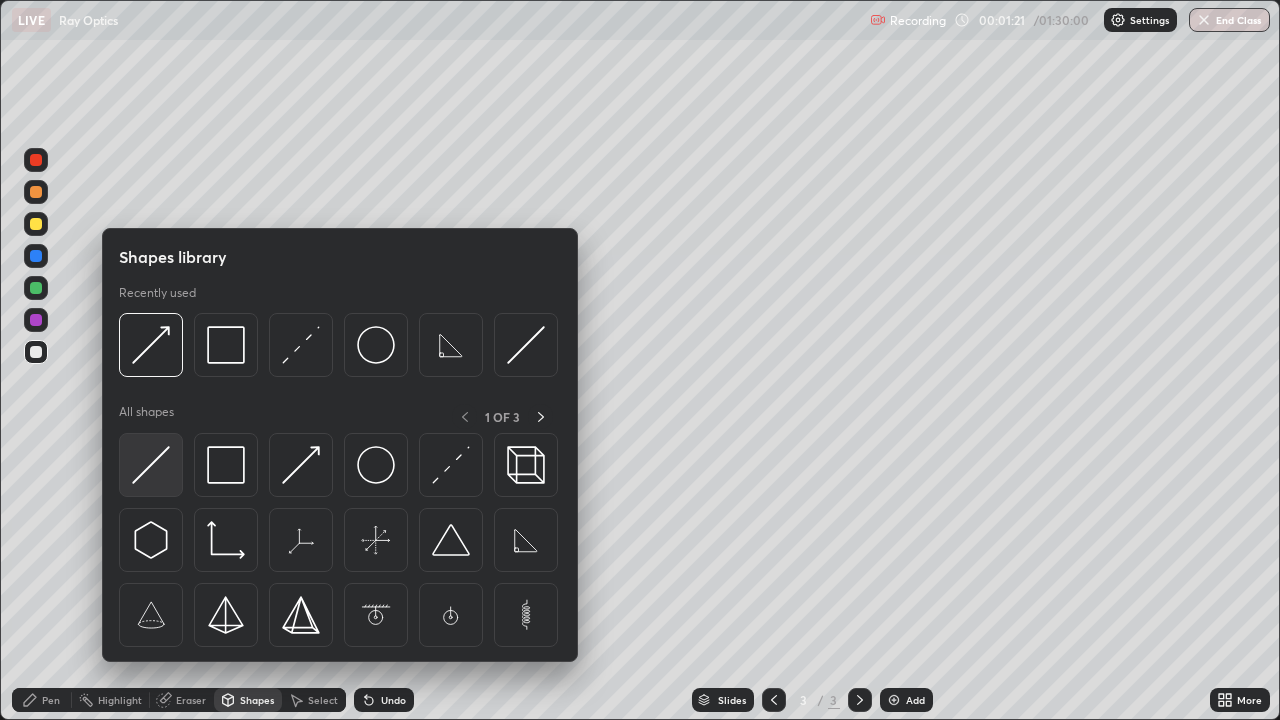 click at bounding box center [151, 465] 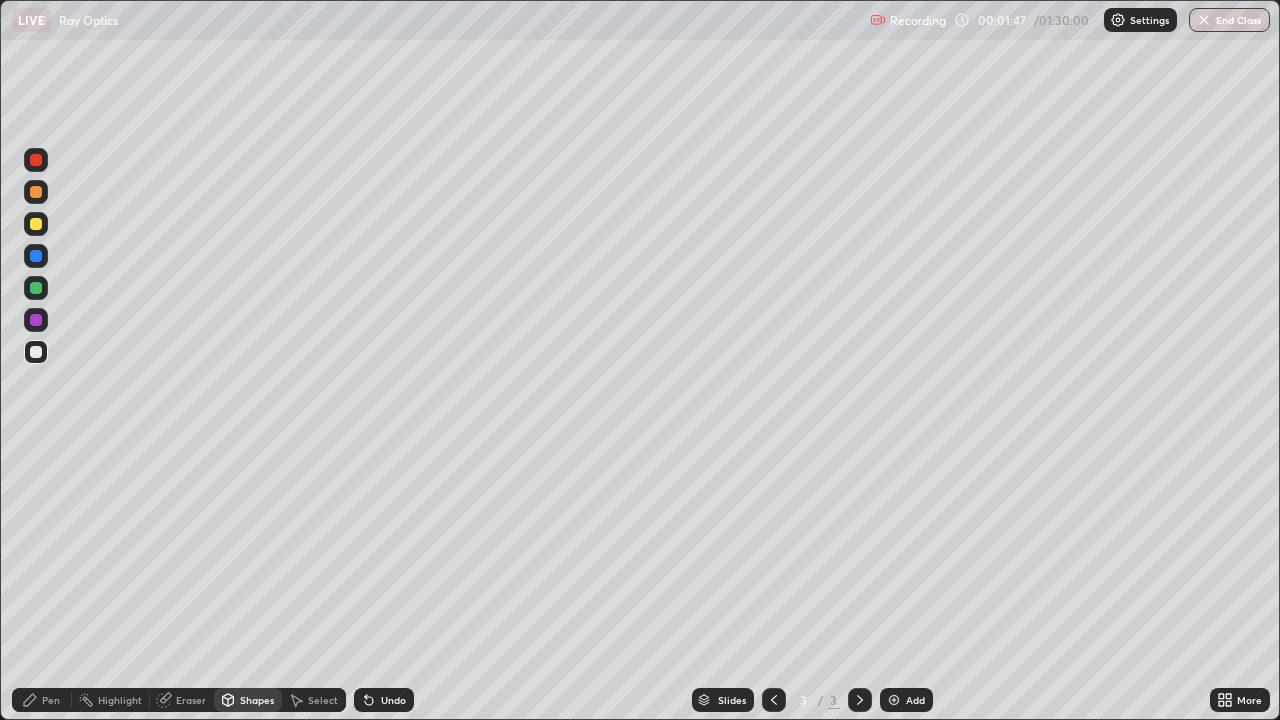 click on "Pen" at bounding box center [42, 700] 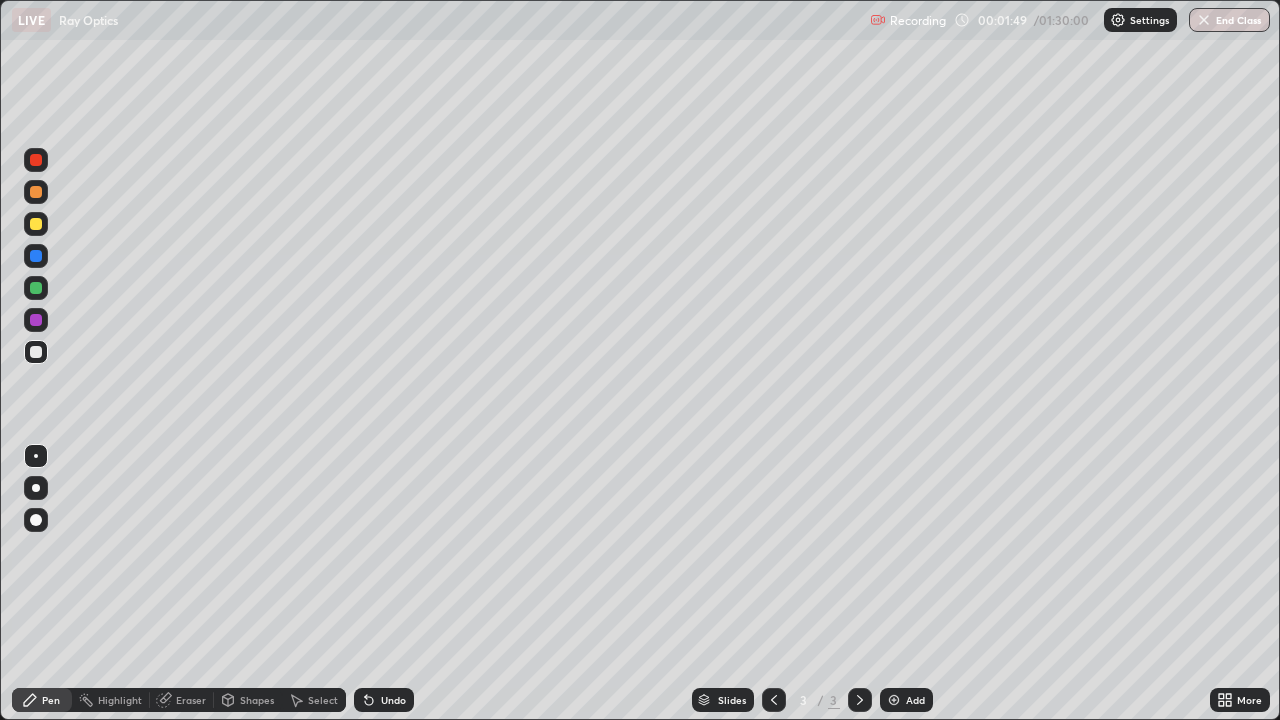 click at bounding box center (36, 192) 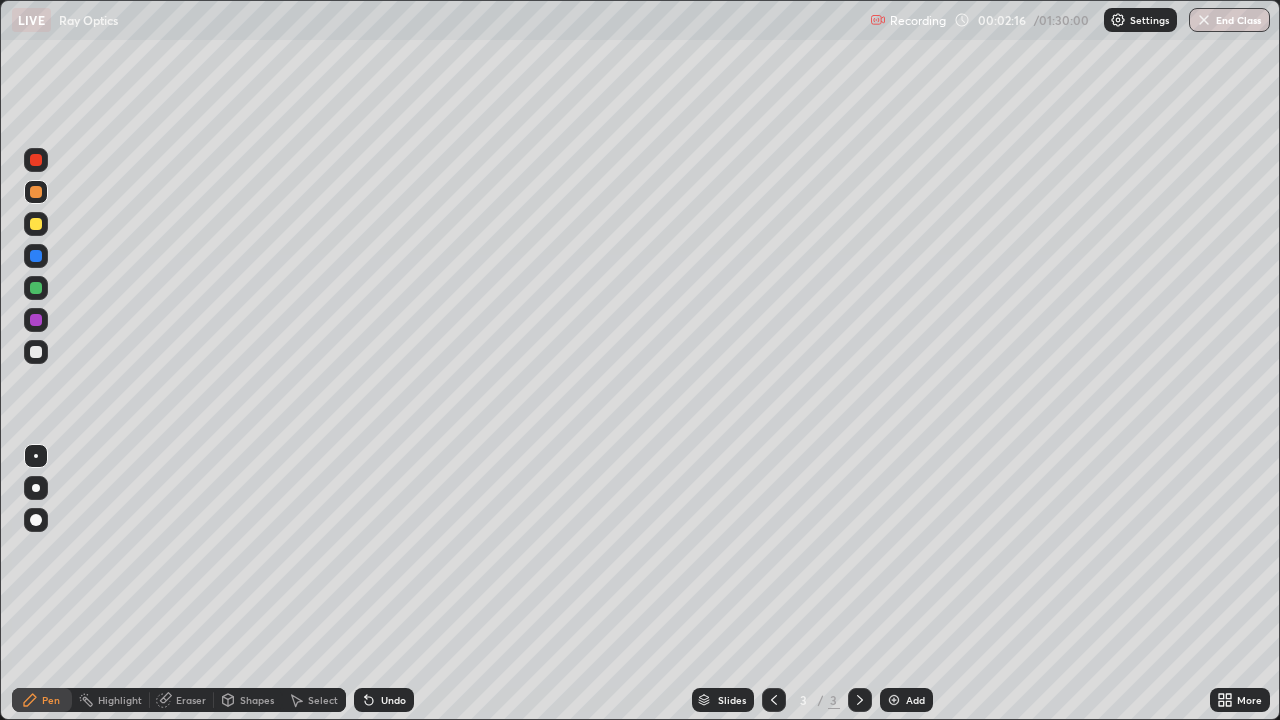 click on "Shapes" at bounding box center (257, 700) 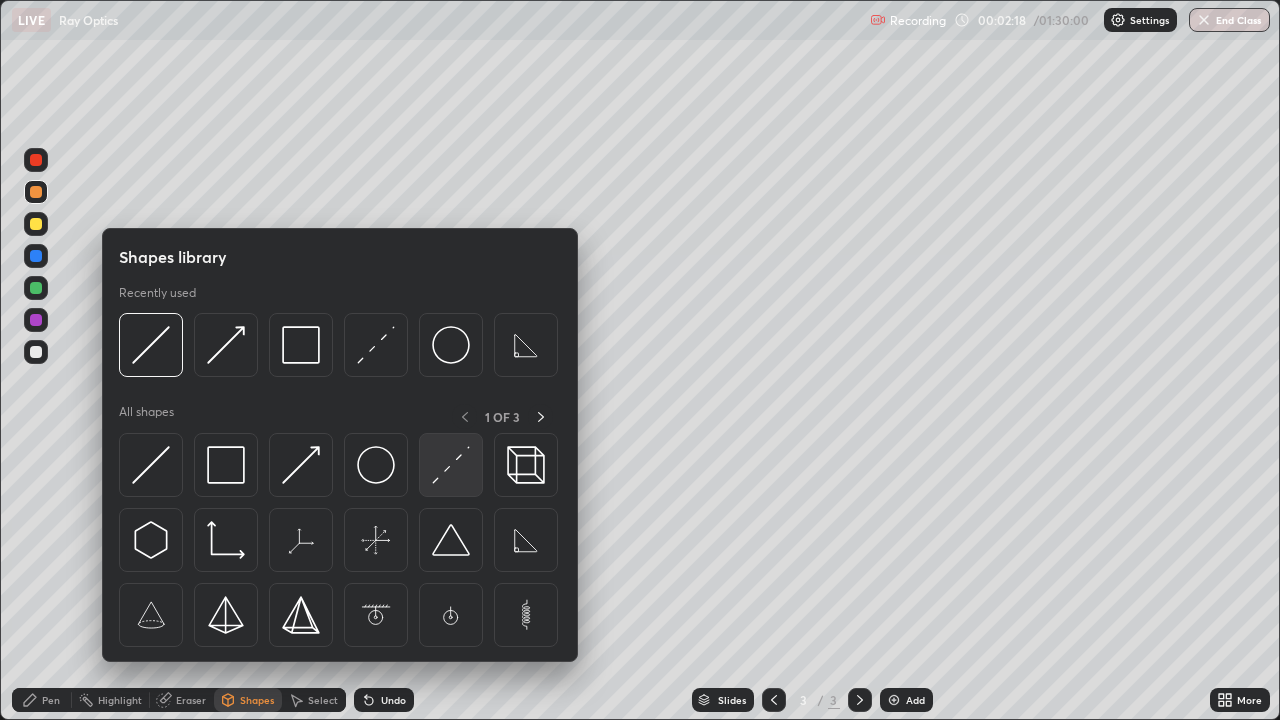 click at bounding box center [451, 465] 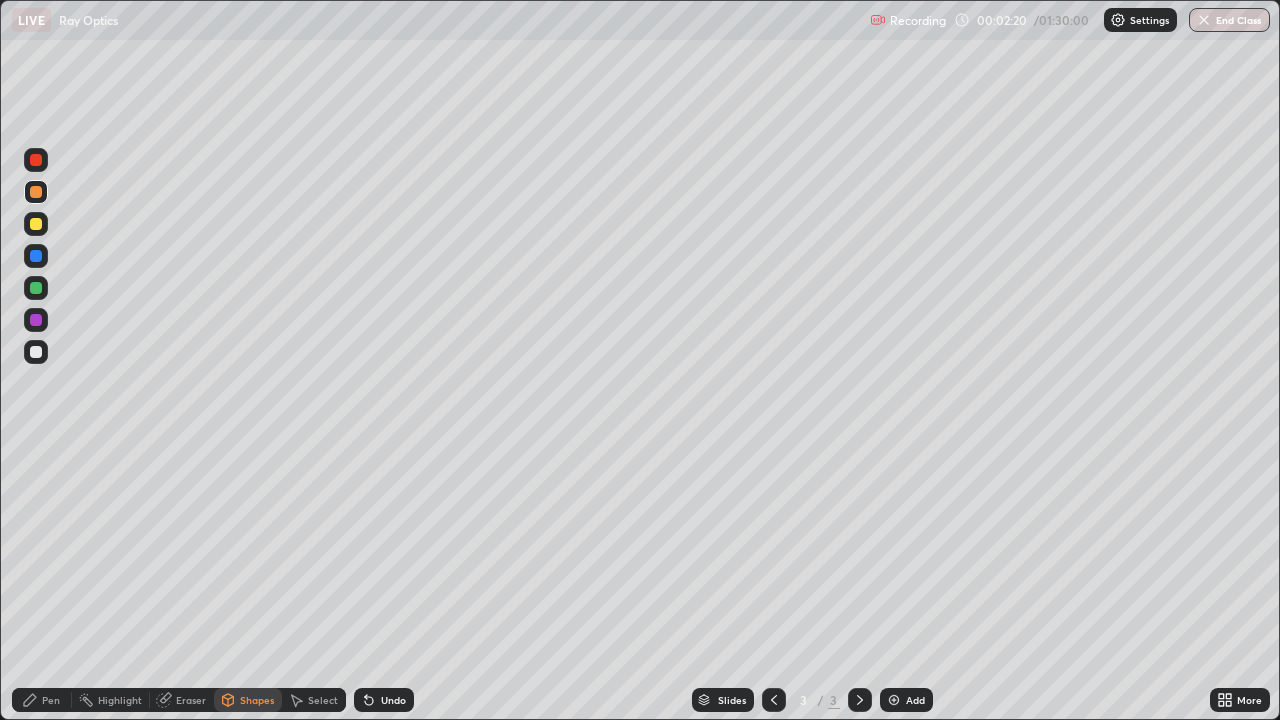 click on "Undo" at bounding box center (384, 700) 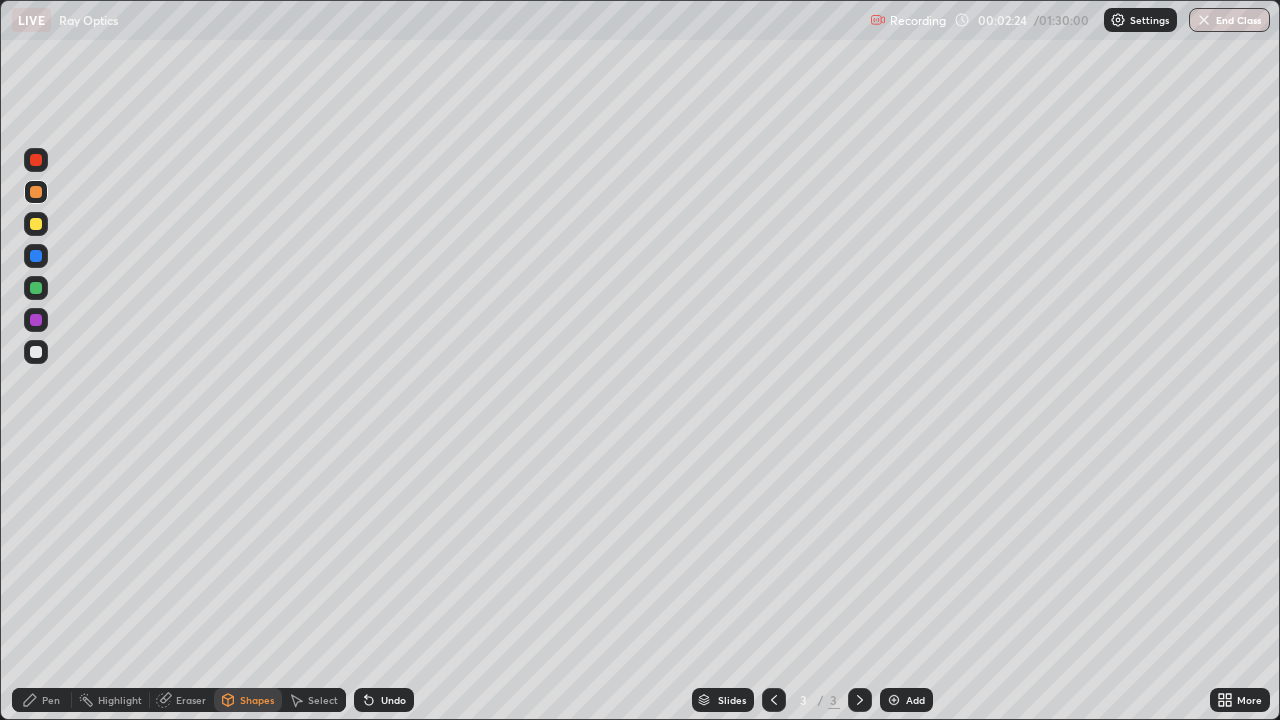 click on "Pen" at bounding box center [51, 700] 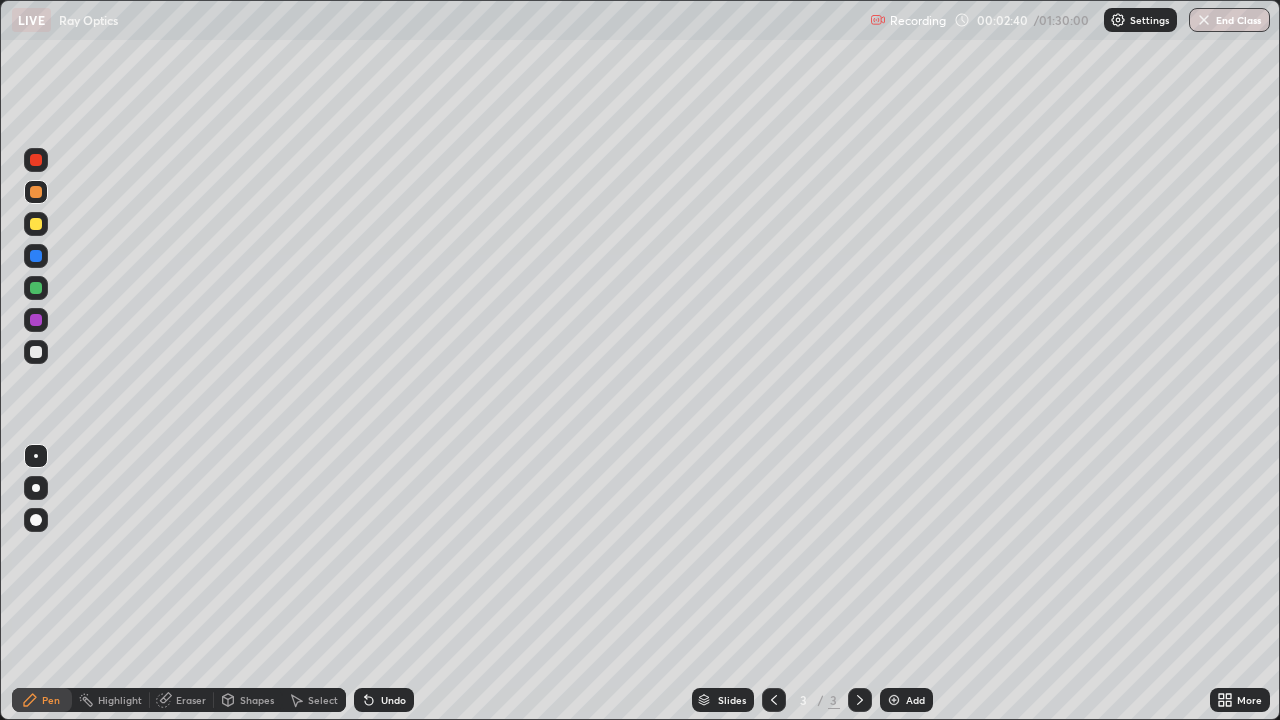 click at bounding box center [36, 288] 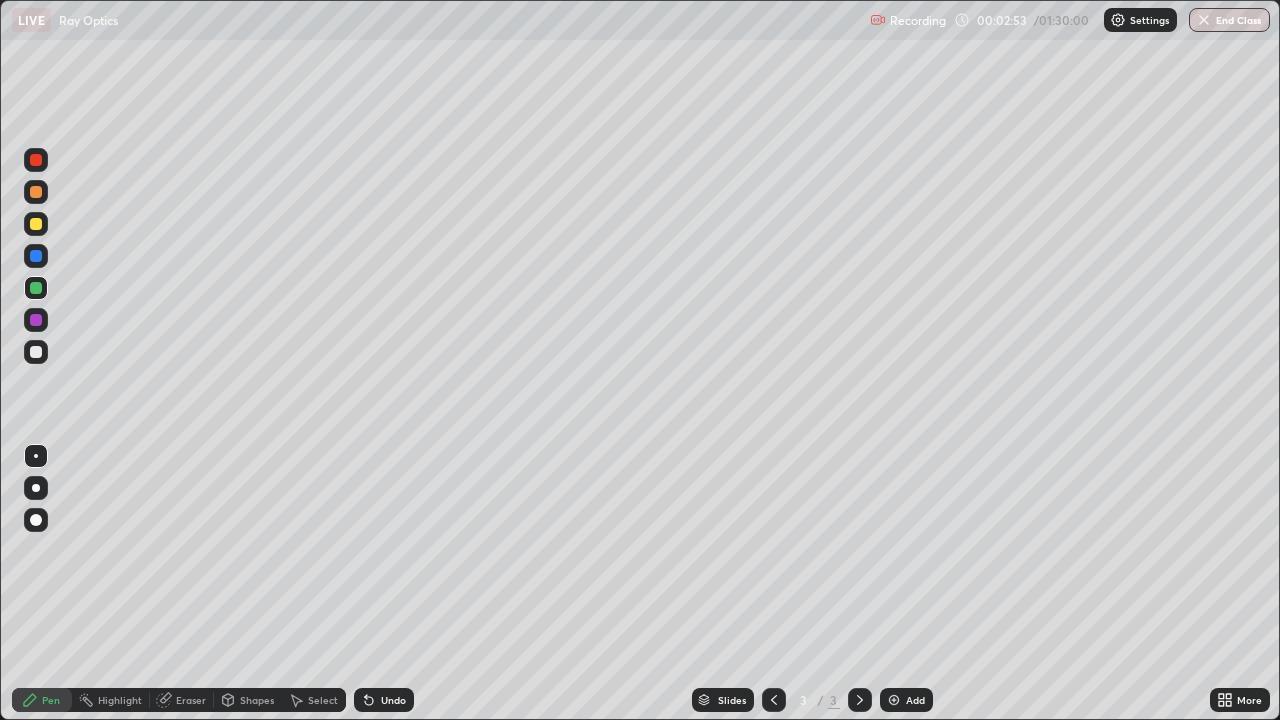 click on "Eraser" at bounding box center (182, 700) 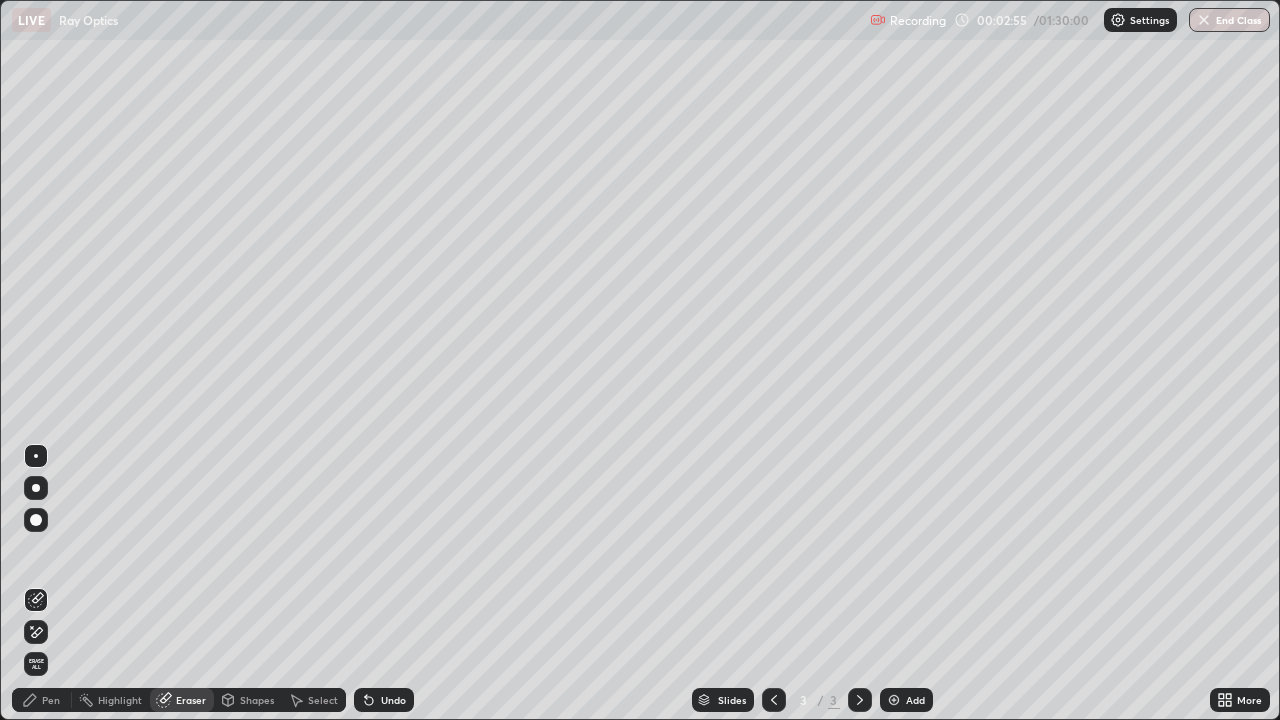 click on "Pen" at bounding box center [51, 700] 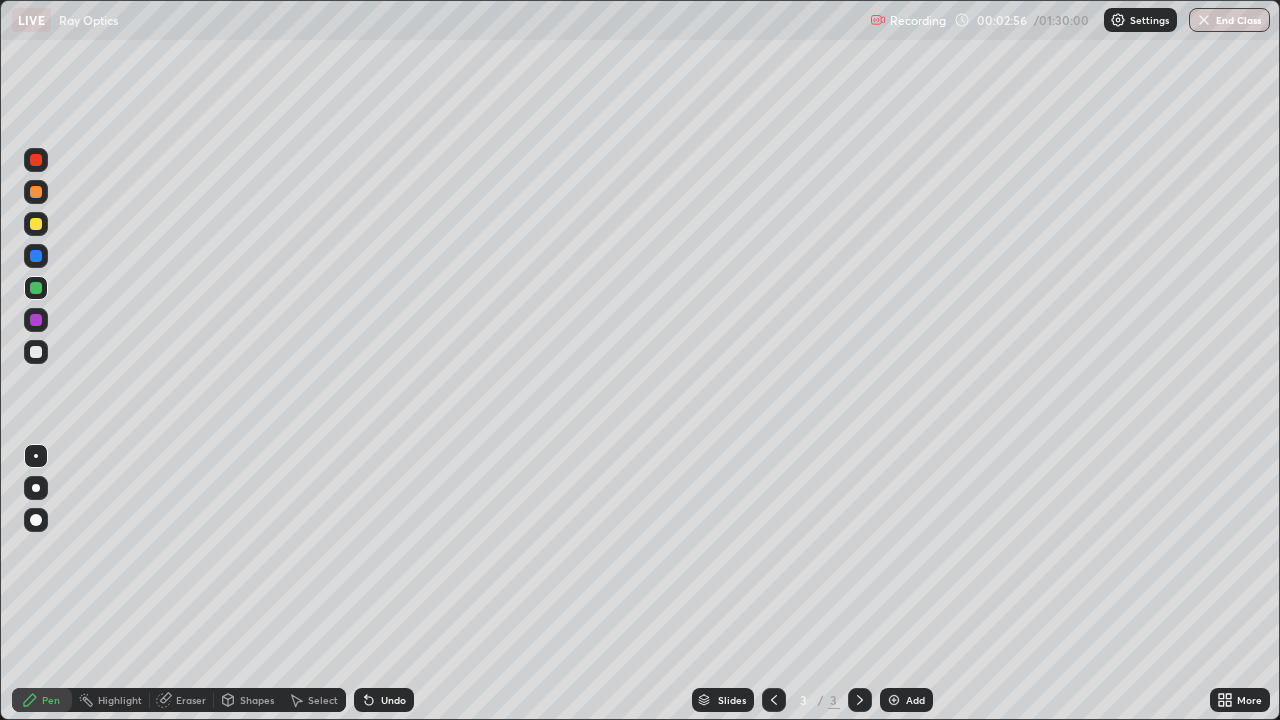click at bounding box center (36, 288) 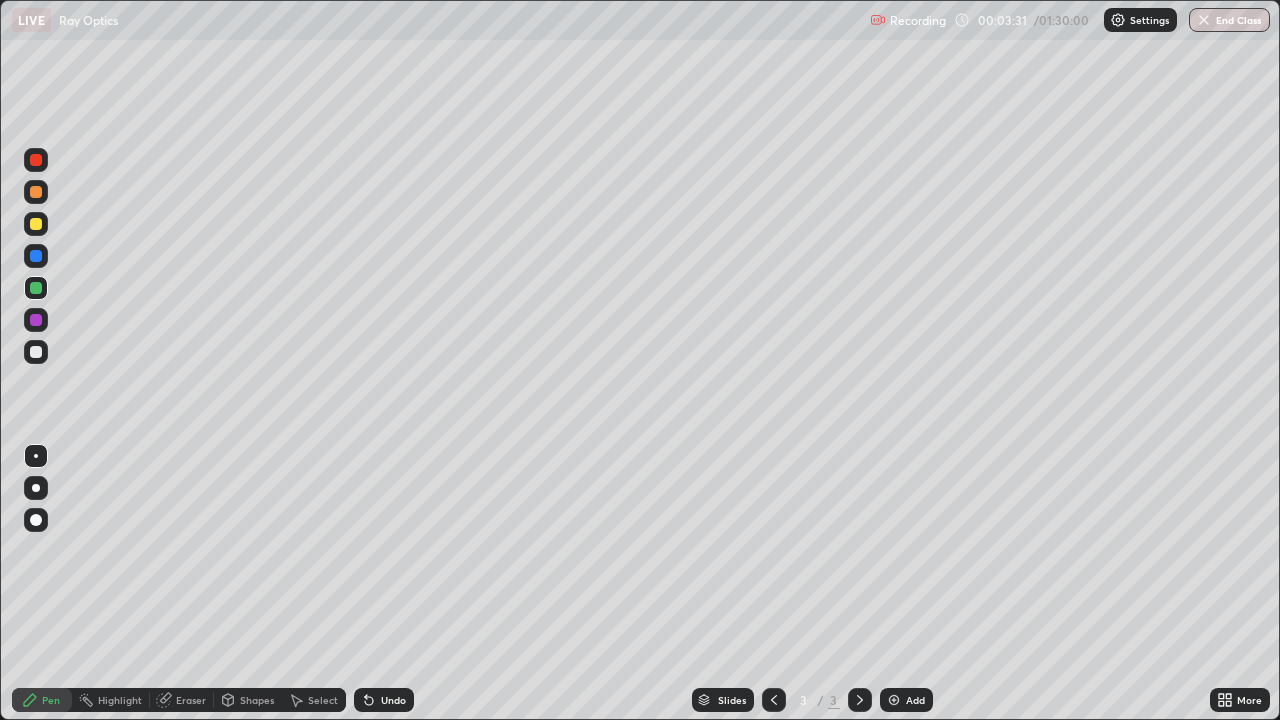 click on "Shapes" at bounding box center [257, 700] 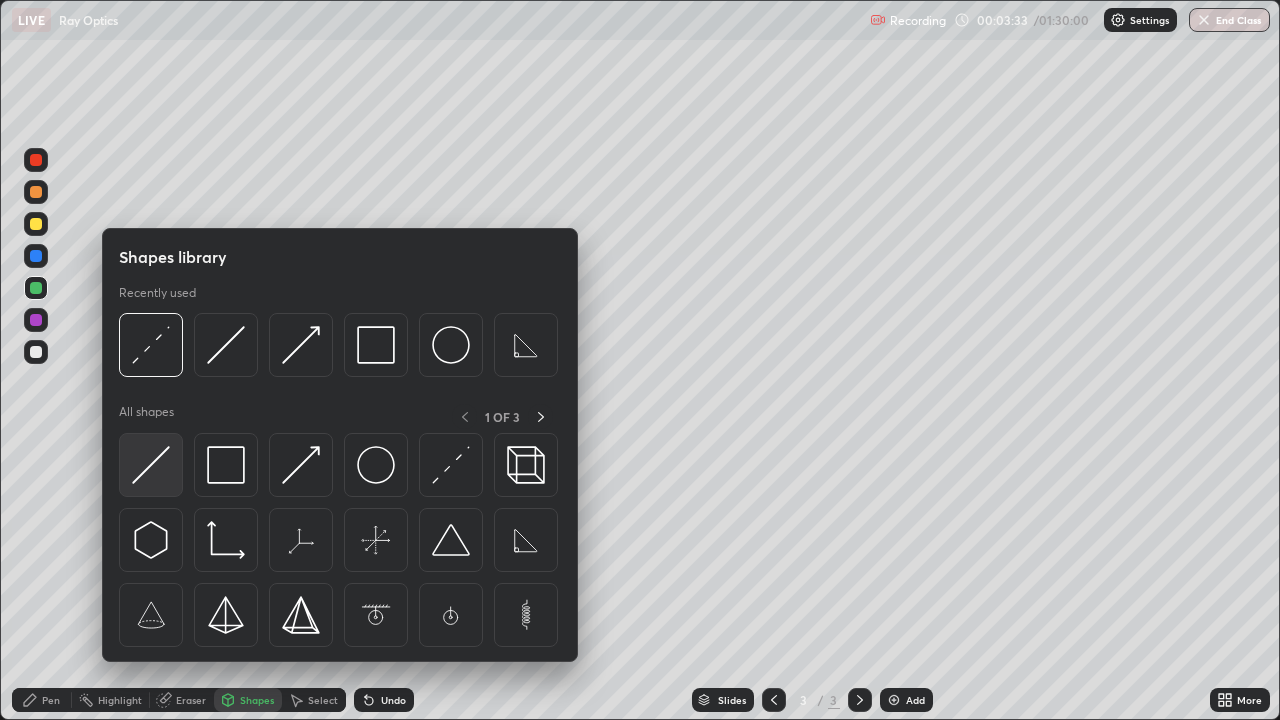 click at bounding box center [151, 465] 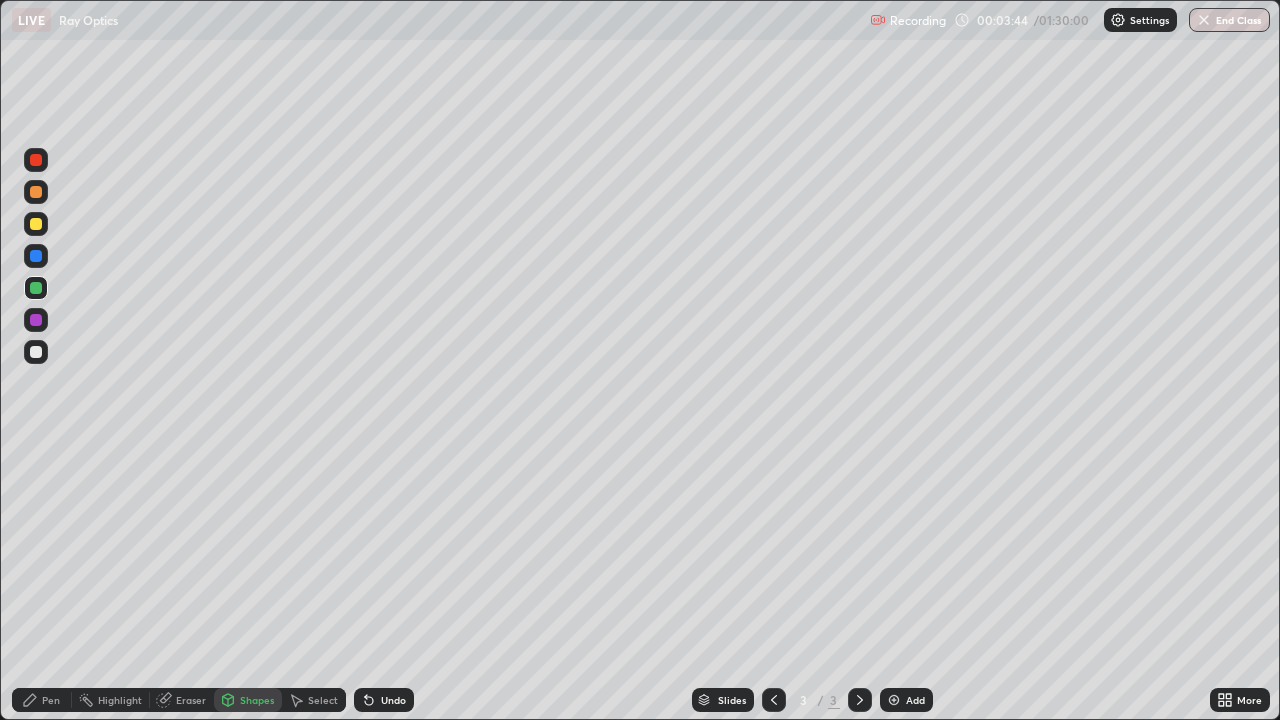 click on "Eraser" at bounding box center [182, 700] 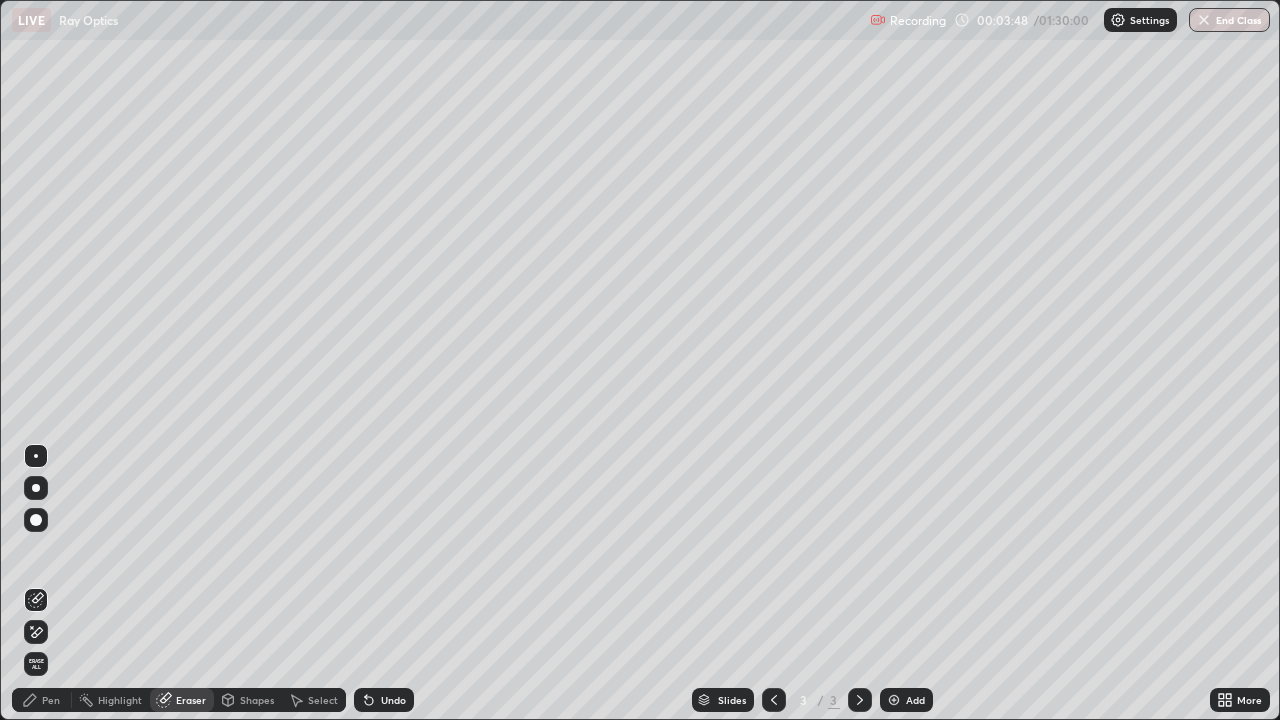 click on "Pen" at bounding box center (42, 700) 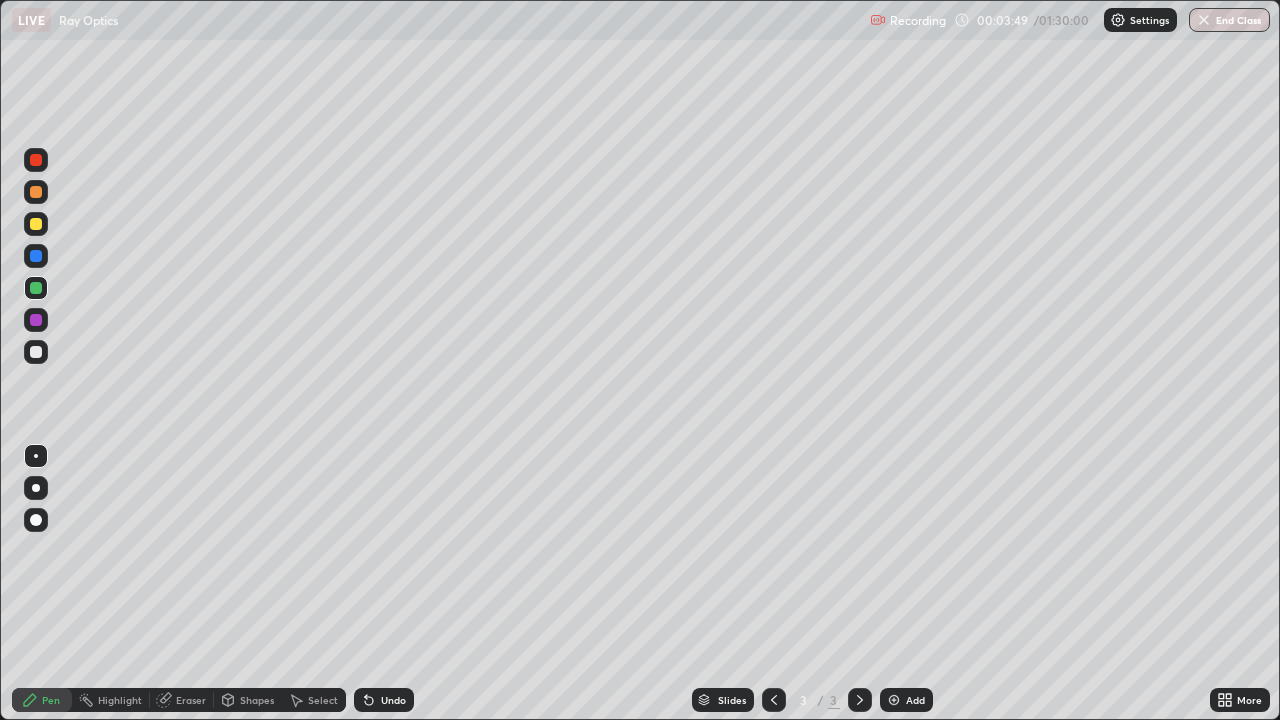 click at bounding box center [36, 288] 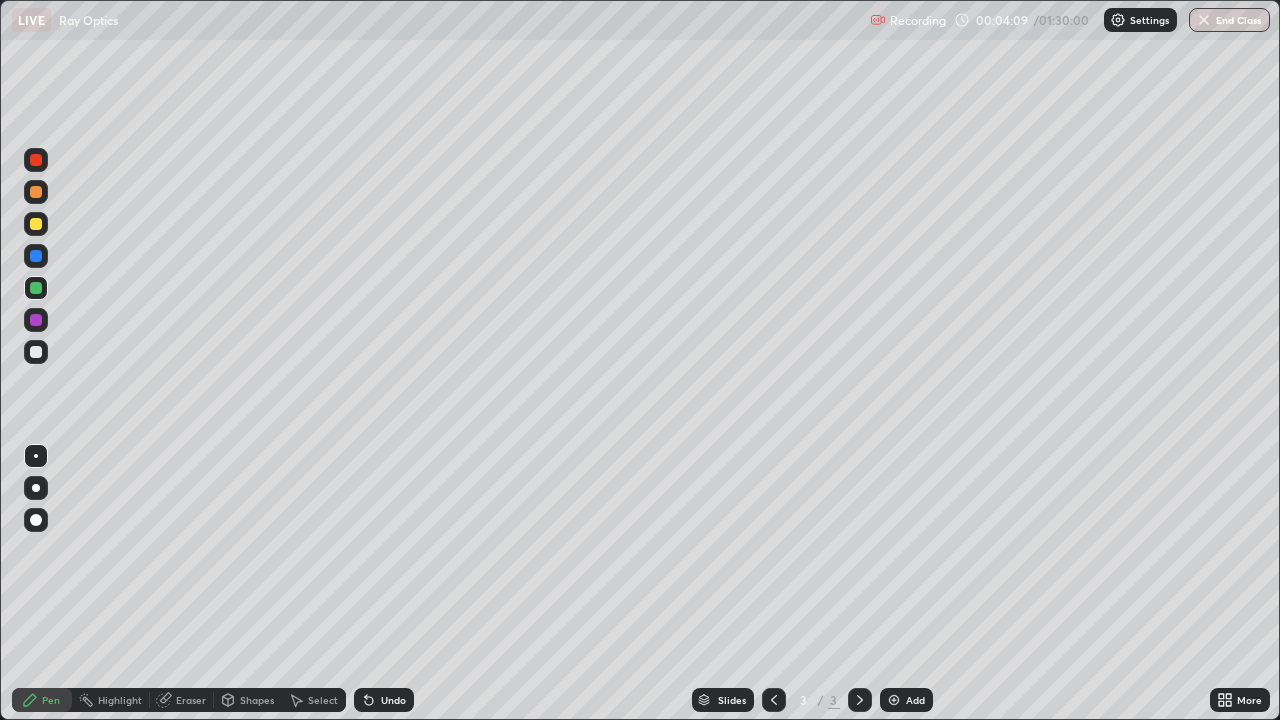 click on "Shapes" at bounding box center [257, 700] 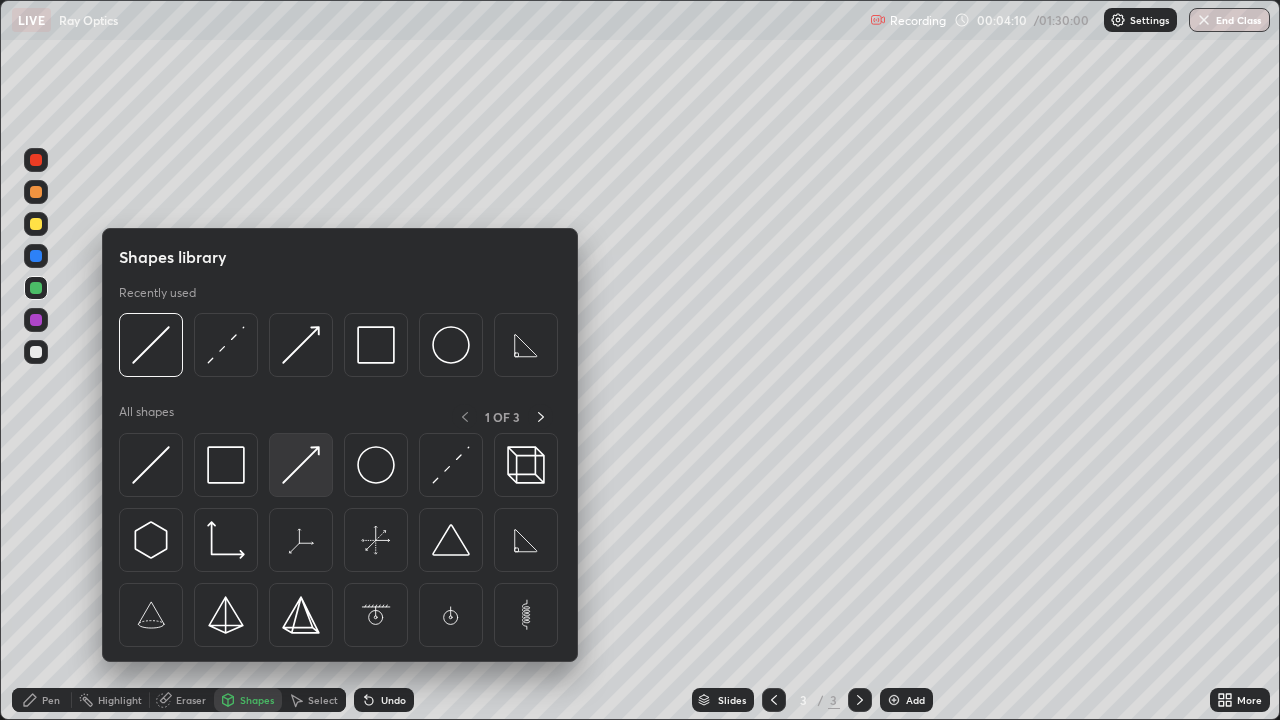 click at bounding box center (301, 465) 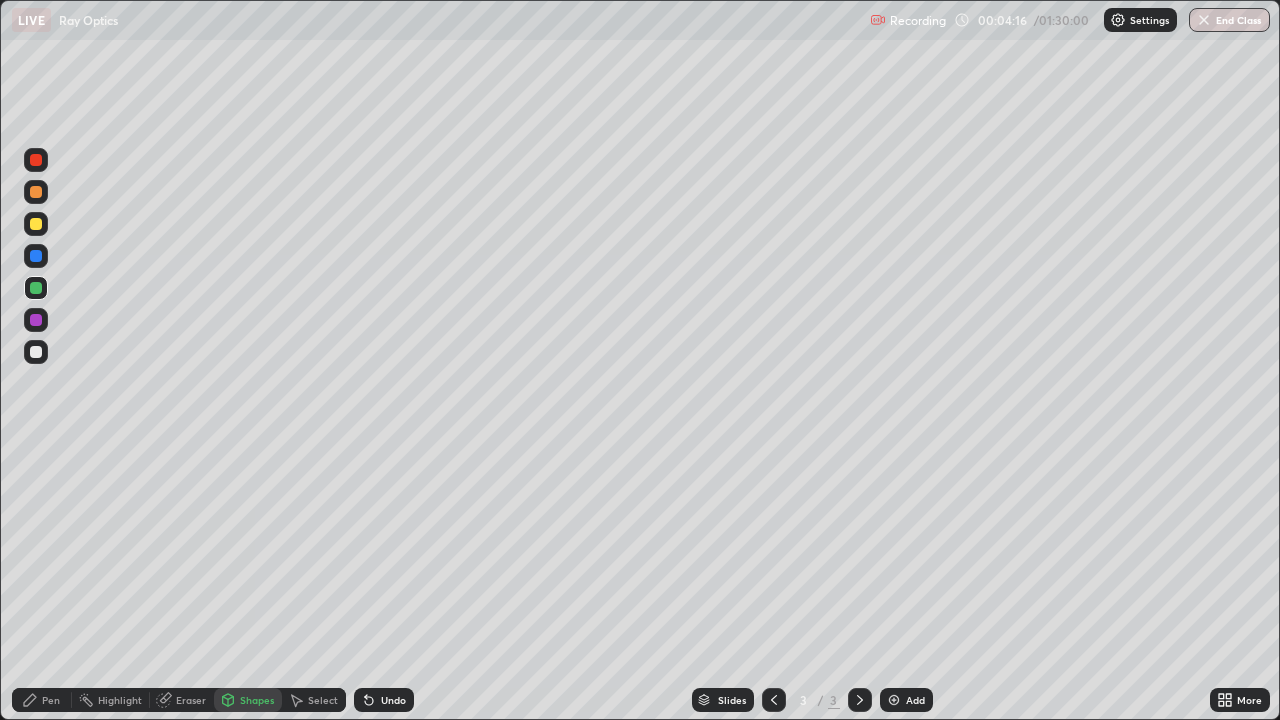 click on "Shapes" at bounding box center [248, 700] 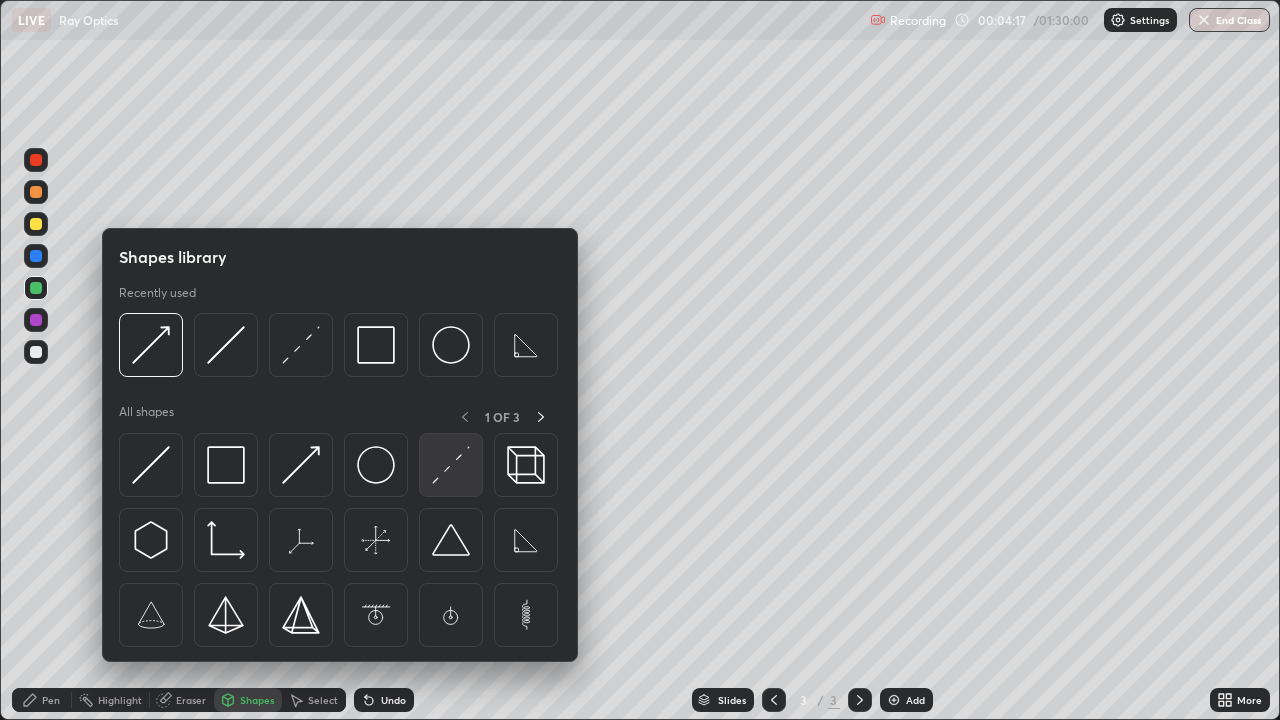 click at bounding box center [451, 465] 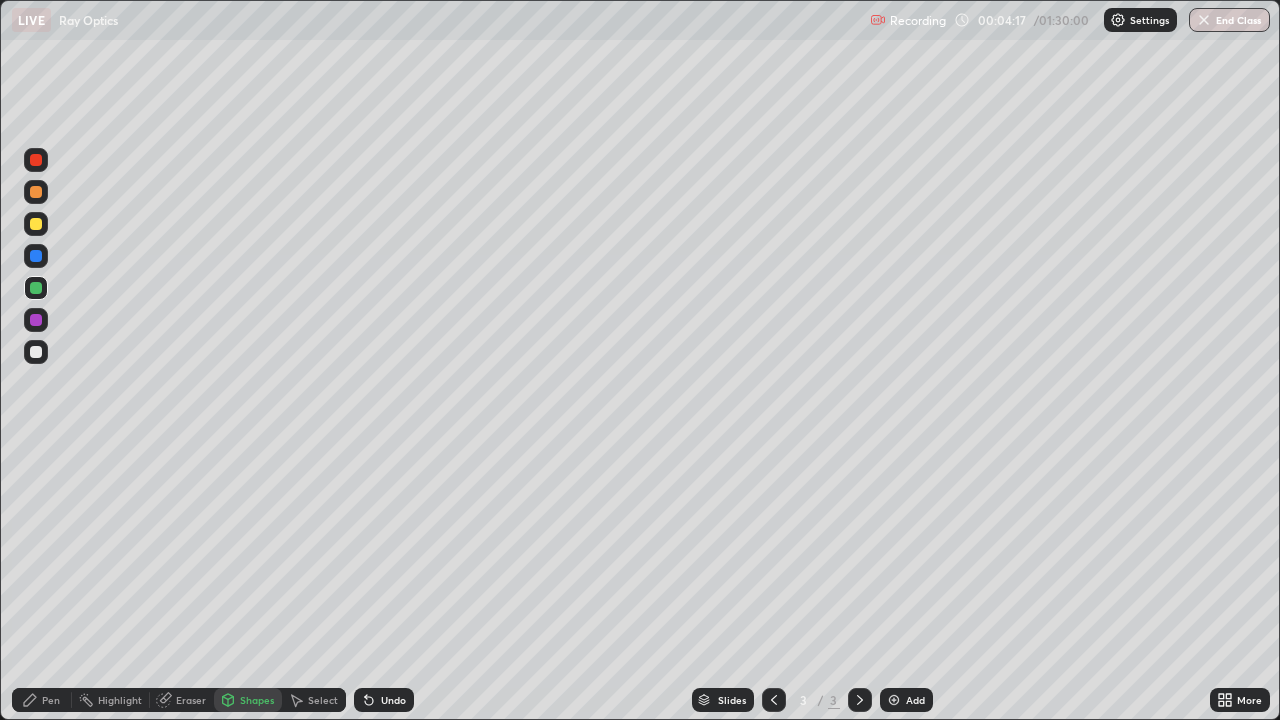 click at bounding box center [36, 352] 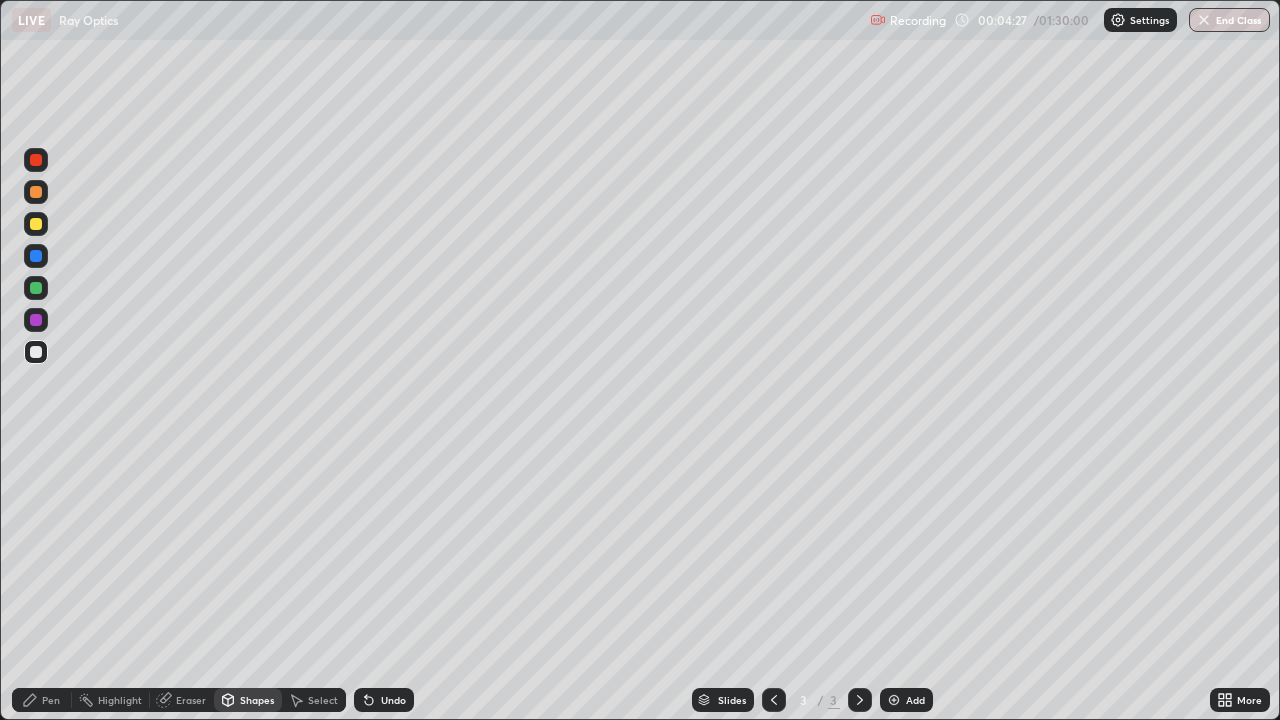 click on "Pen" at bounding box center [51, 700] 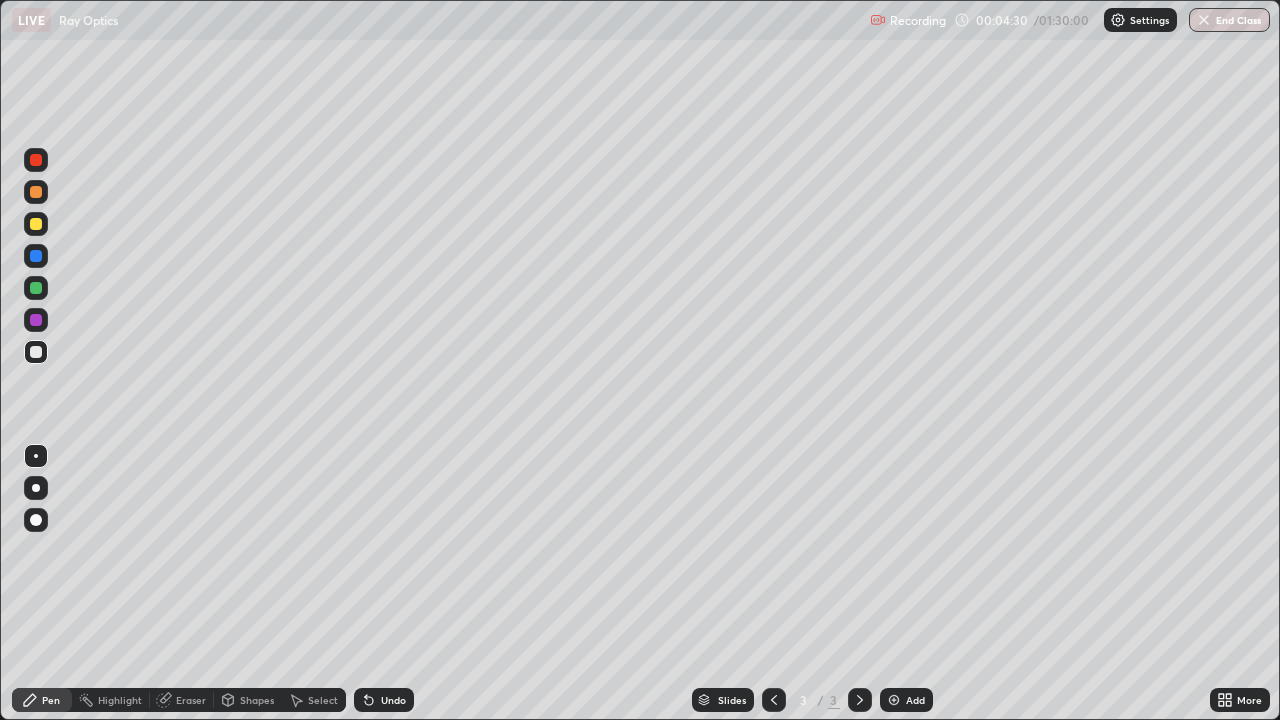 click at bounding box center [36, 256] 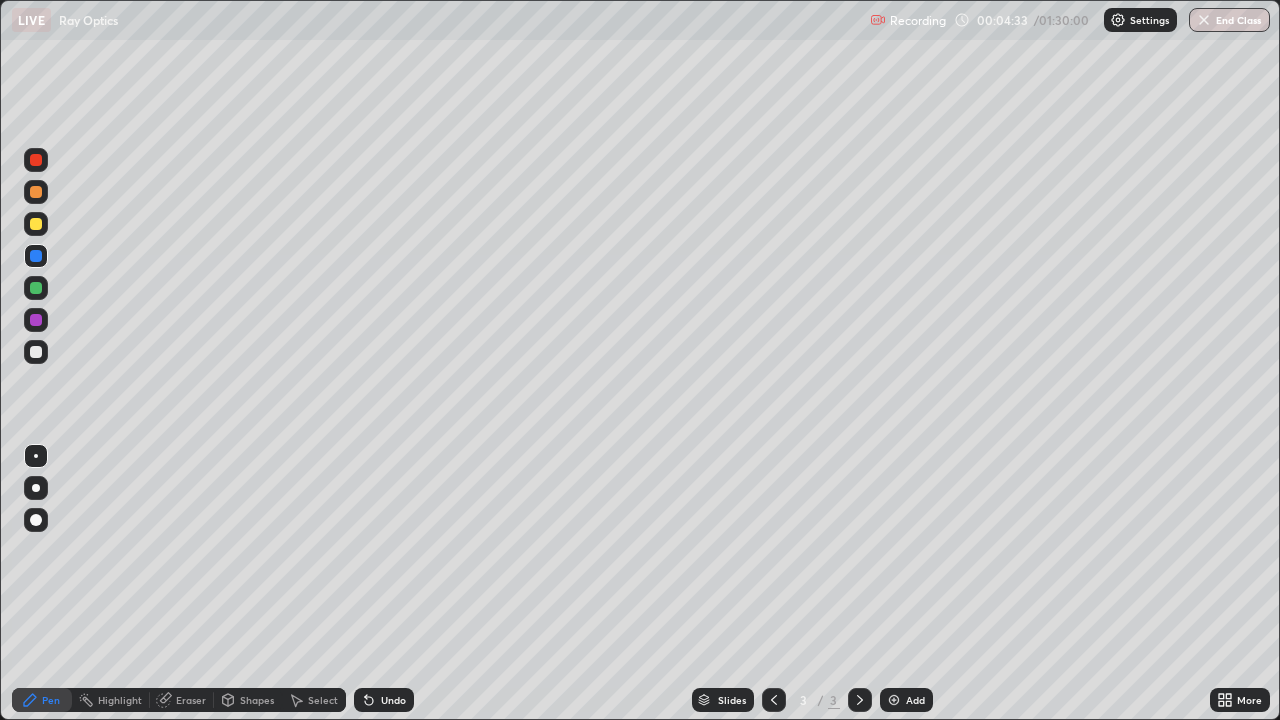 click at bounding box center (36, 288) 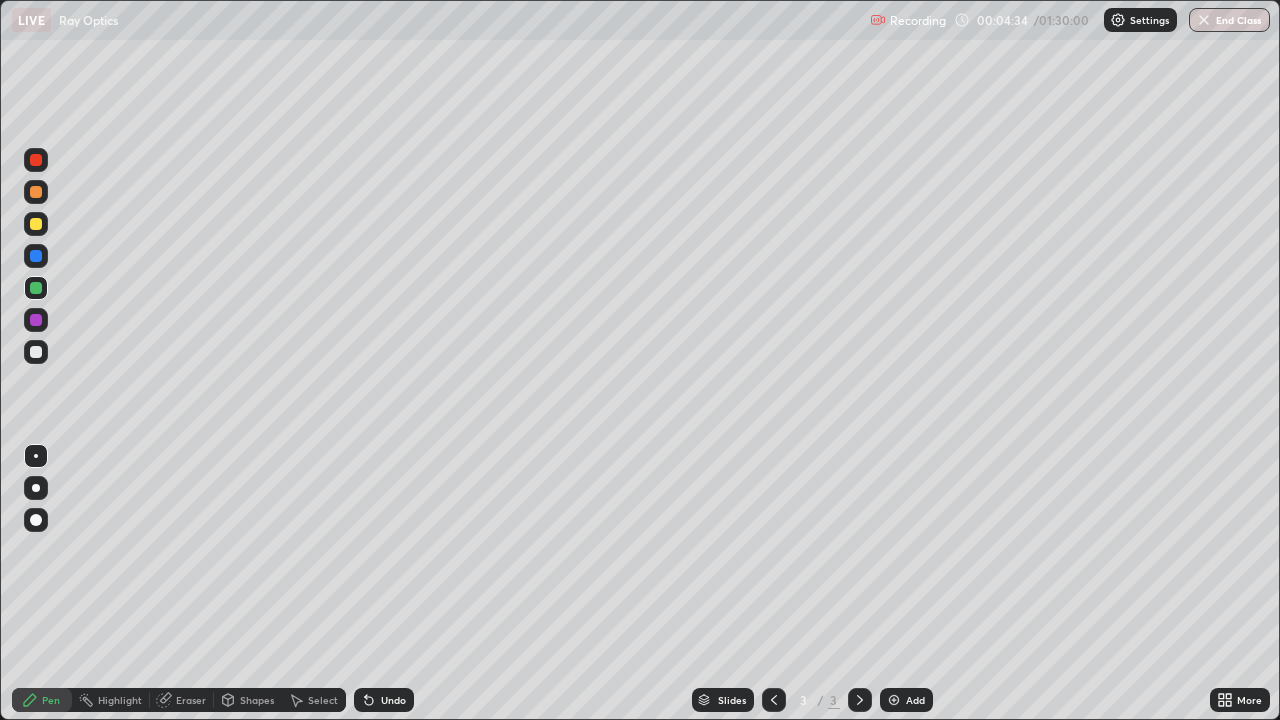 click on "Shapes" at bounding box center [257, 700] 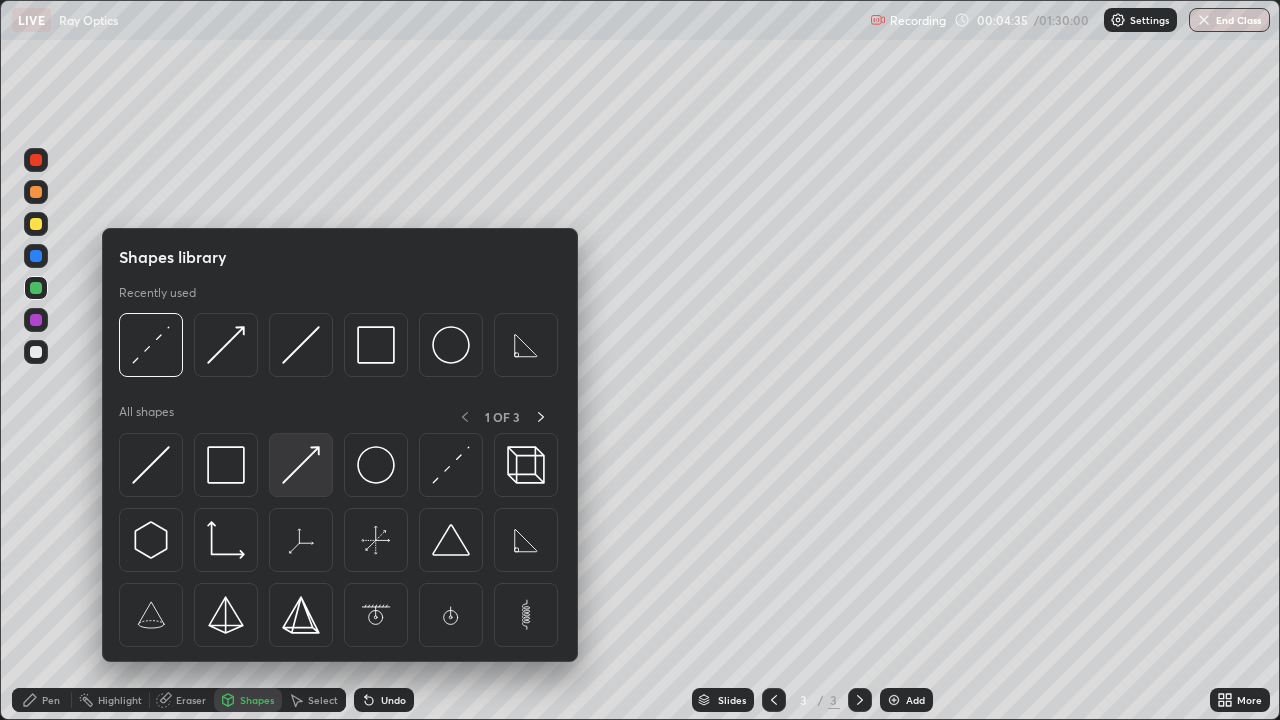 click at bounding box center [301, 465] 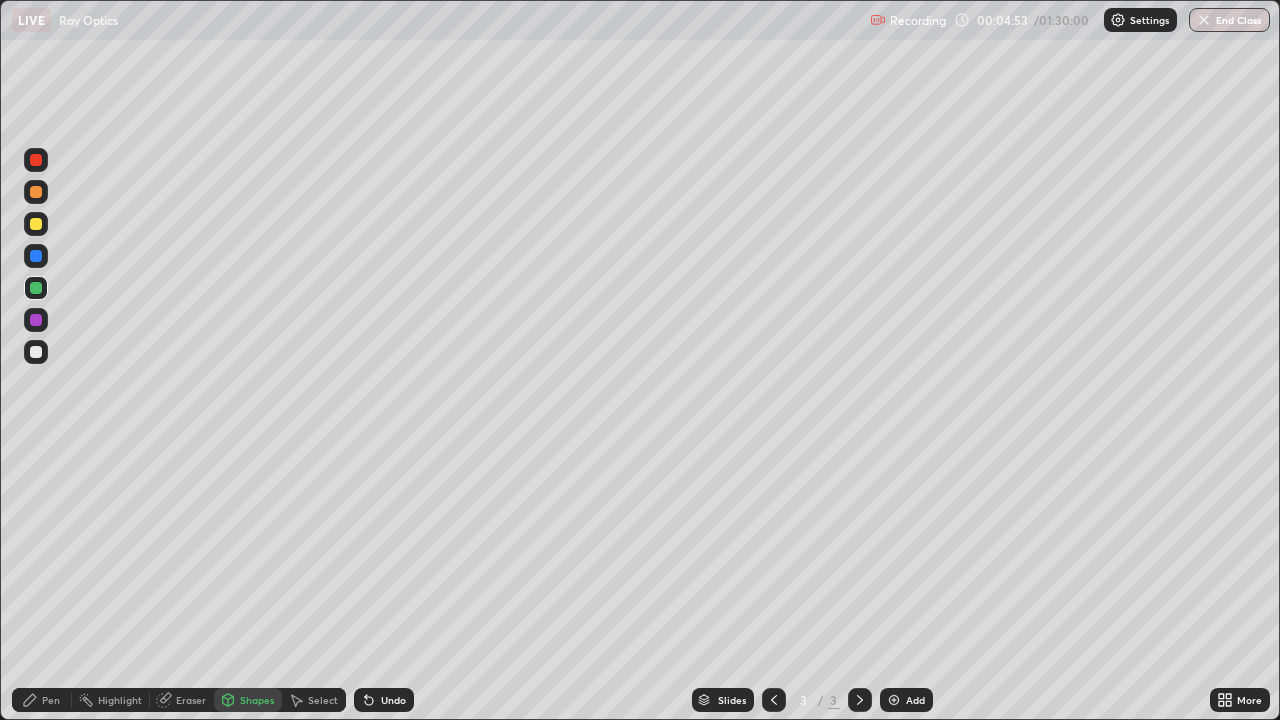 click on "Pen" at bounding box center (51, 700) 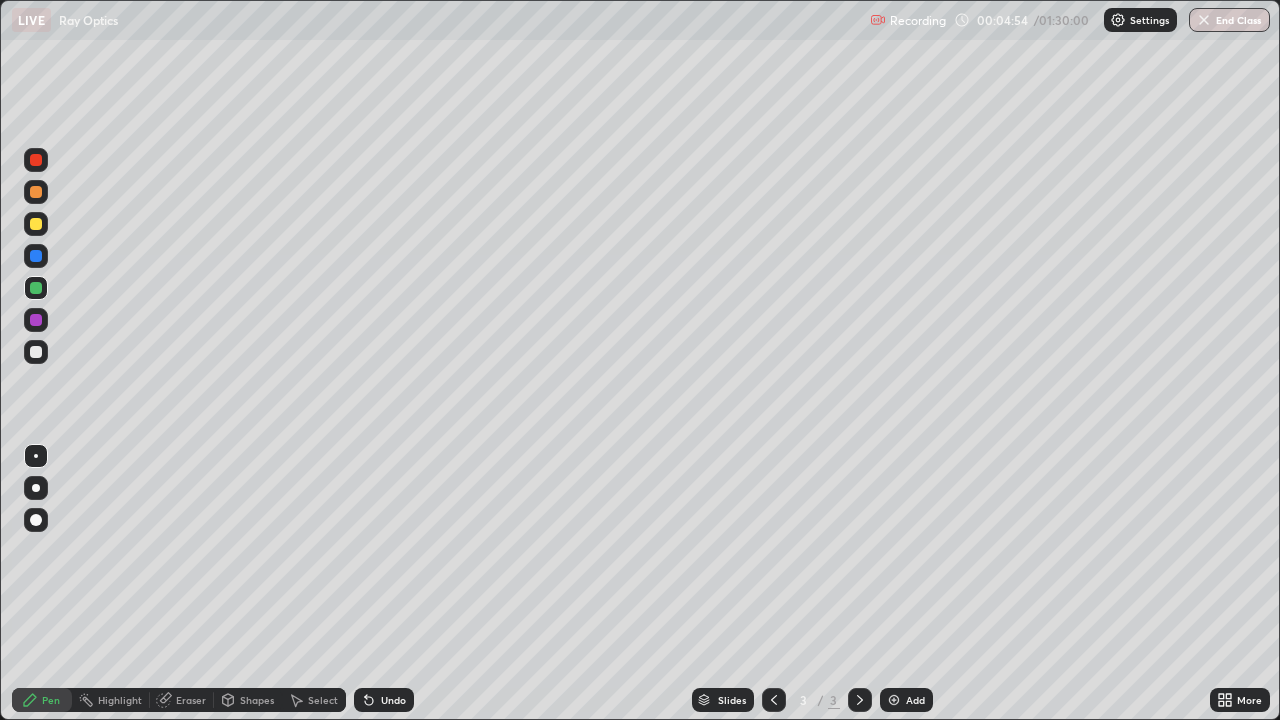 click at bounding box center [36, 352] 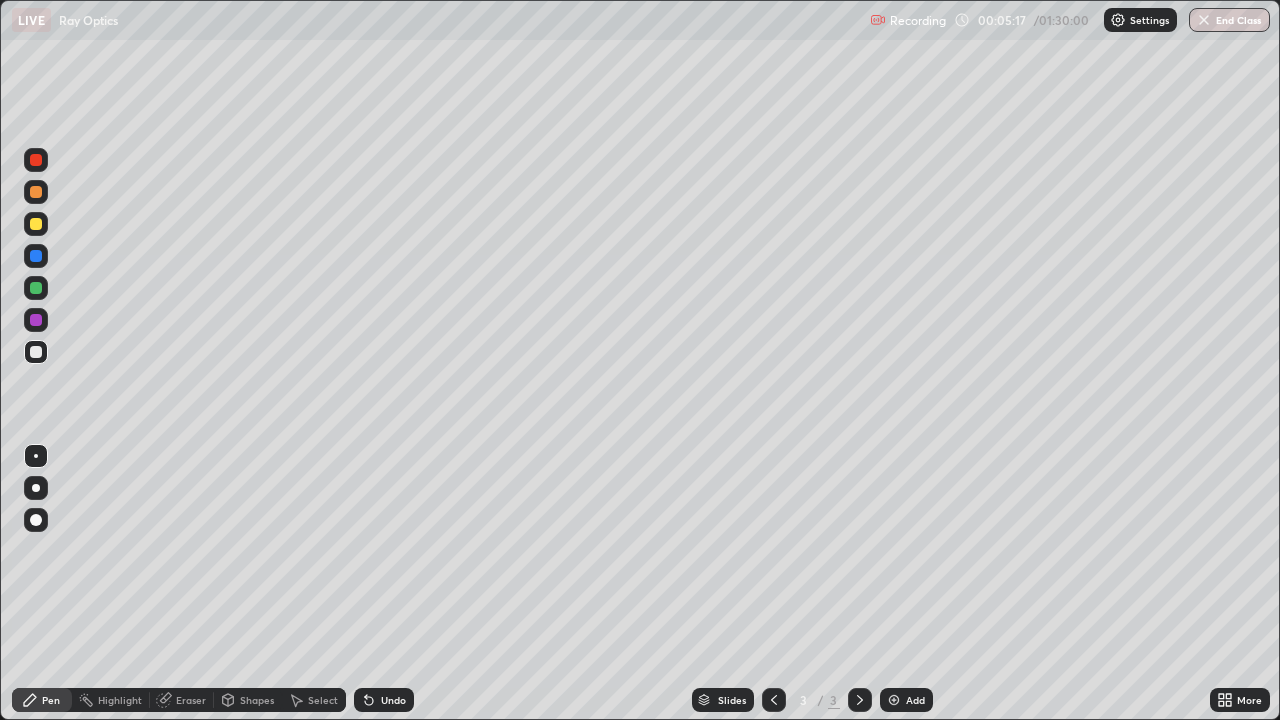 click on "Undo" at bounding box center [393, 700] 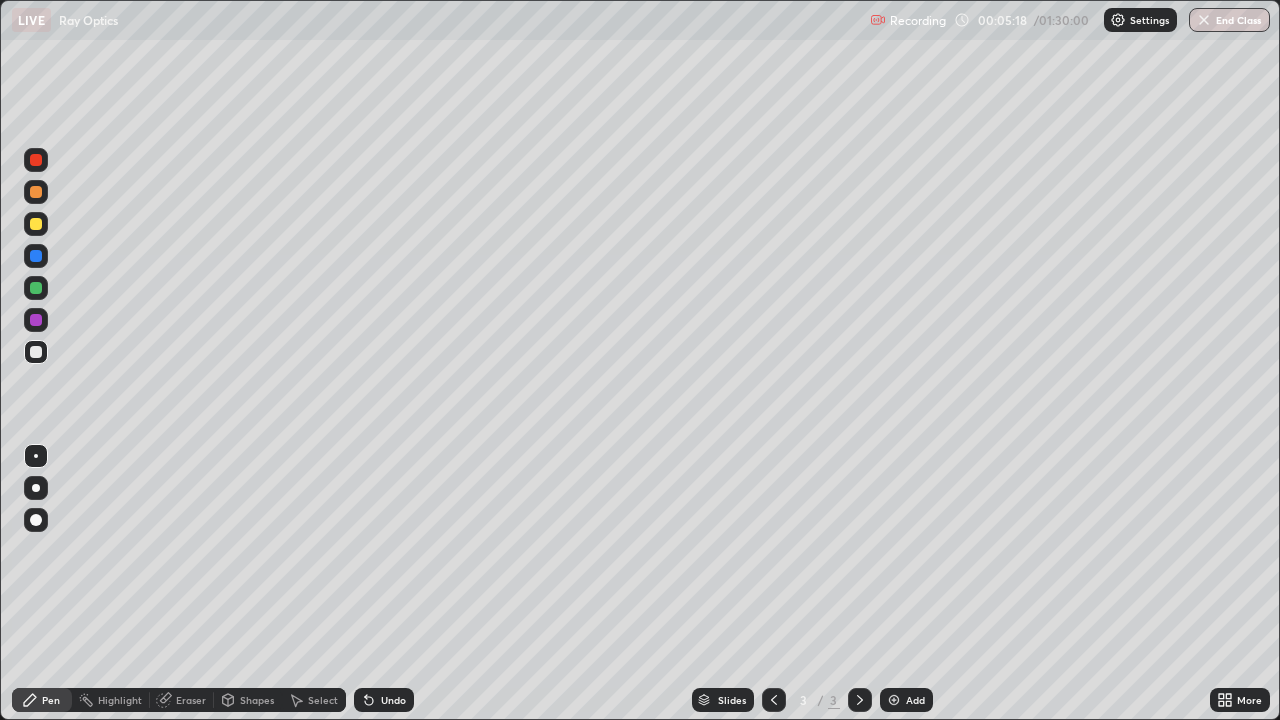 click on "Undo" at bounding box center [384, 700] 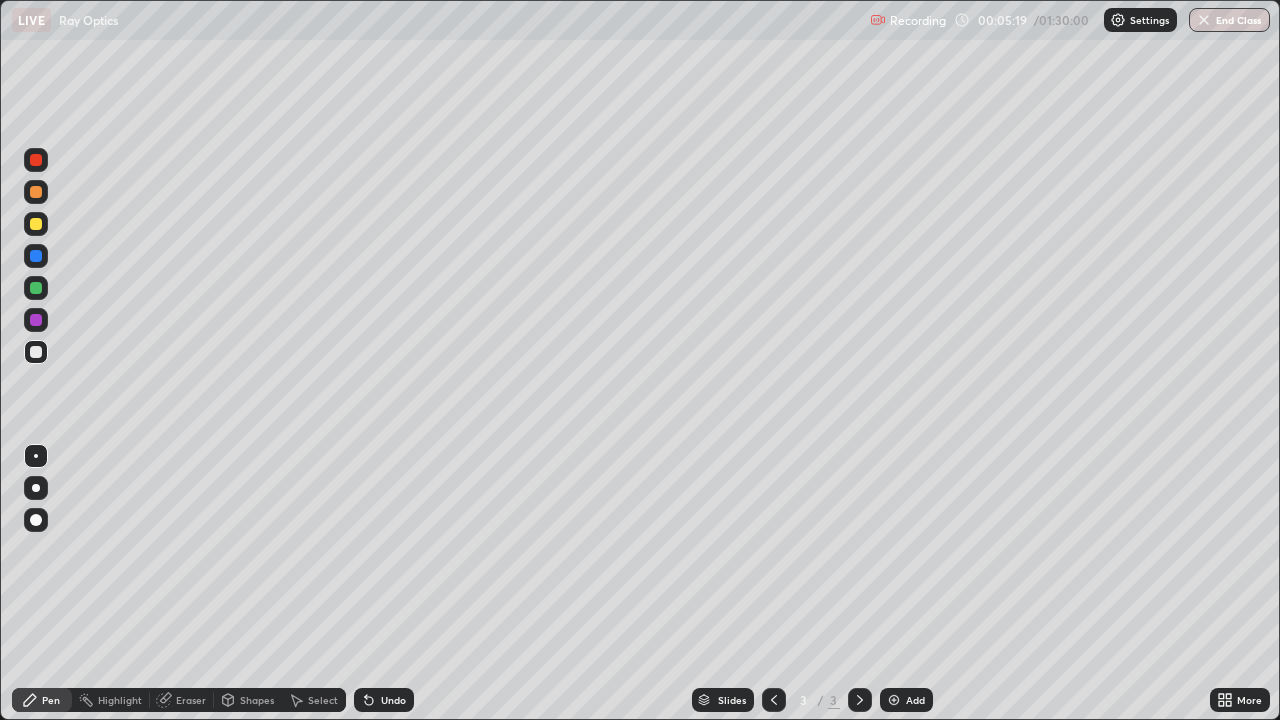 click on "Undo" at bounding box center (384, 700) 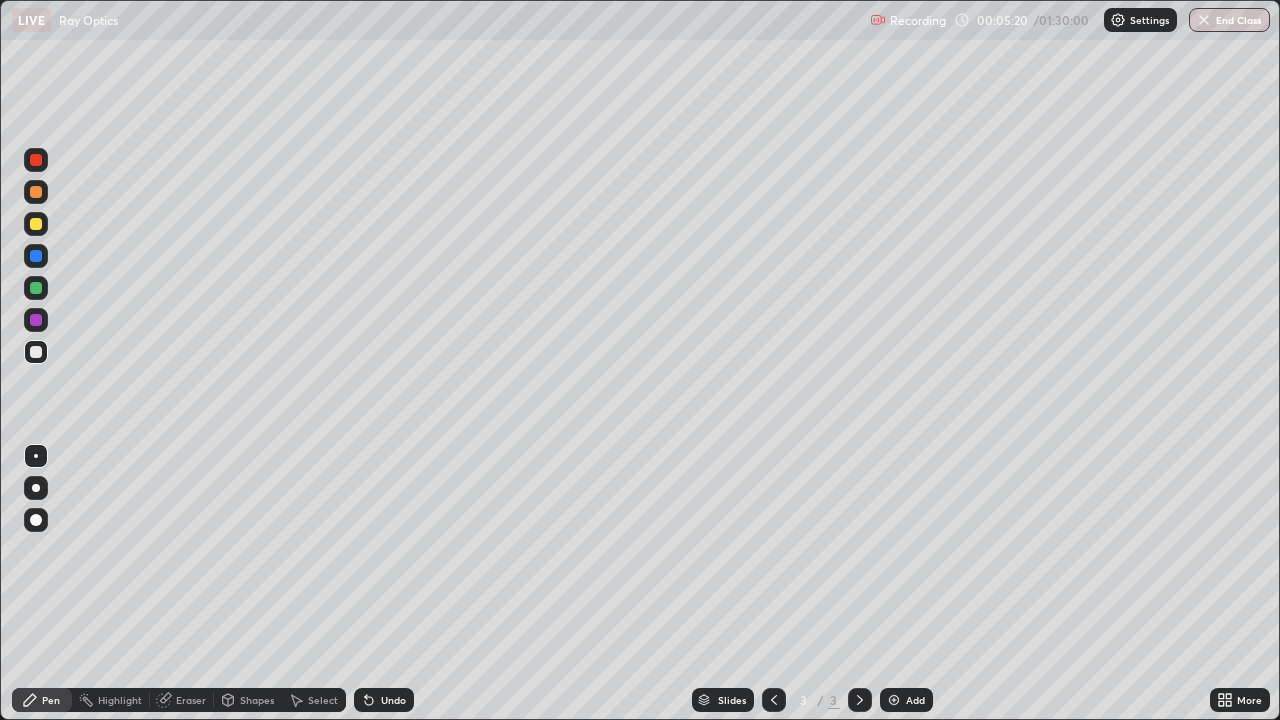 click on "Undo" at bounding box center (384, 700) 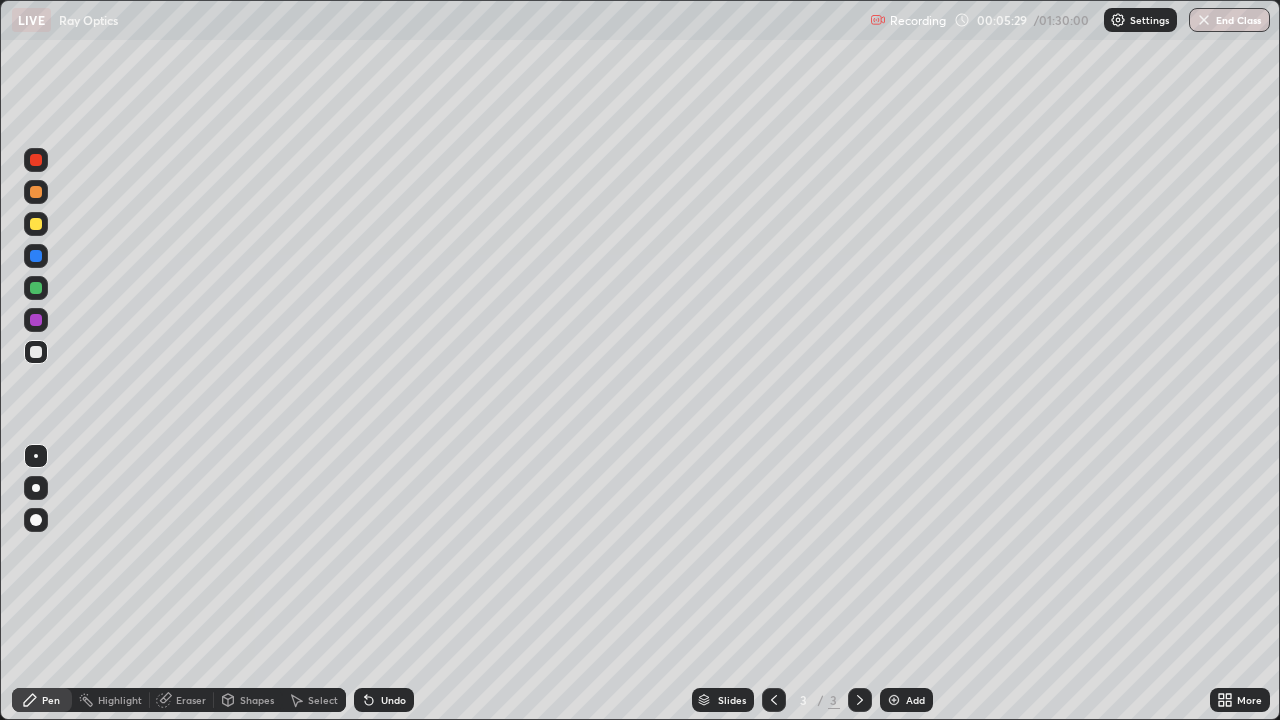 click at bounding box center (36, 288) 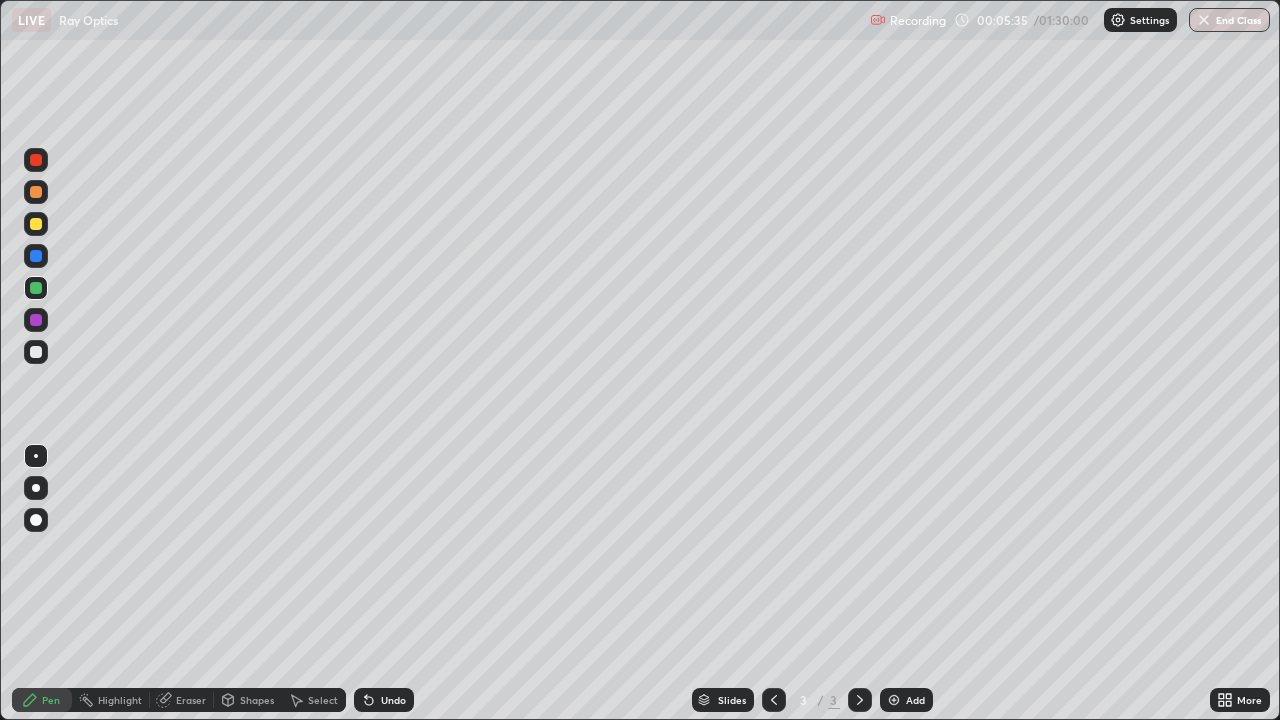 click on "Shapes" at bounding box center [257, 700] 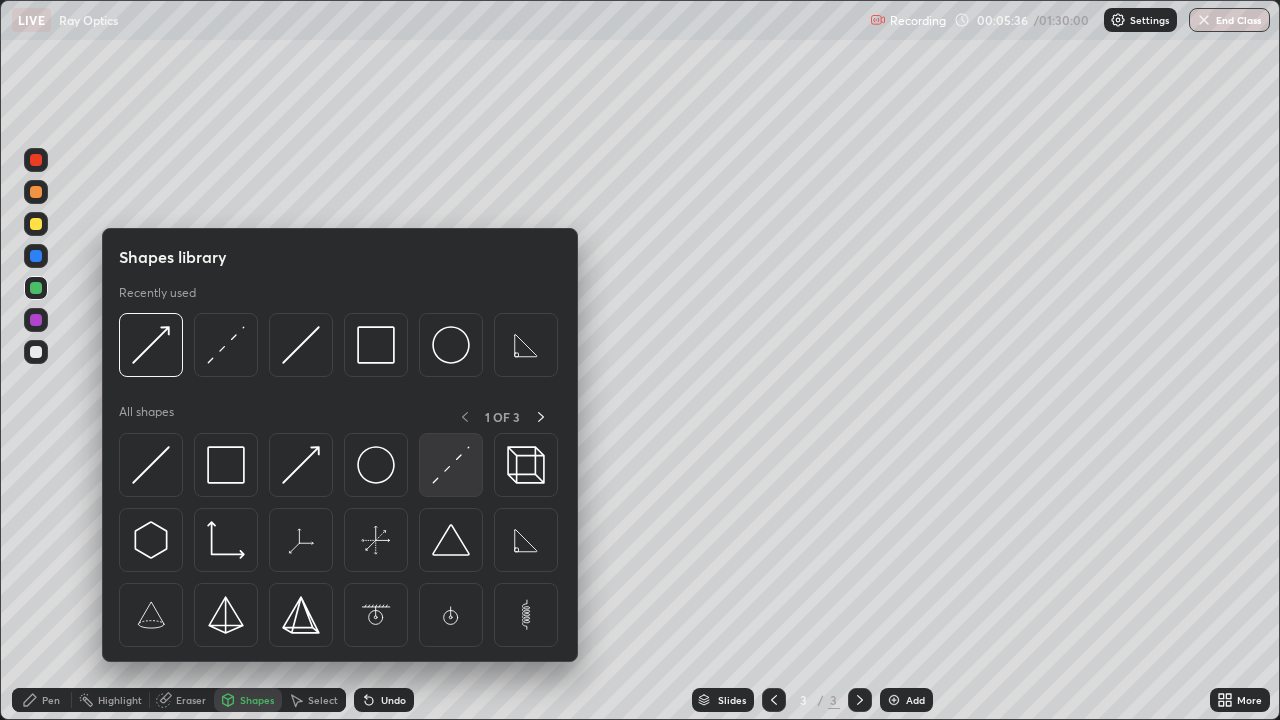 click at bounding box center [451, 465] 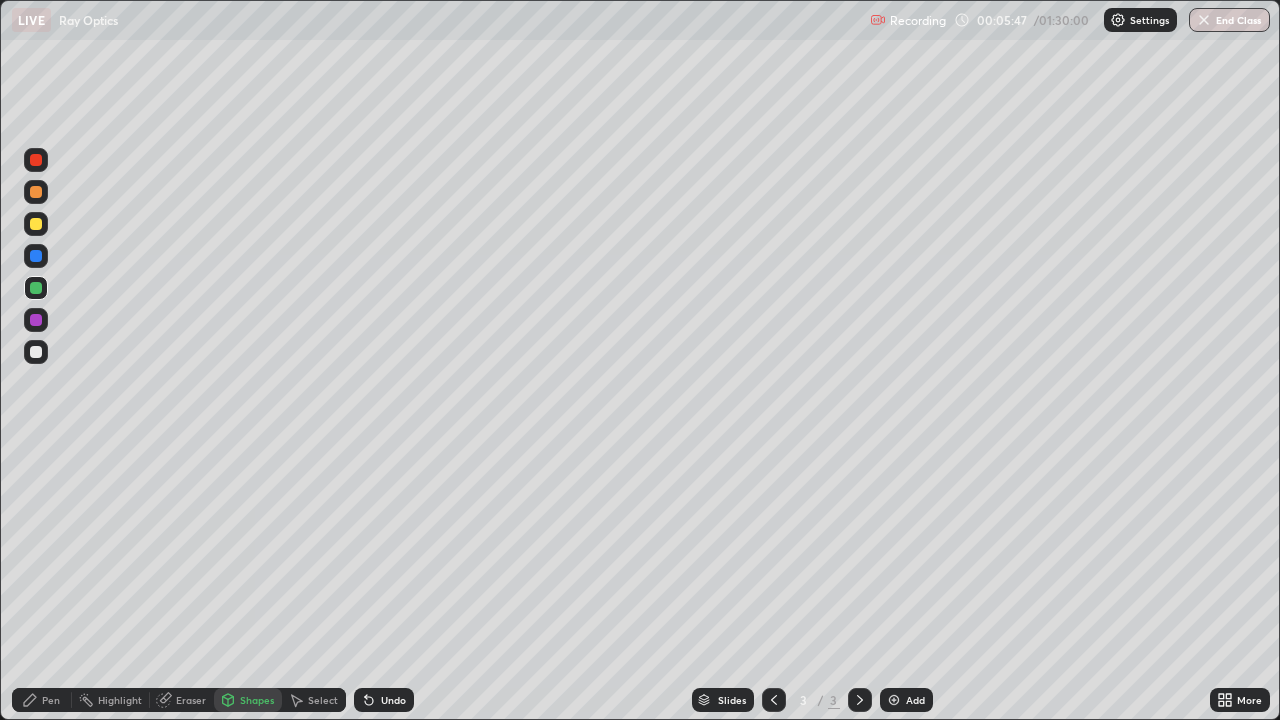 click at bounding box center (36, 224) 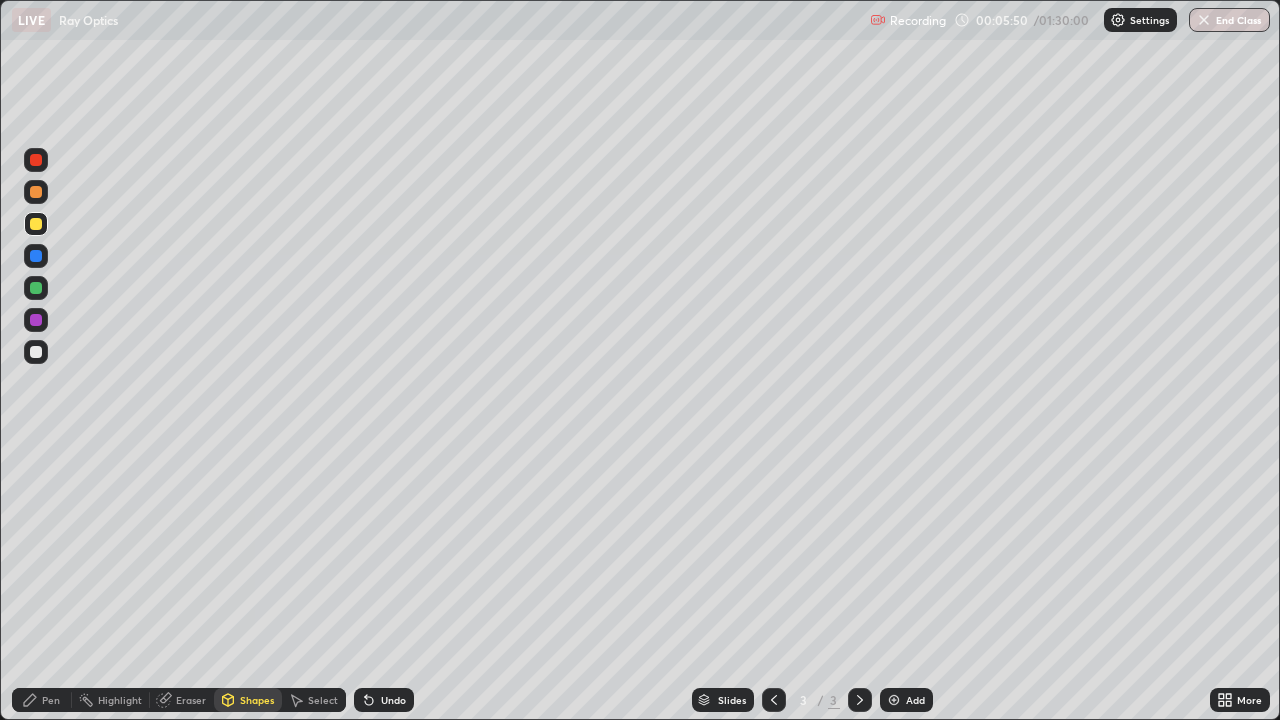 click on "Pen" at bounding box center (51, 700) 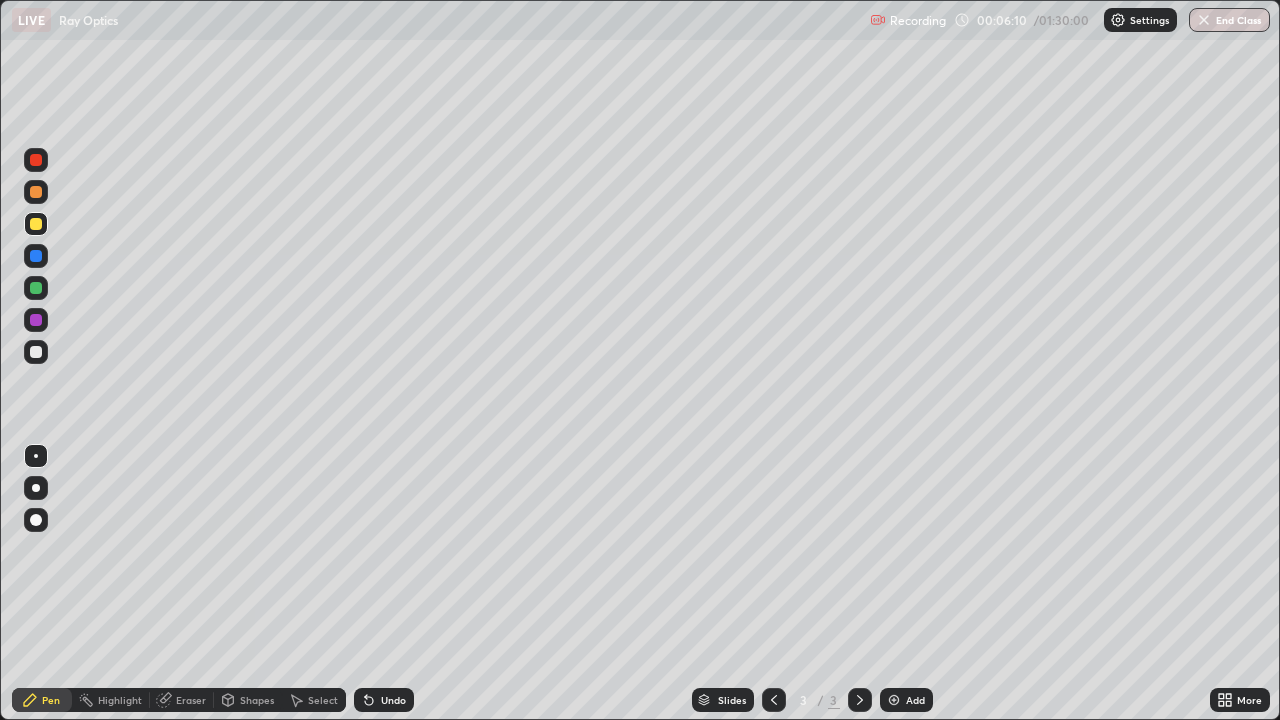 click on "Undo" at bounding box center [393, 700] 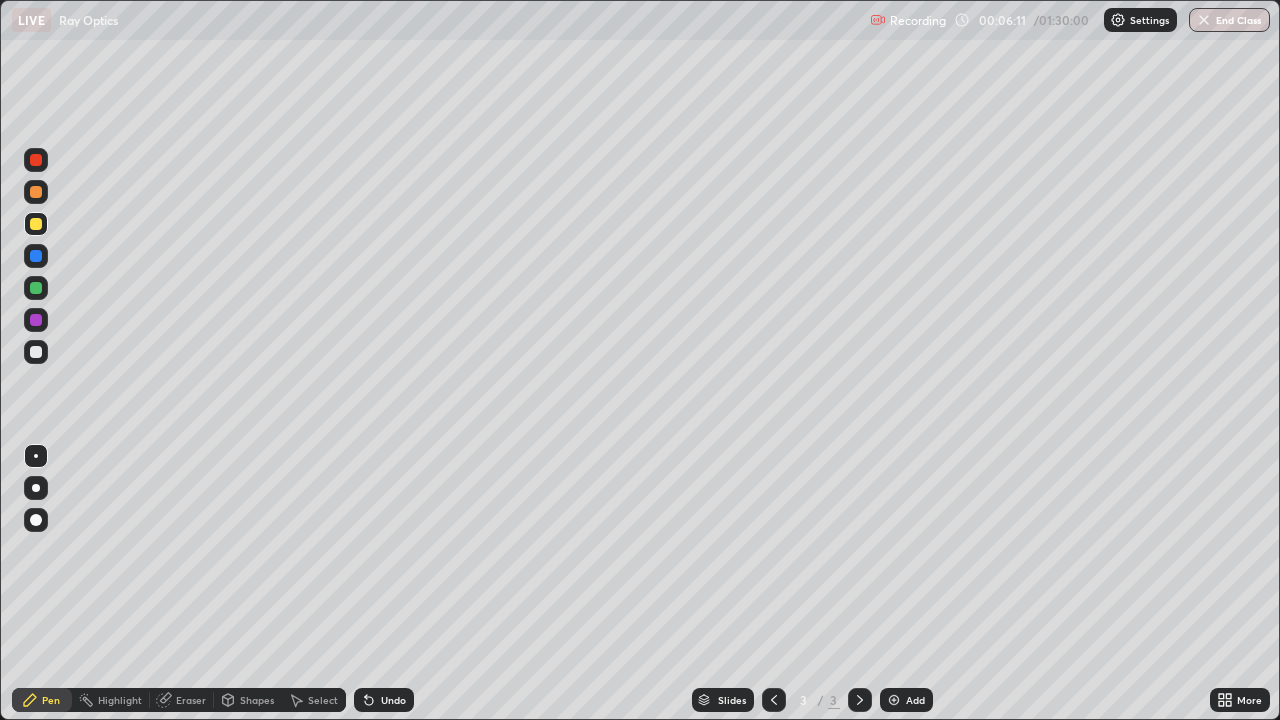 click on "Shapes" at bounding box center [257, 700] 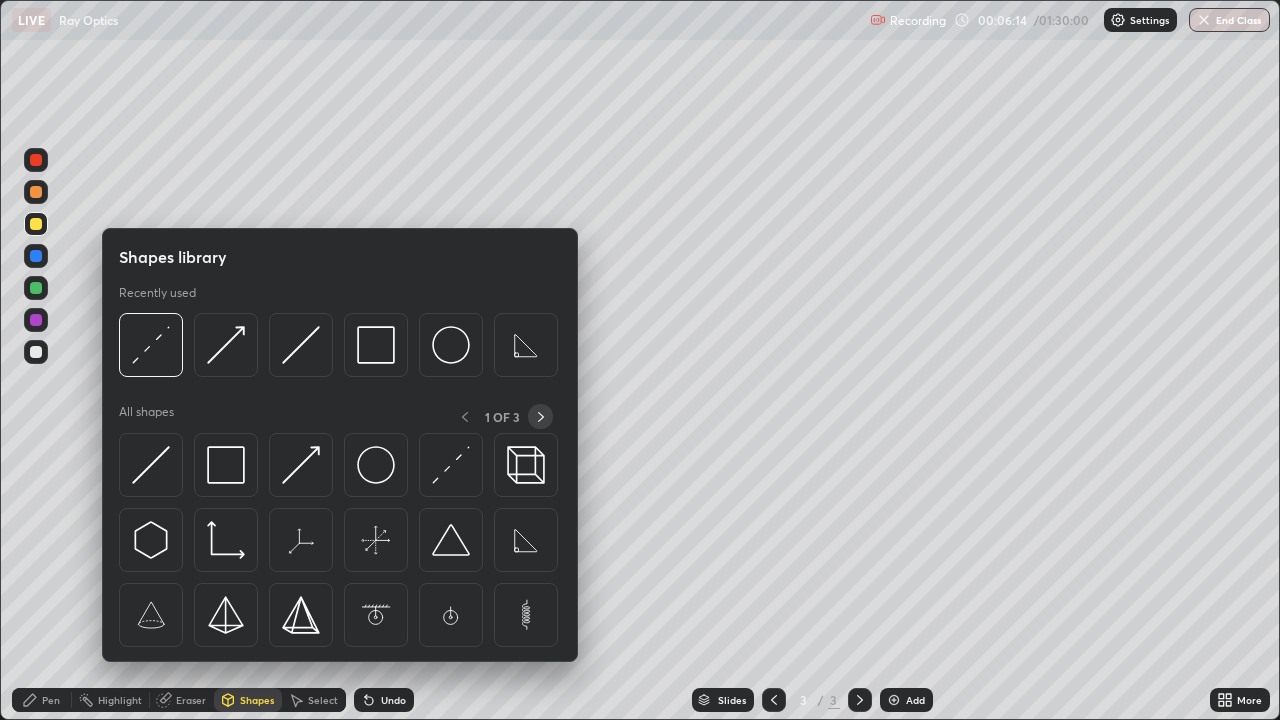 click 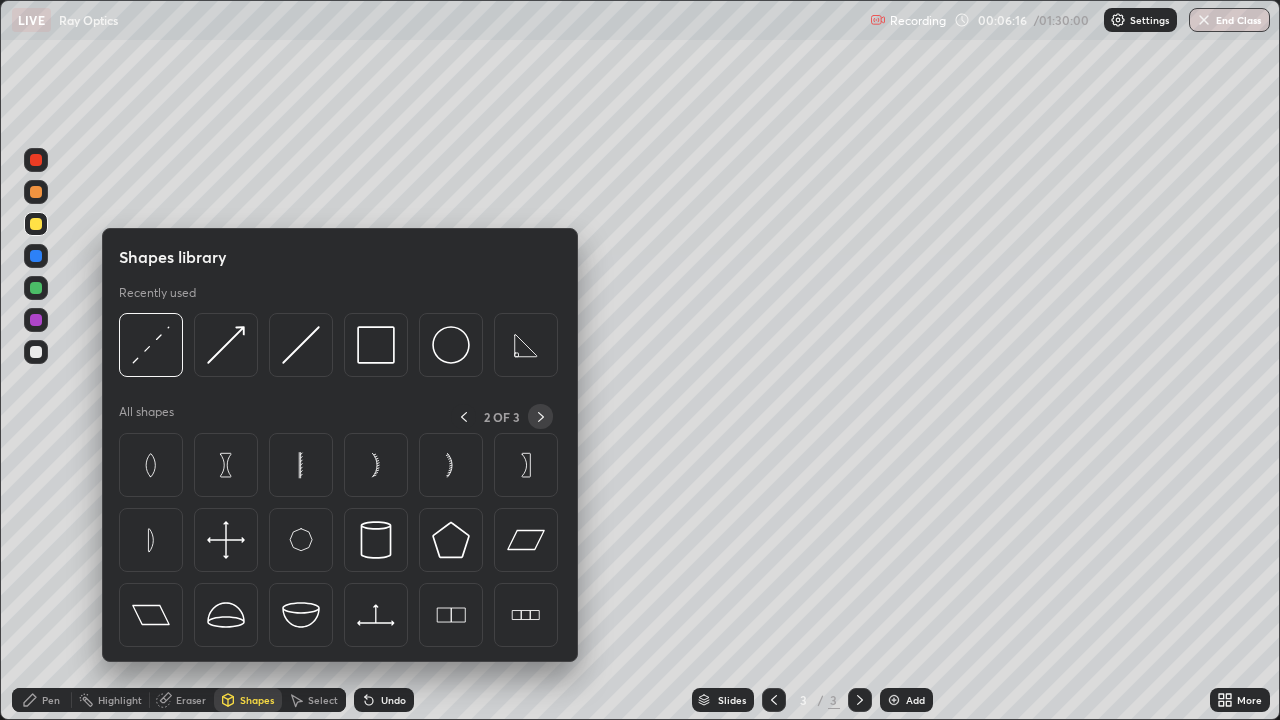 click at bounding box center (463, 416) 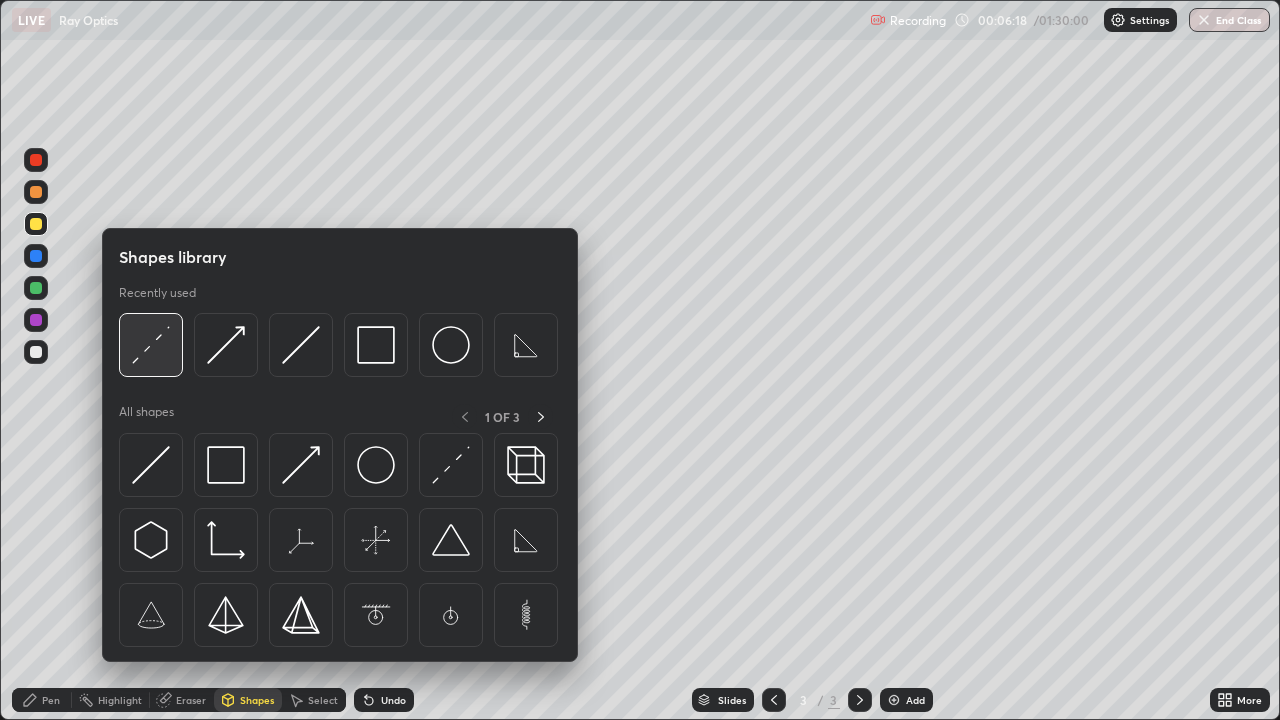 click at bounding box center [151, 345] 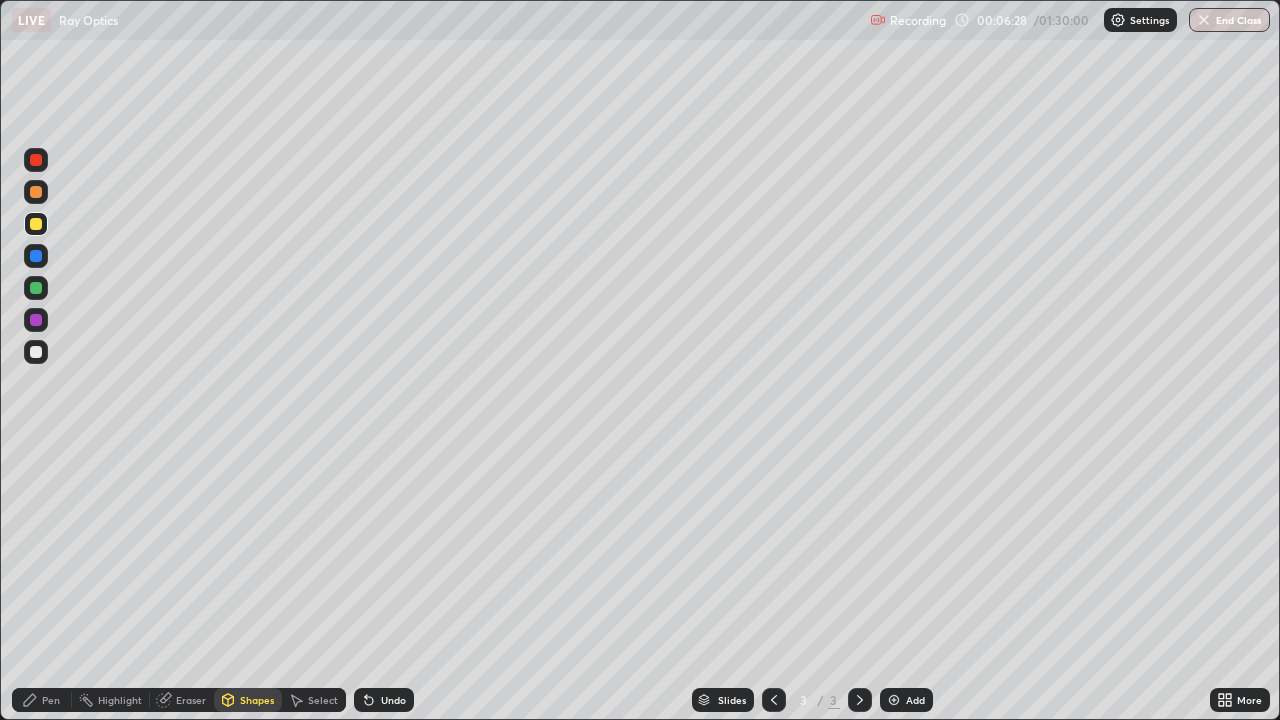 click at bounding box center [36, 288] 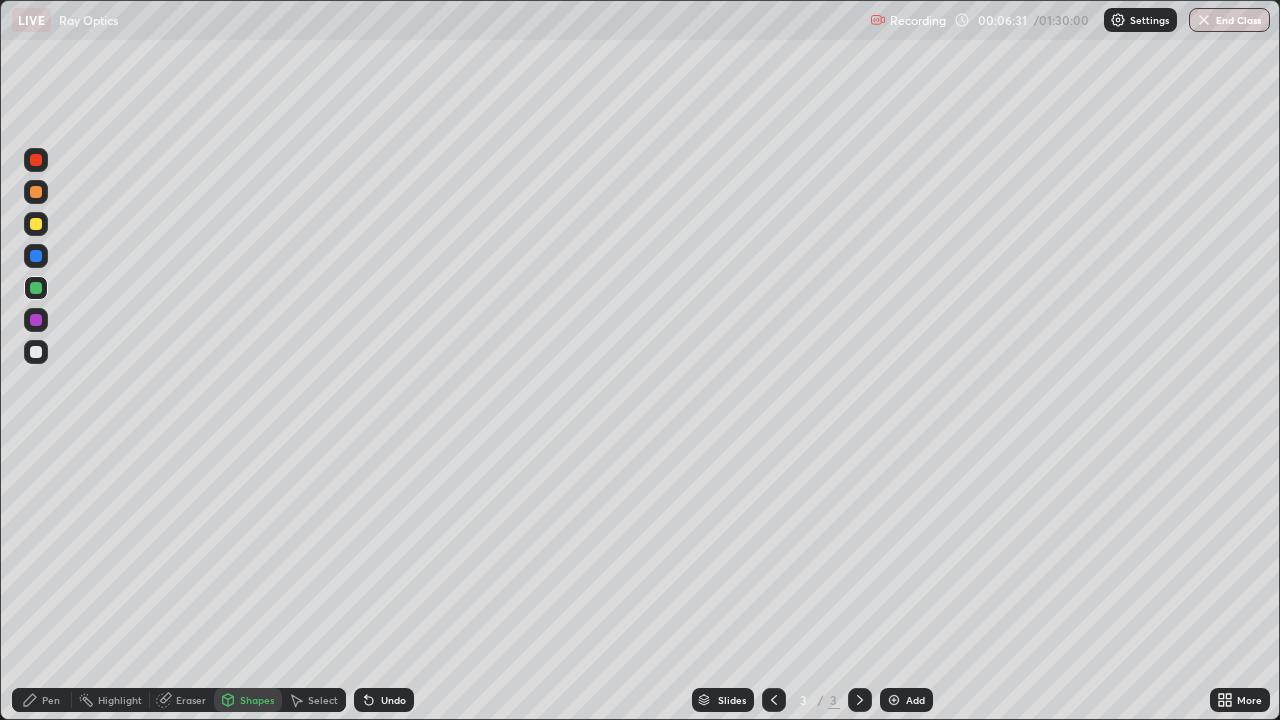 click on "Pen" at bounding box center [51, 700] 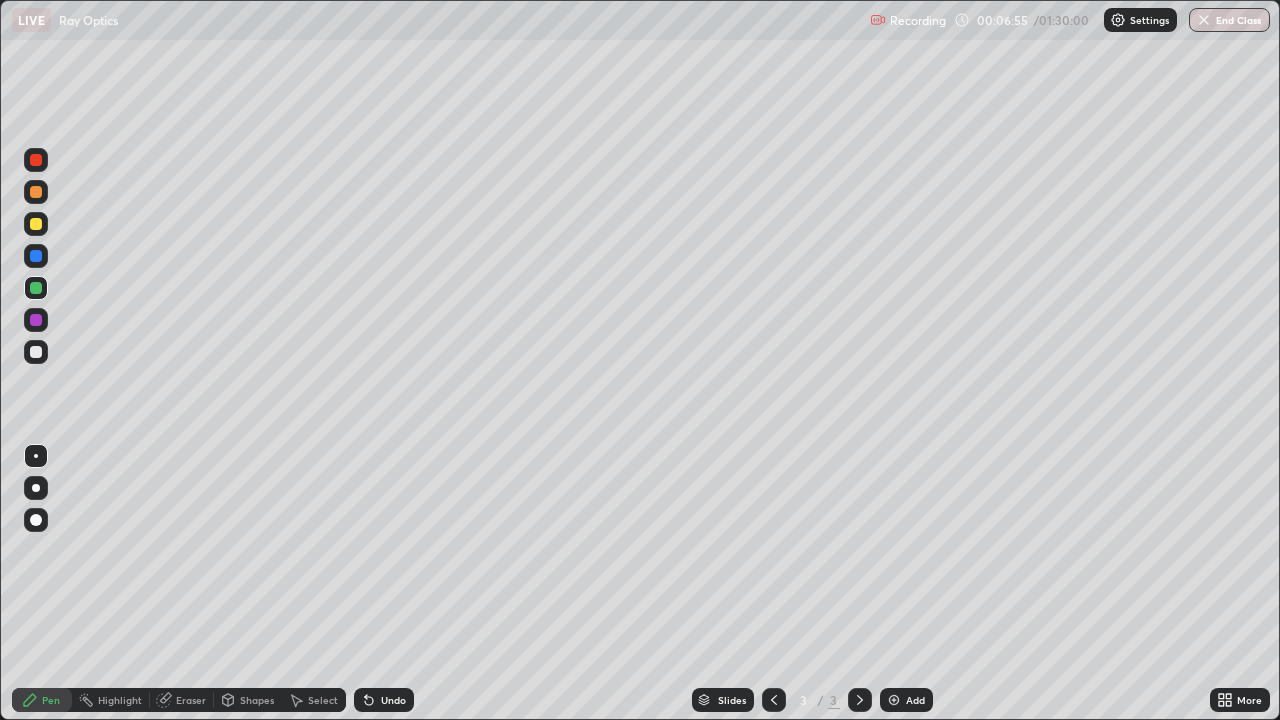 click at bounding box center (36, 352) 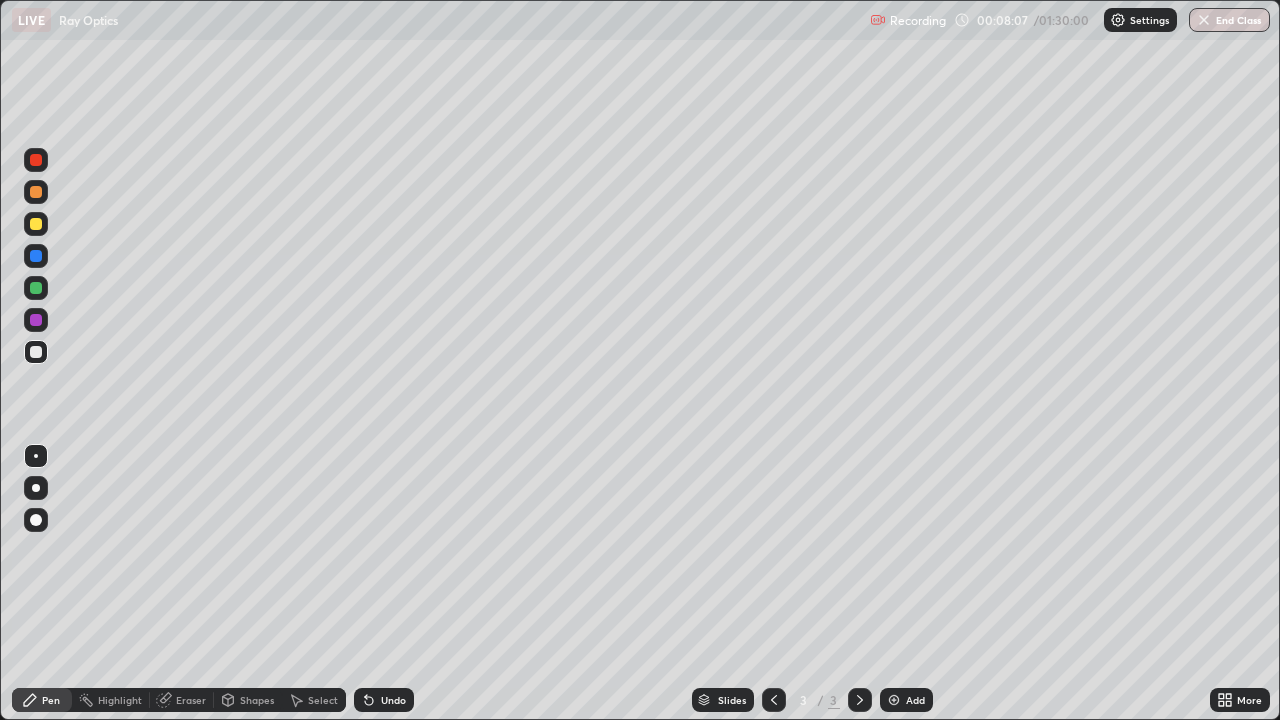 click on "Undo" at bounding box center [393, 700] 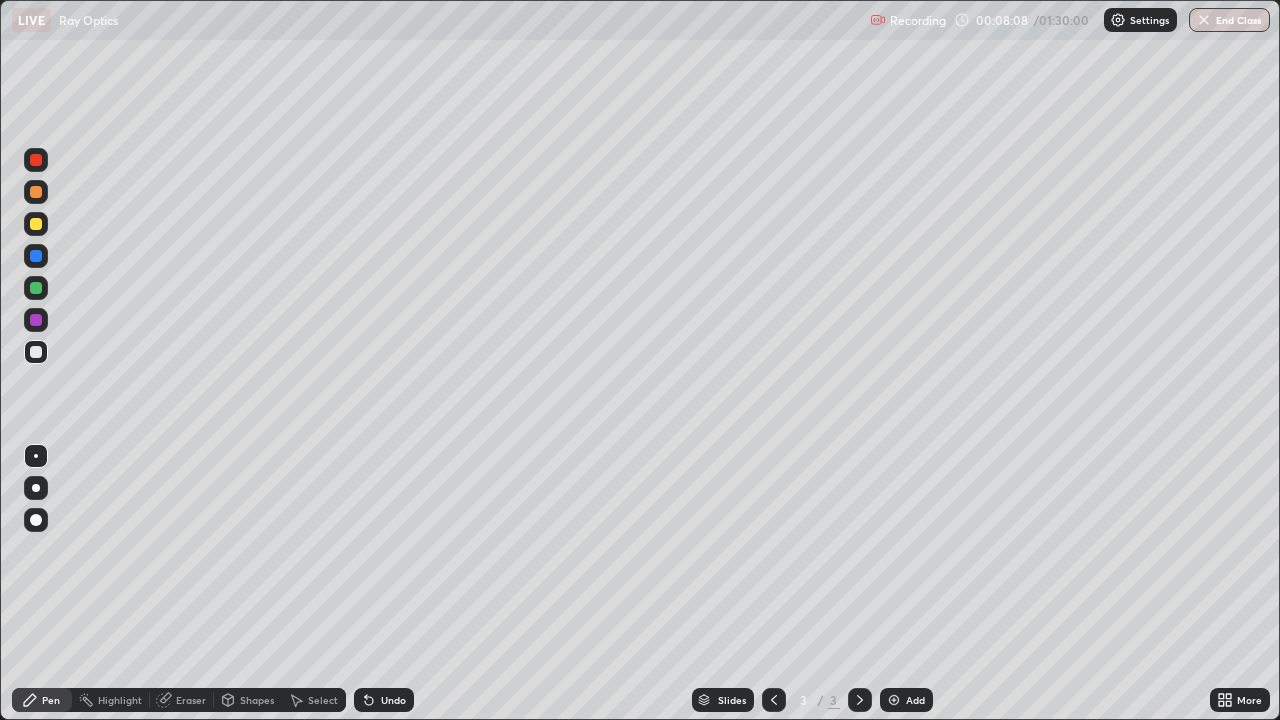 click on "Undo" at bounding box center [384, 700] 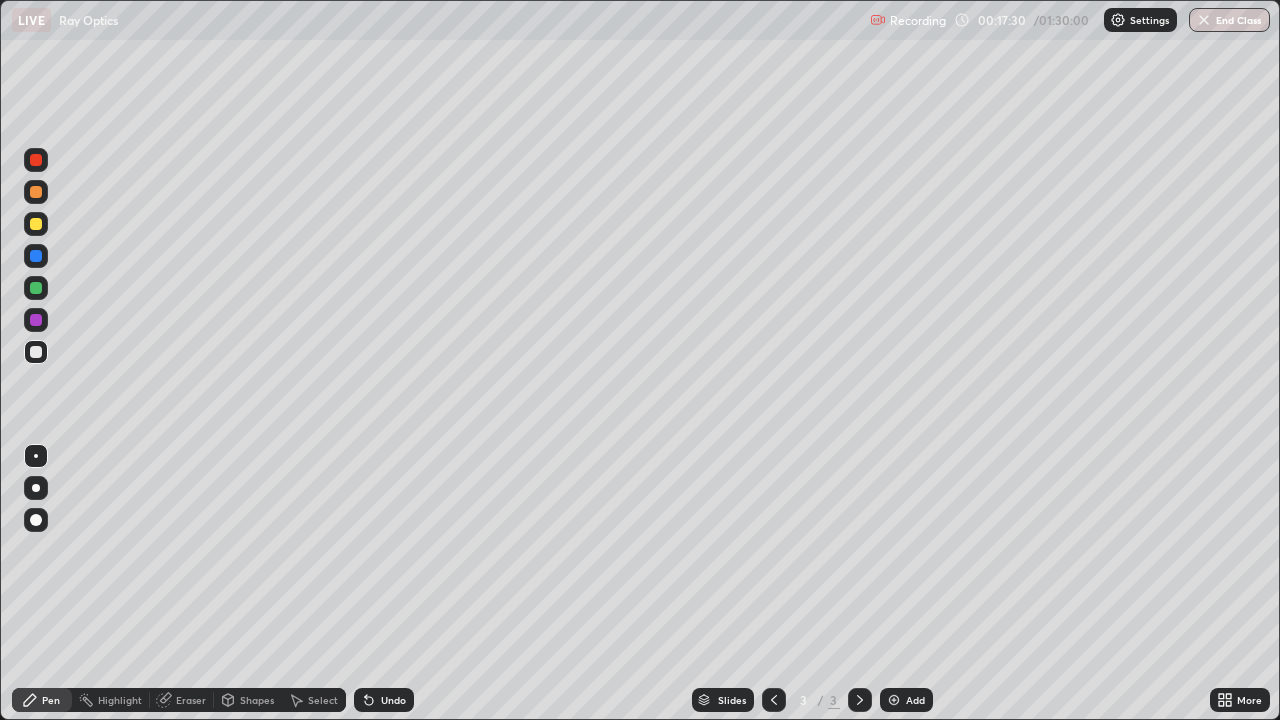 click on "Add" at bounding box center (915, 700) 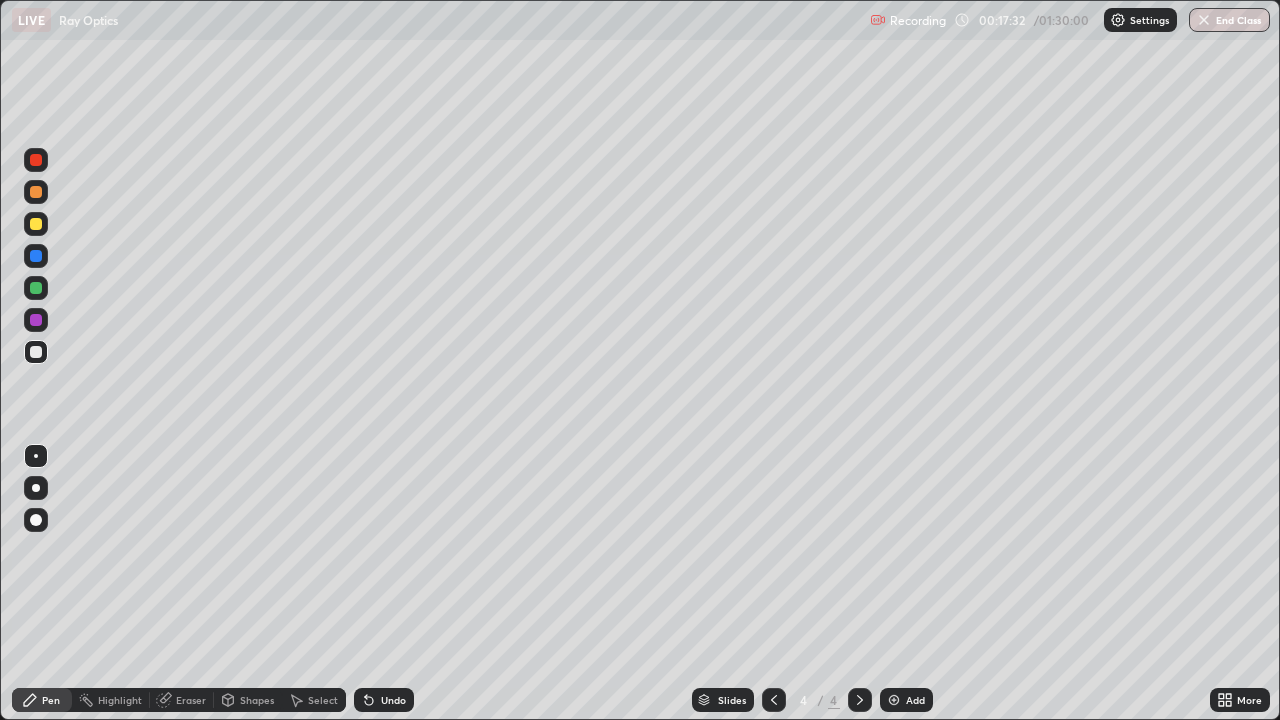 click at bounding box center (36, 224) 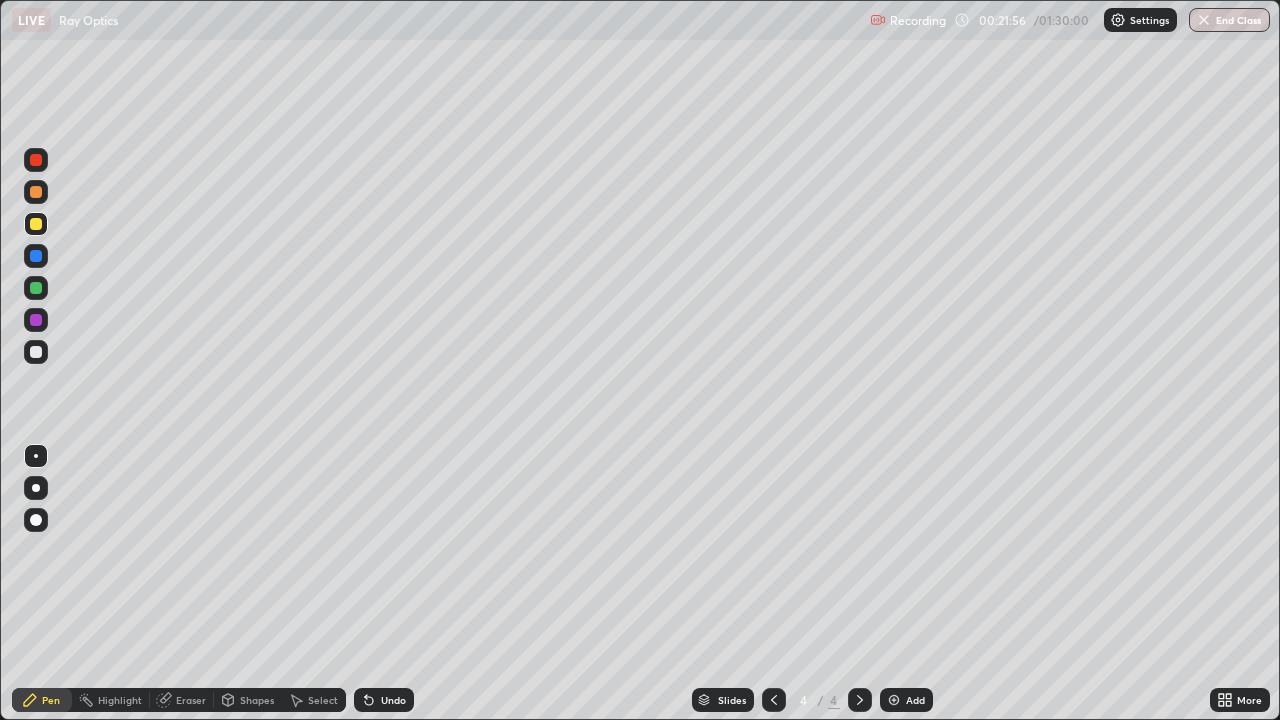 click at bounding box center (36, 288) 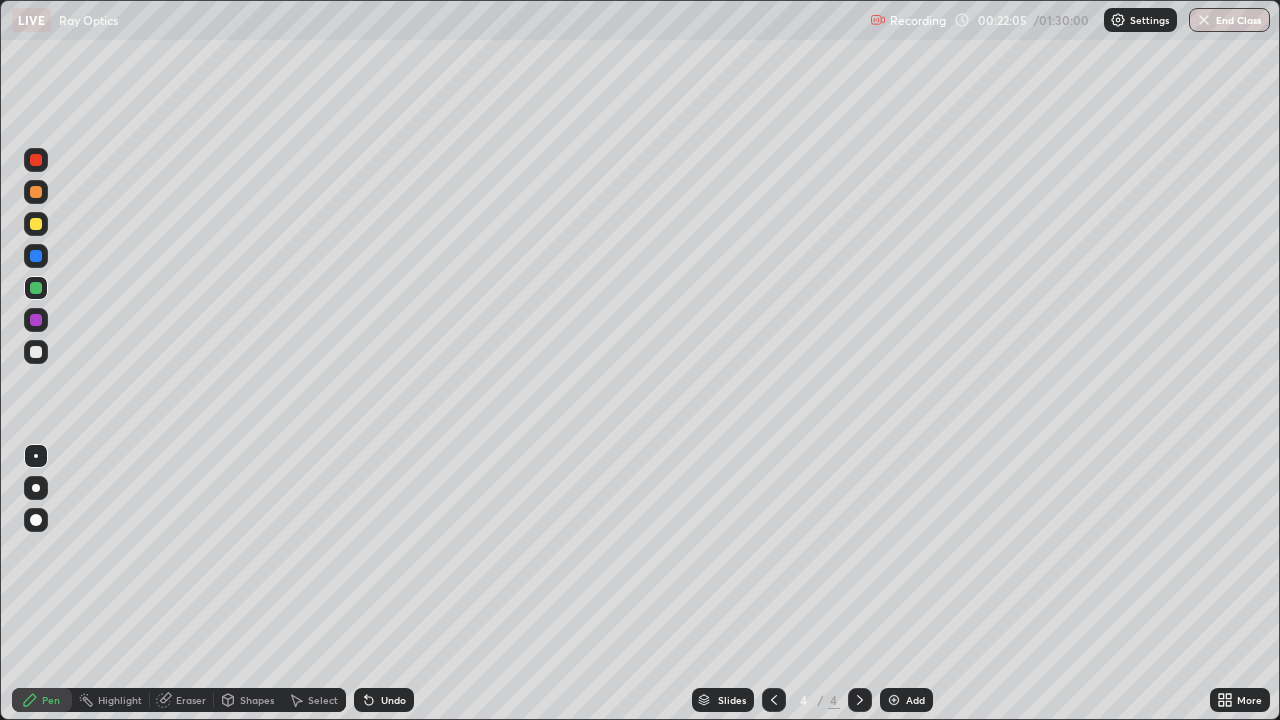 click on "Add" at bounding box center (915, 700) 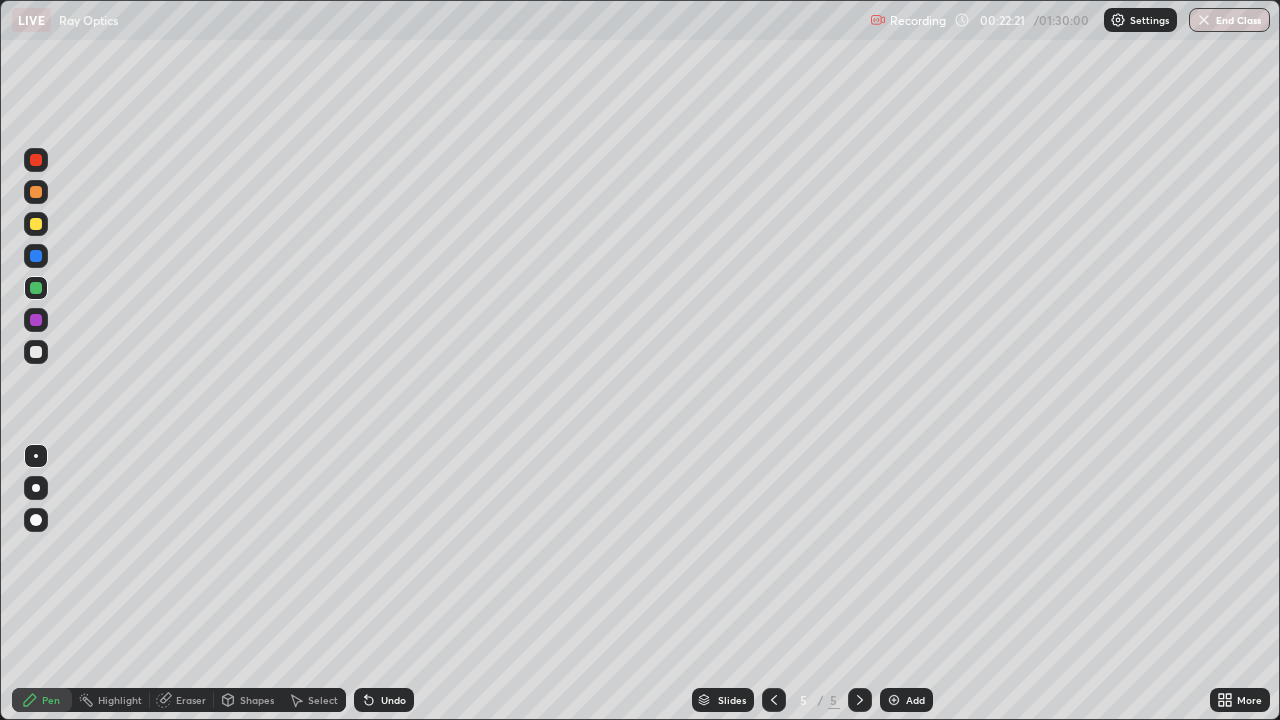 click at bounding box center [36, 224] 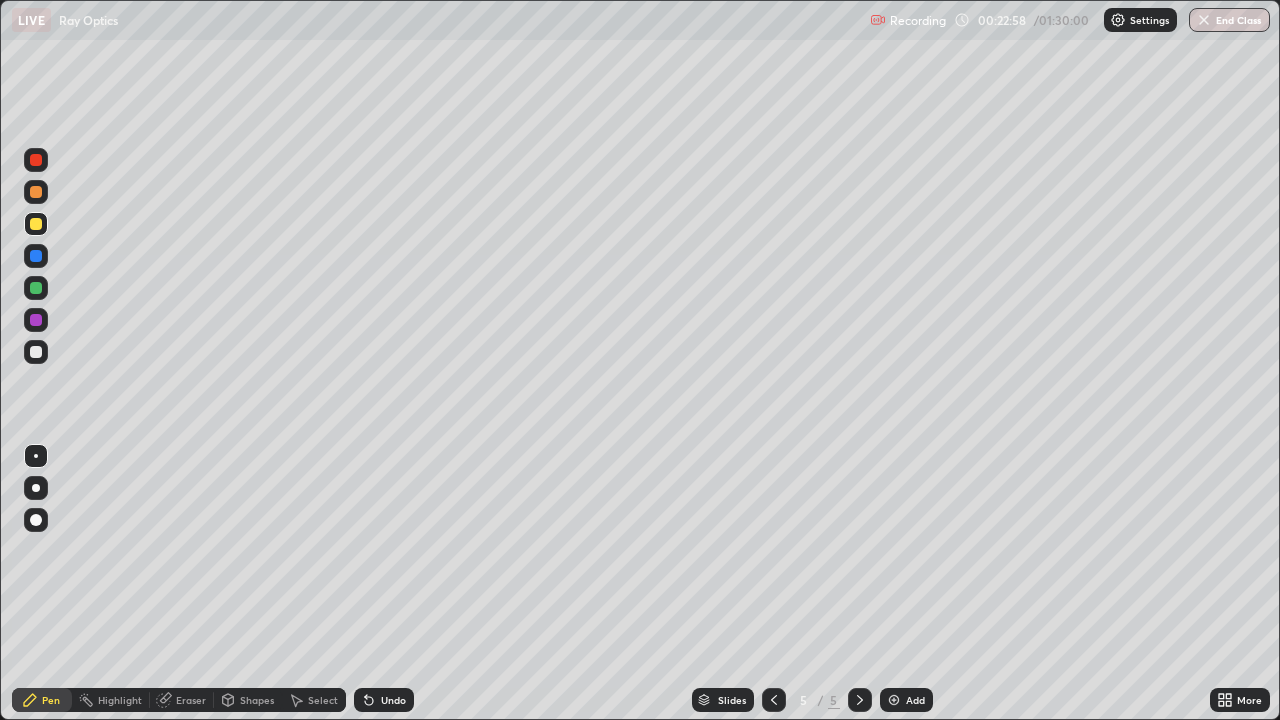 click at bounding box center [36, 352] 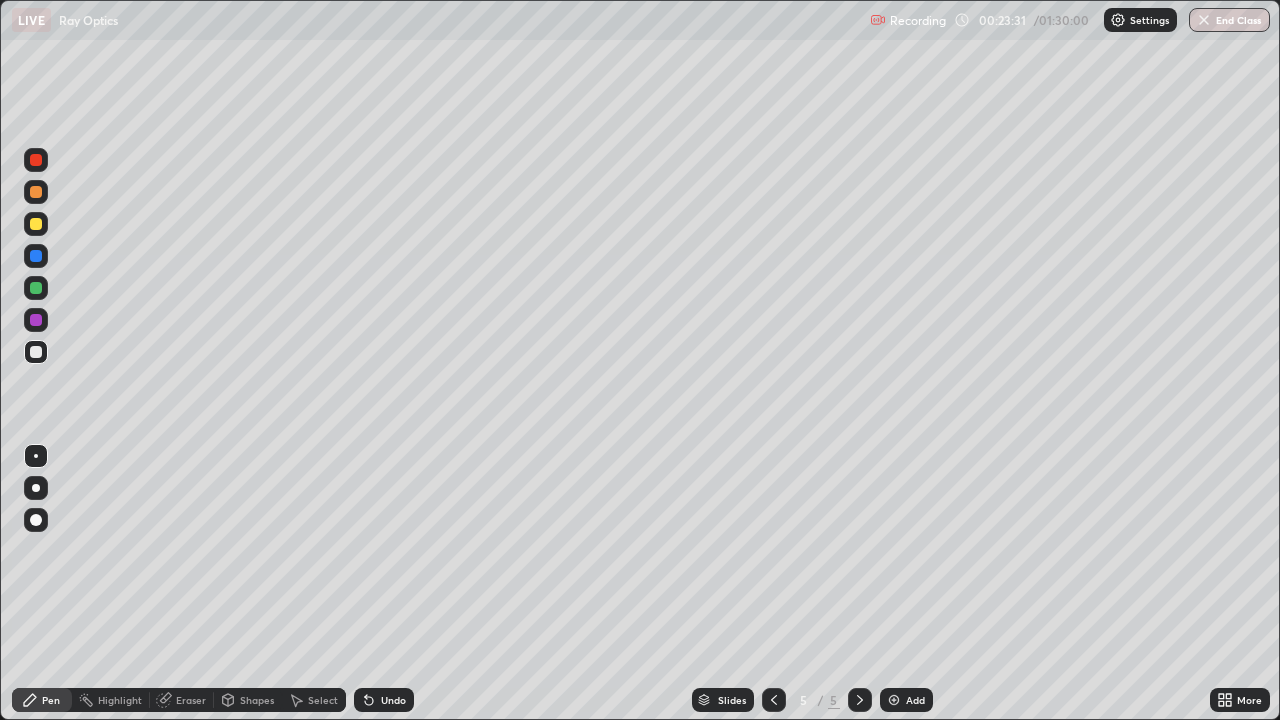 click at bounding box center [36, 320] 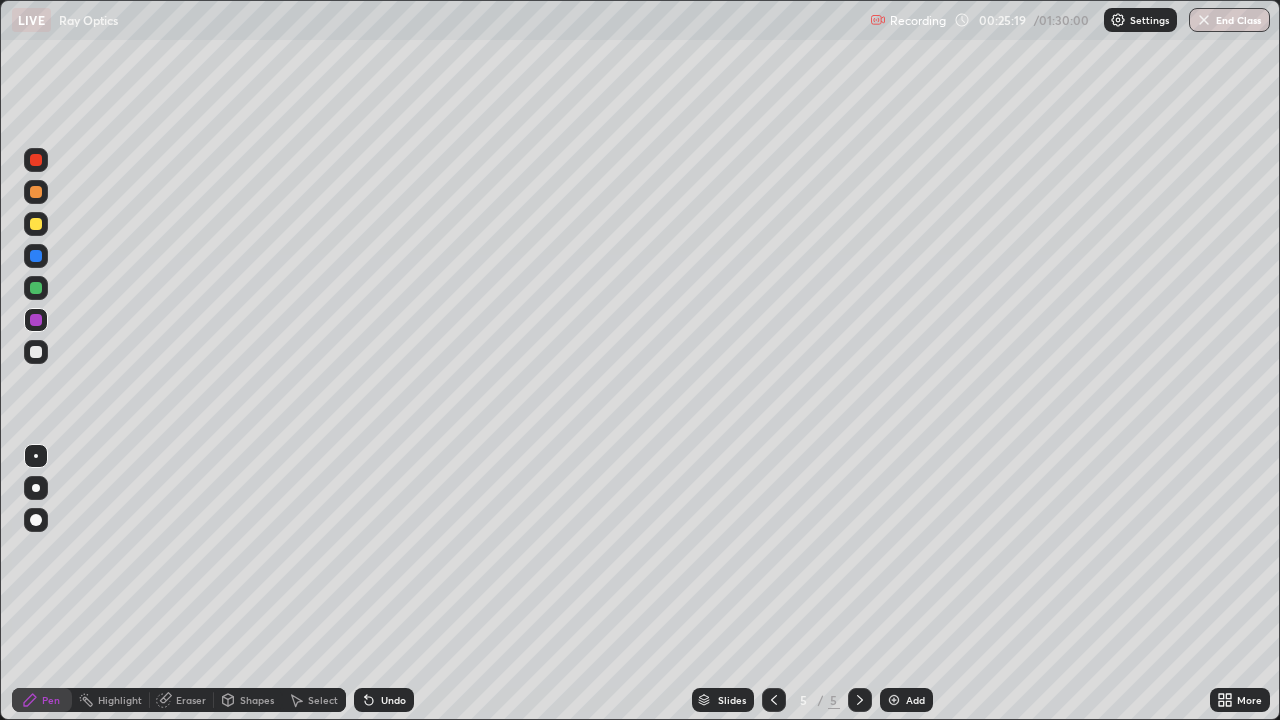 click on "Add" at bounding box center (906, 700) 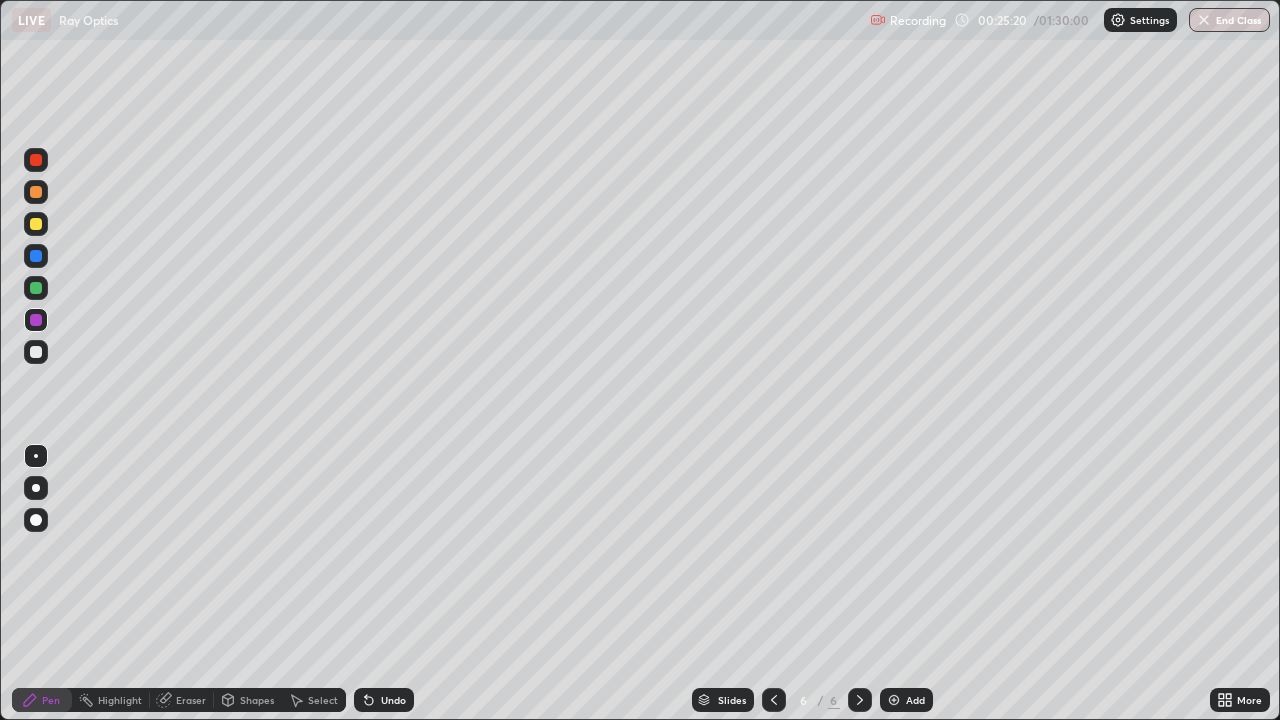 click at bounding box center (36, 192) 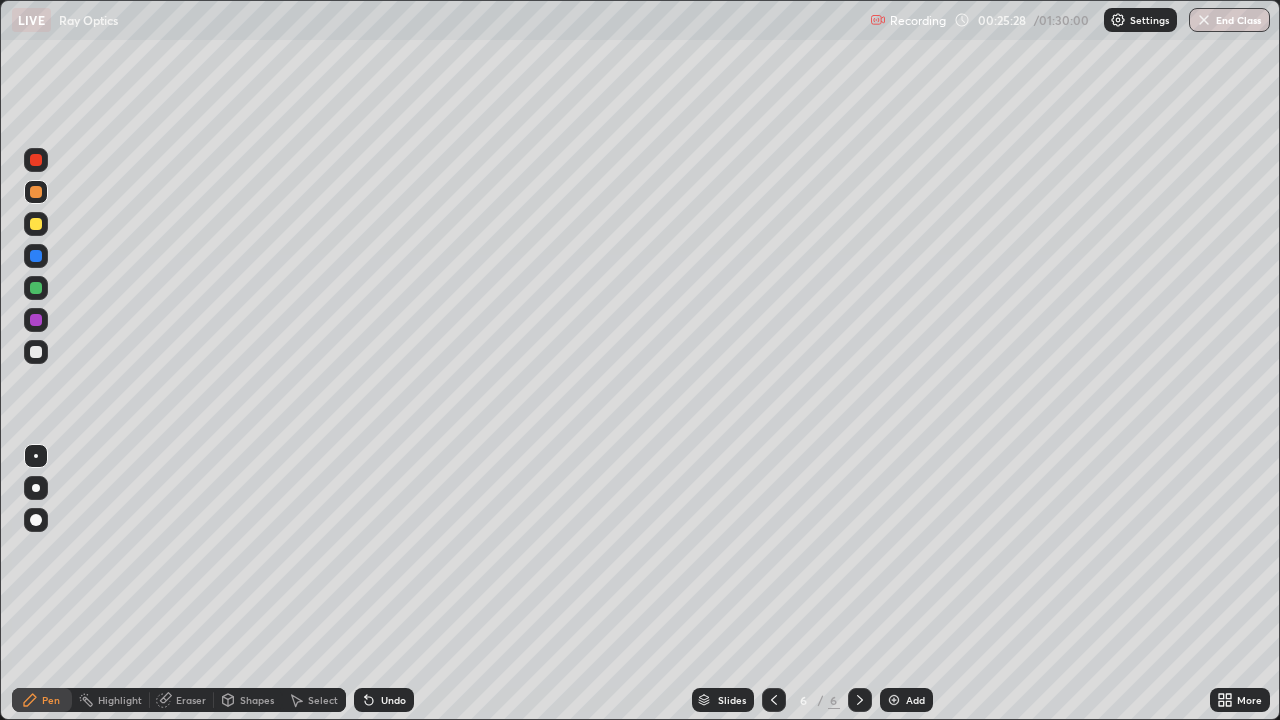 click 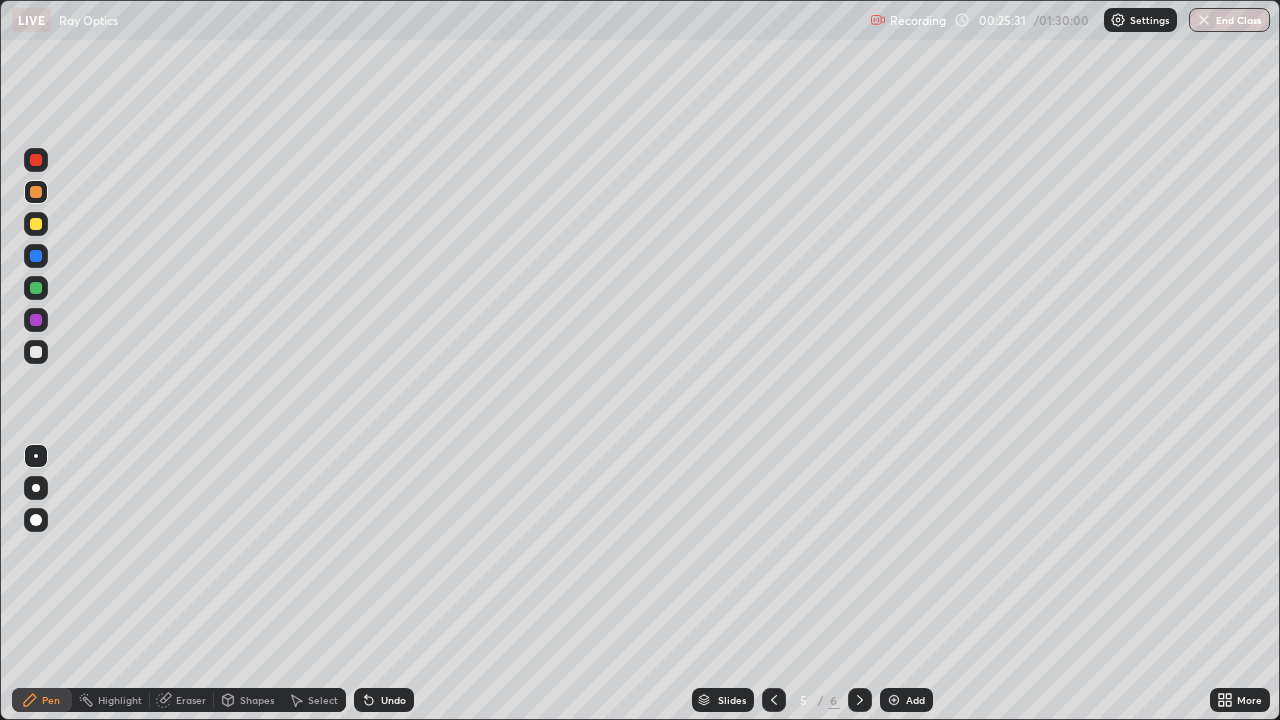 click at bounding box center [774, 700] 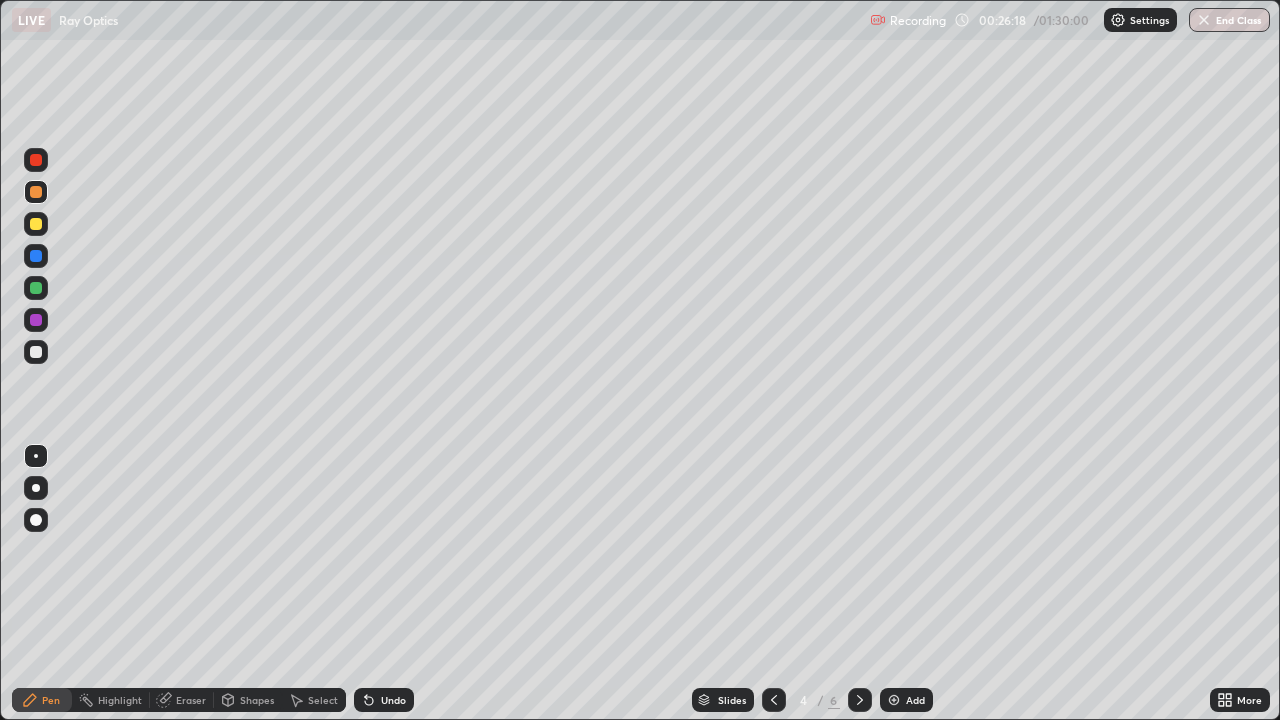 click 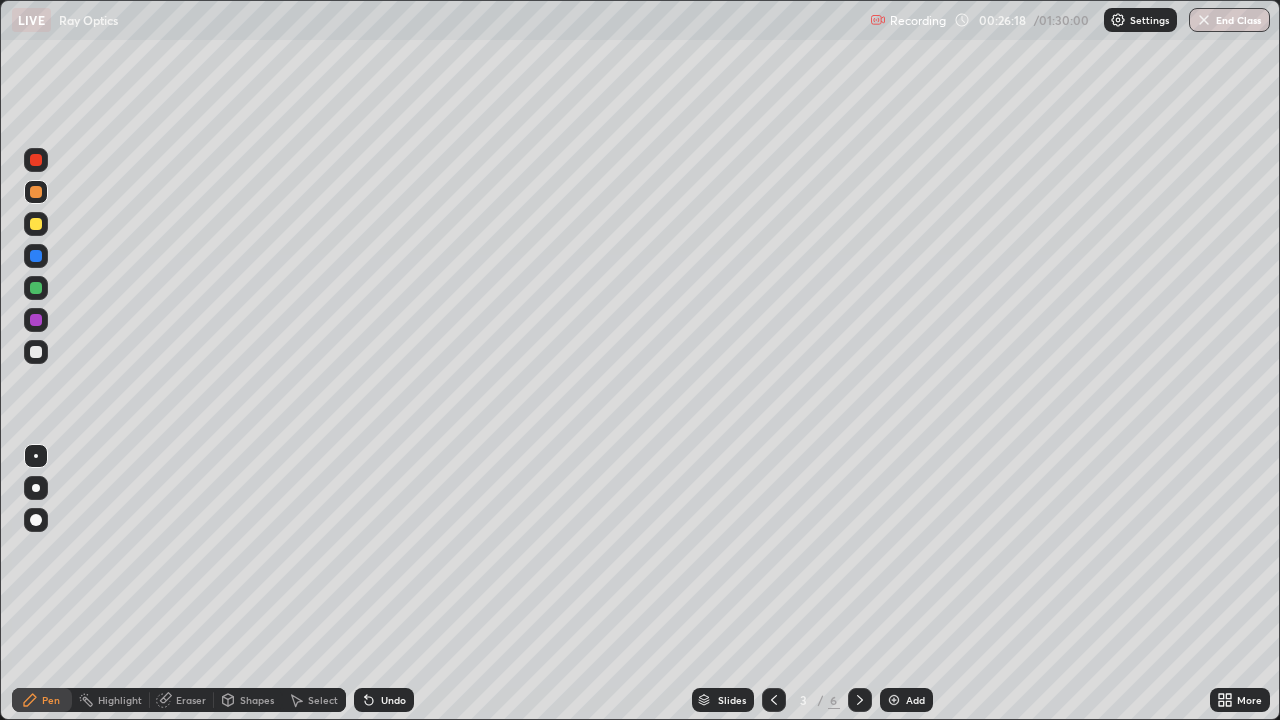 click 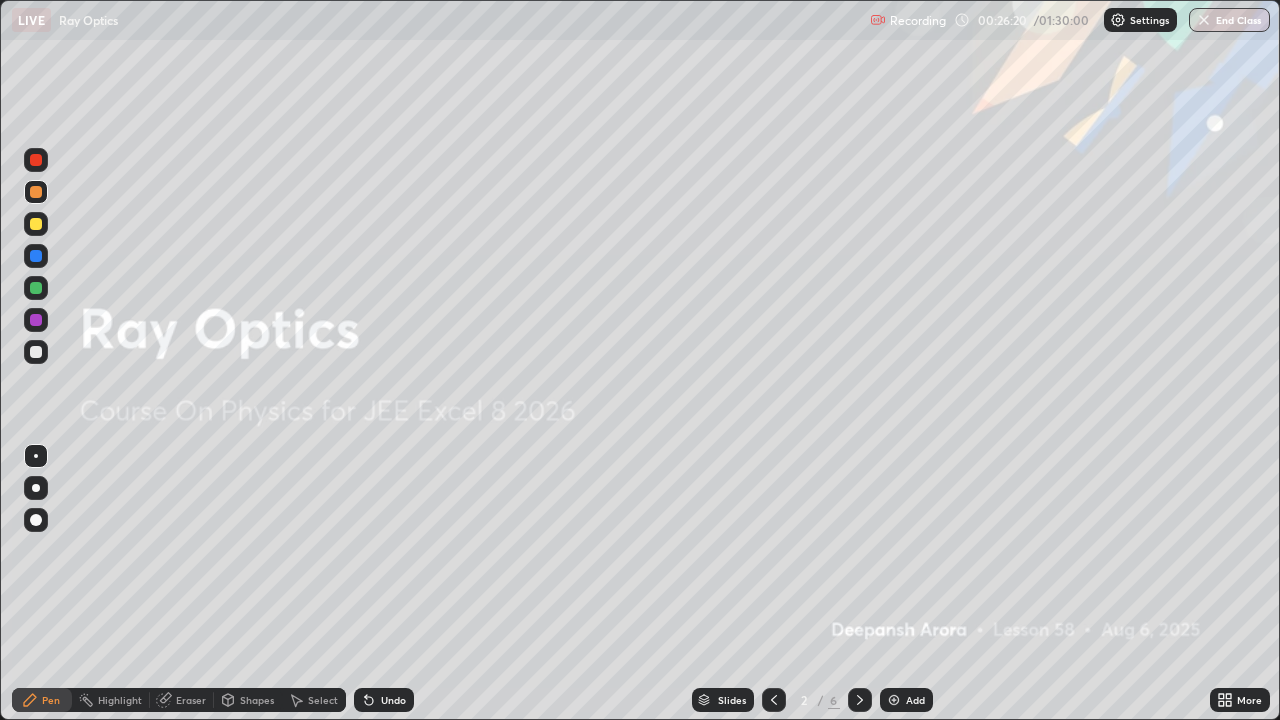 click 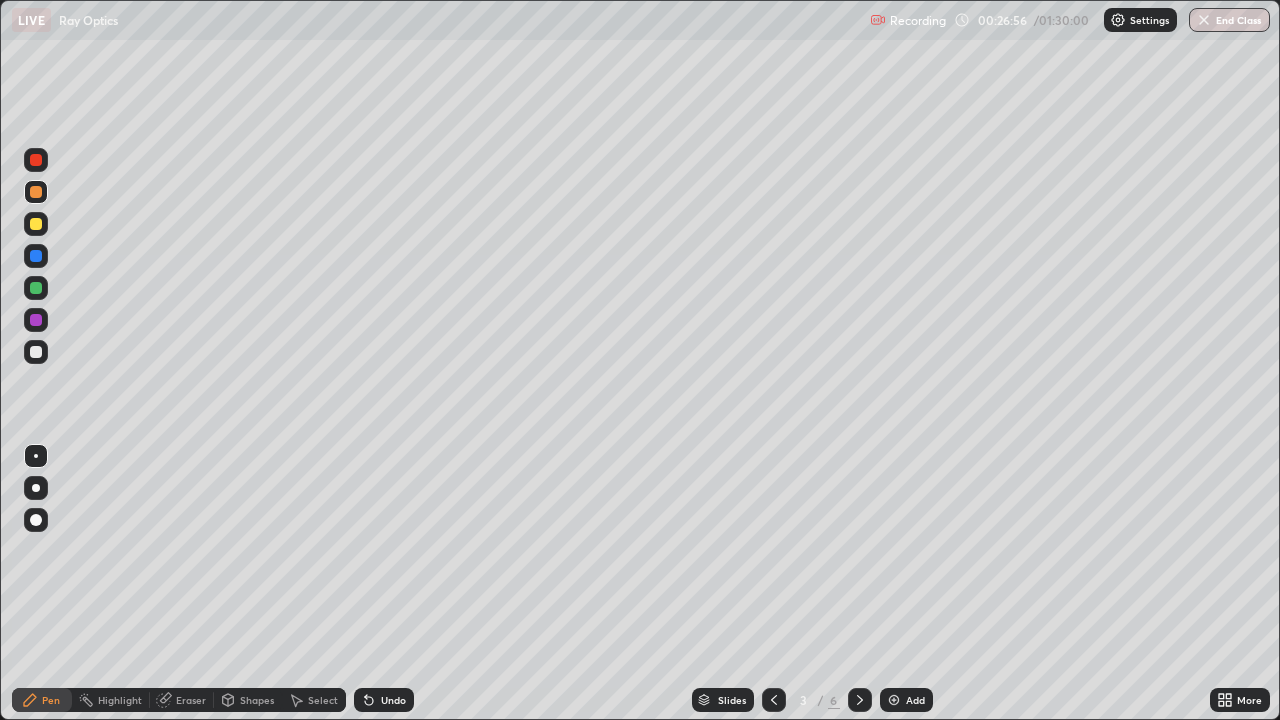 click 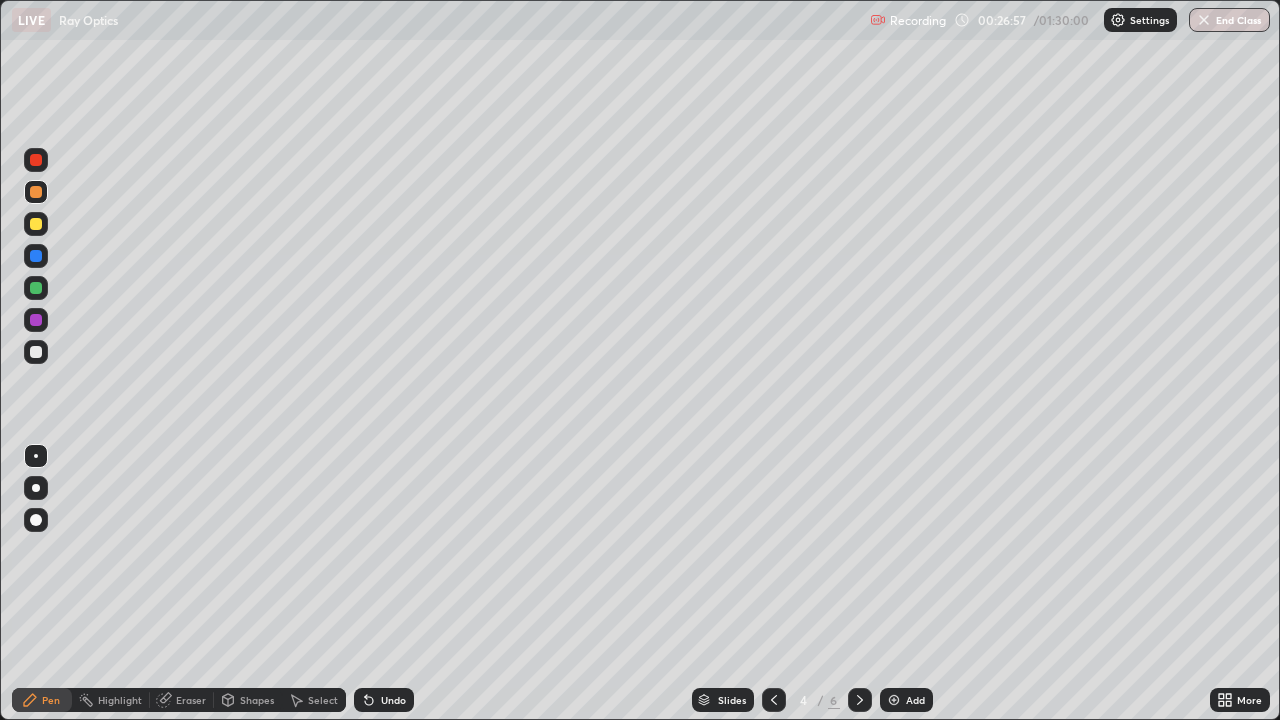 click 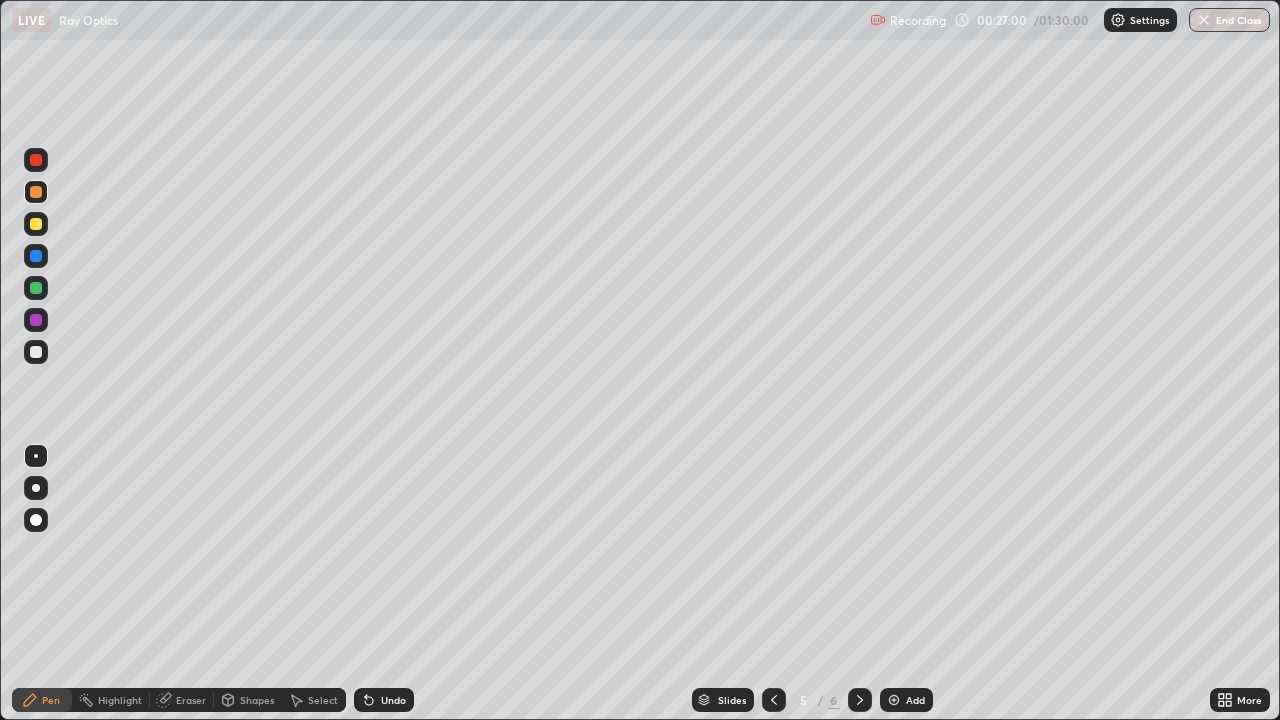 click 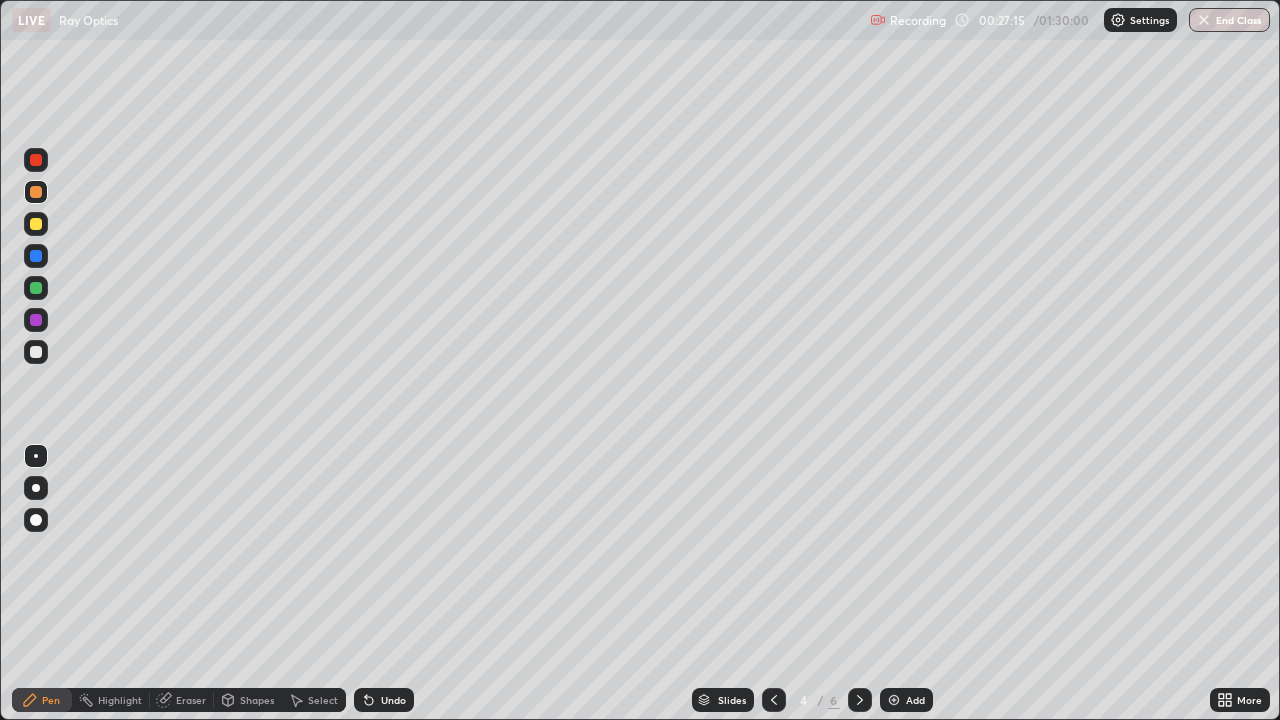click 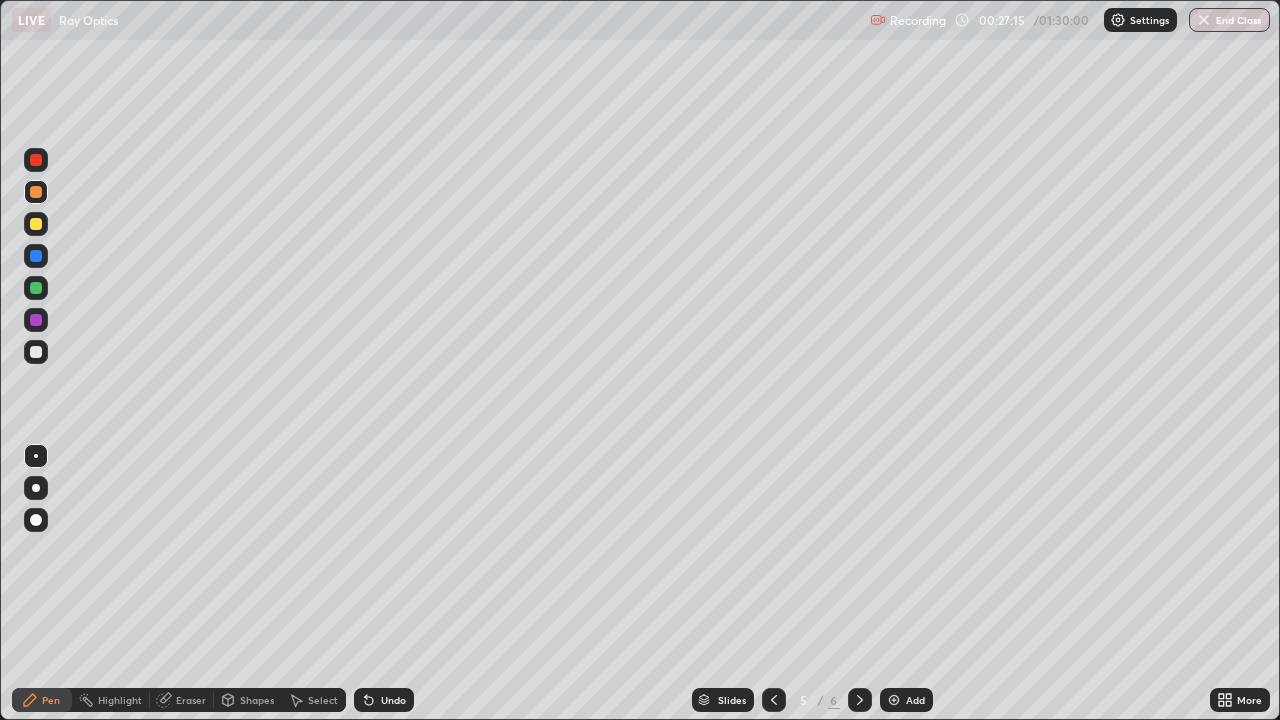 click 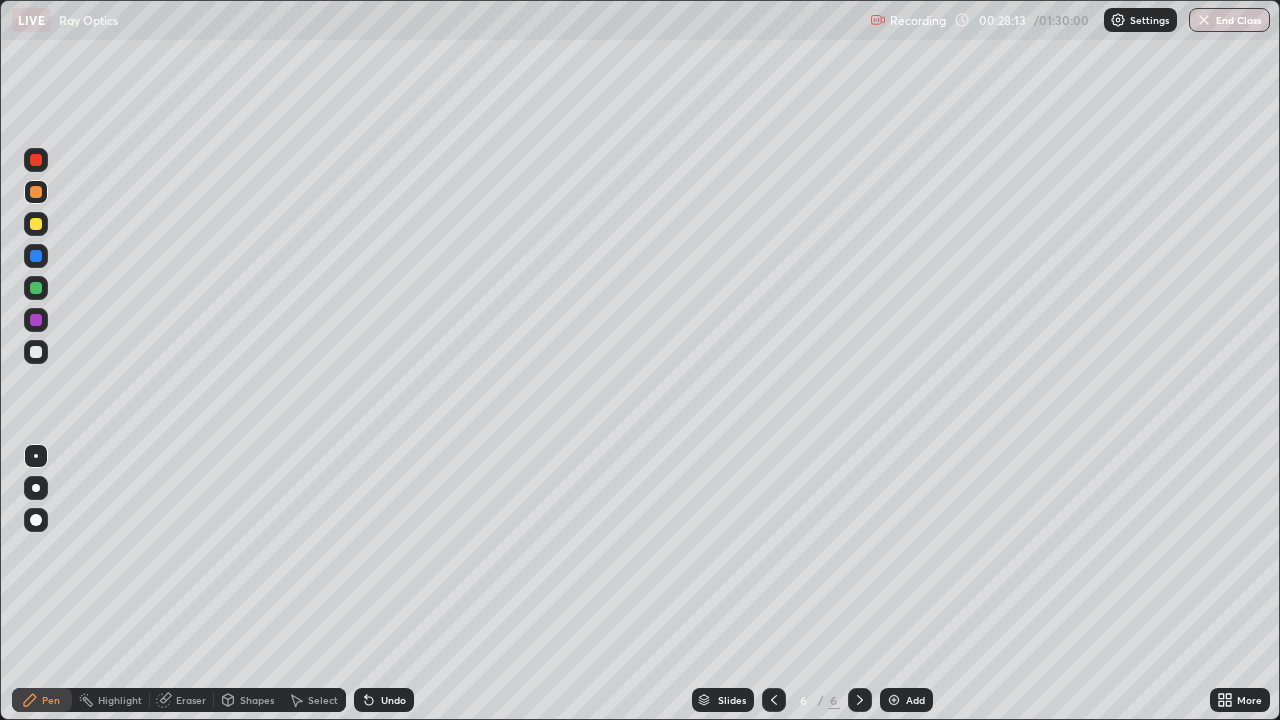 click at bounding box center [36, 352] 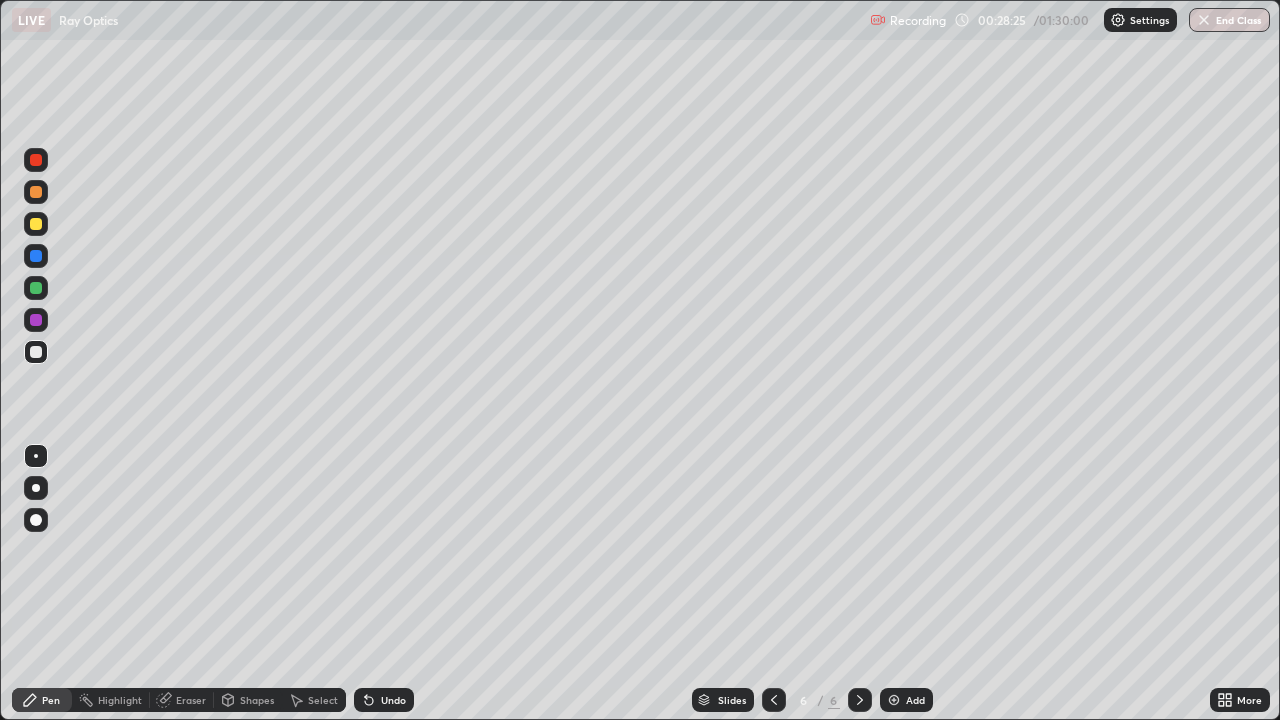 click at bounding box center [36, 288] 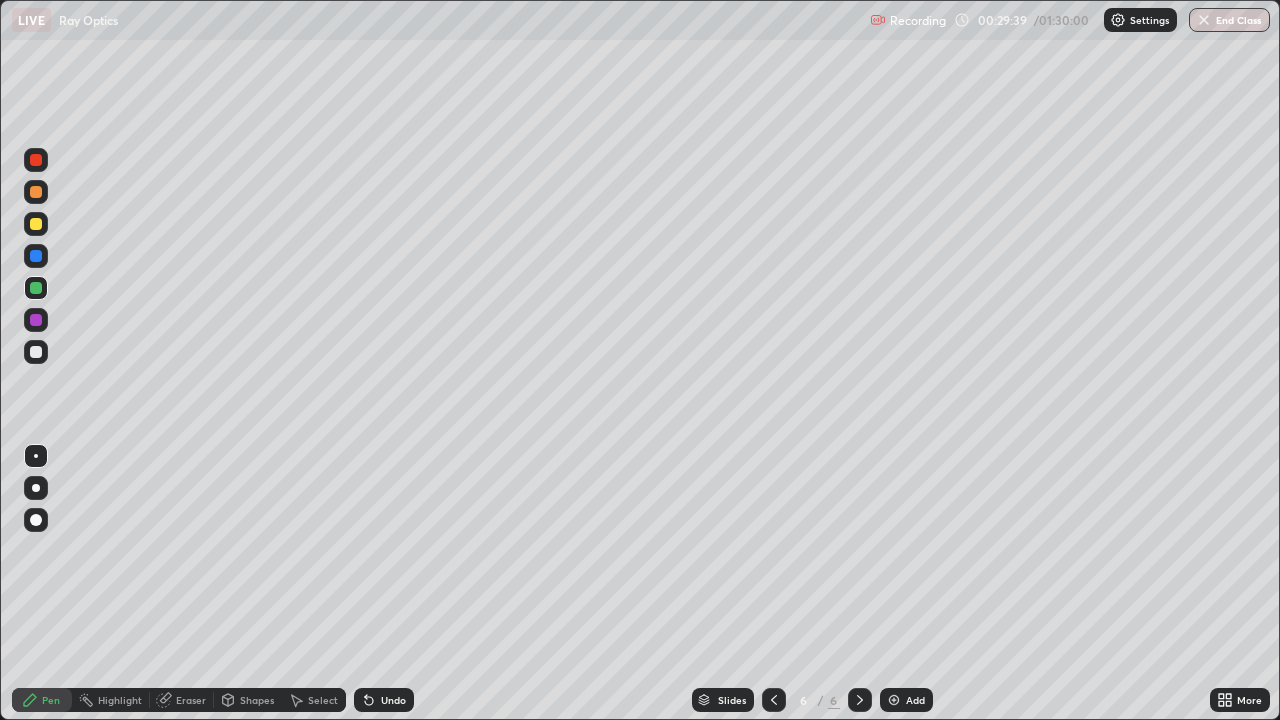 click at bounding box center [36, 224] 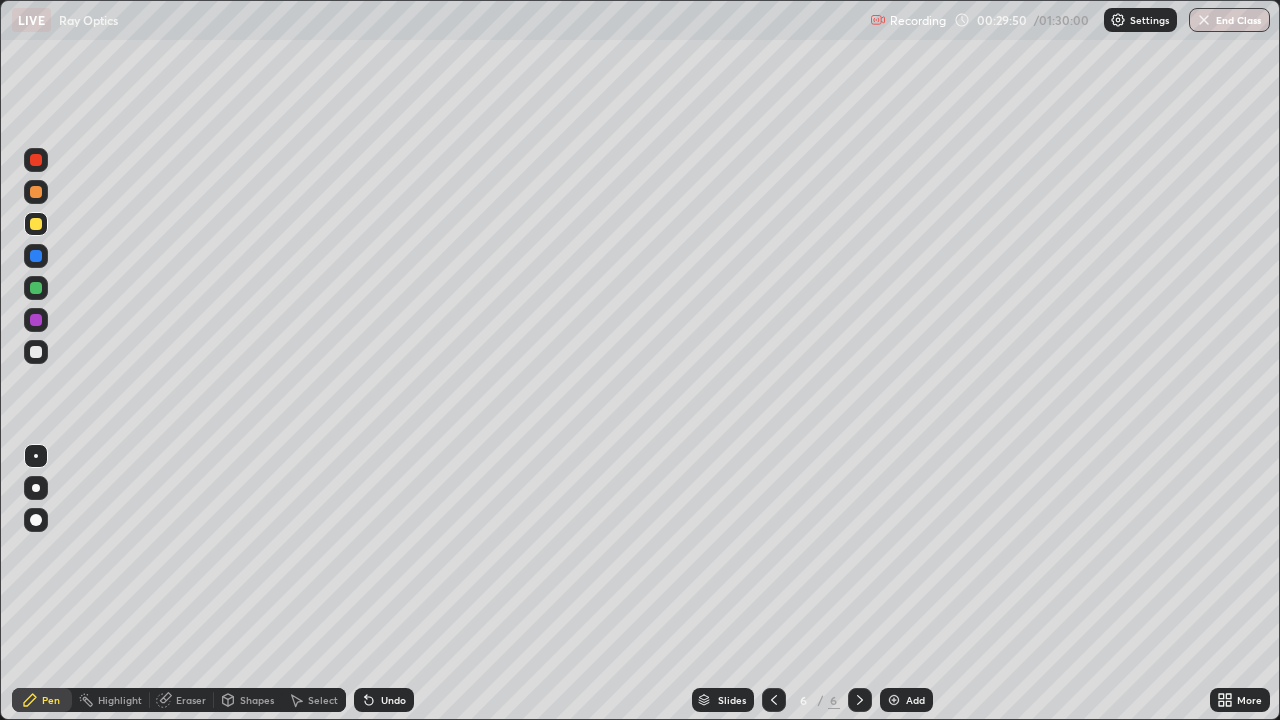 click at bounding box center [36, 352] 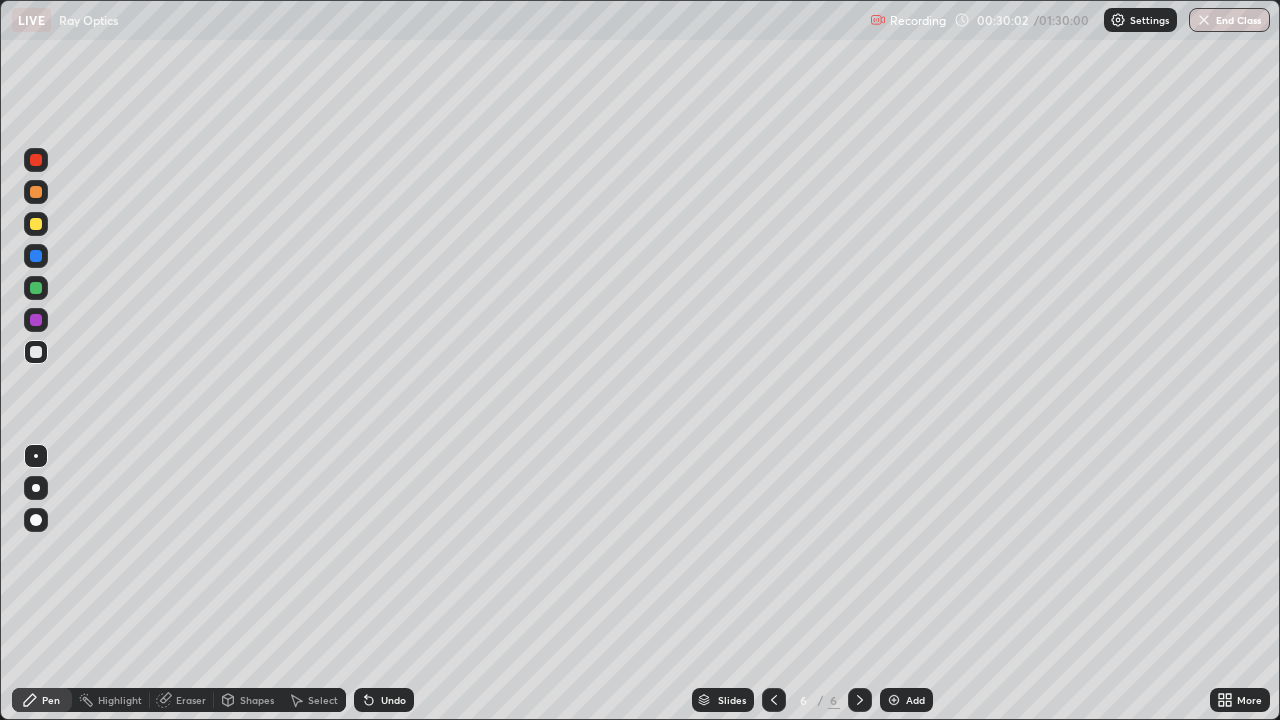 click at bounding box center (36, 192) 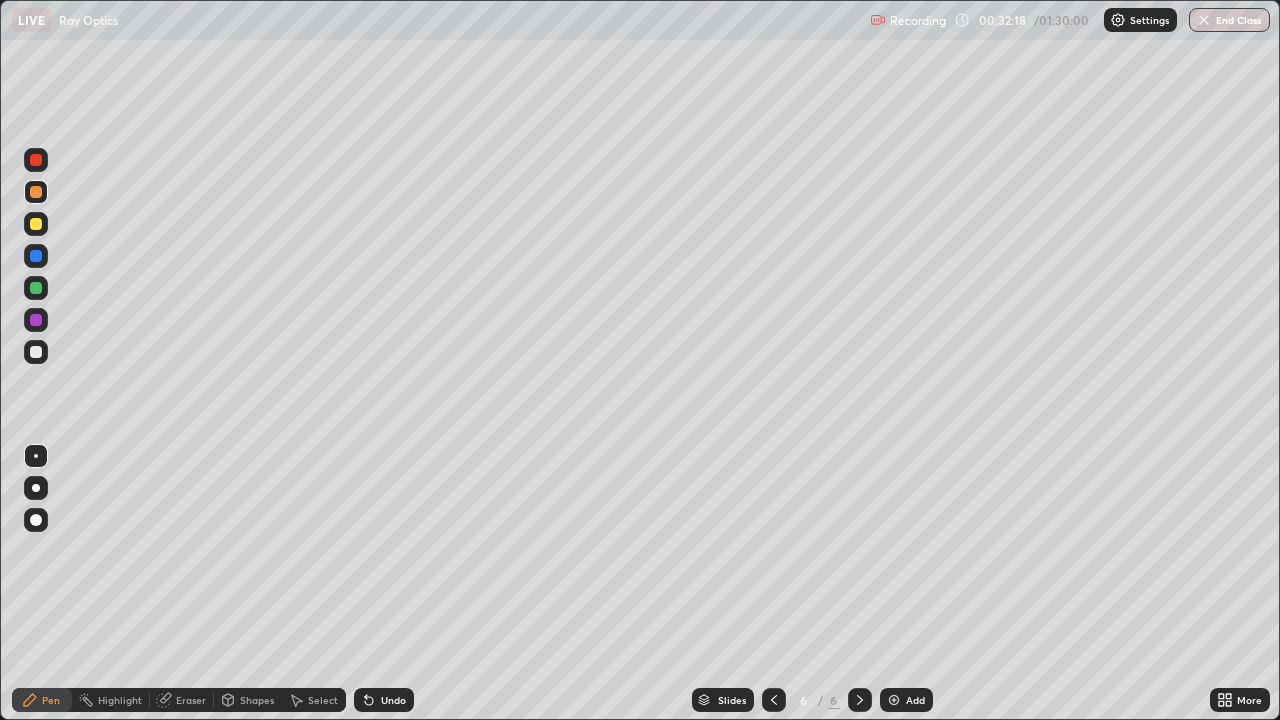 click at bounding box center (36, 288) 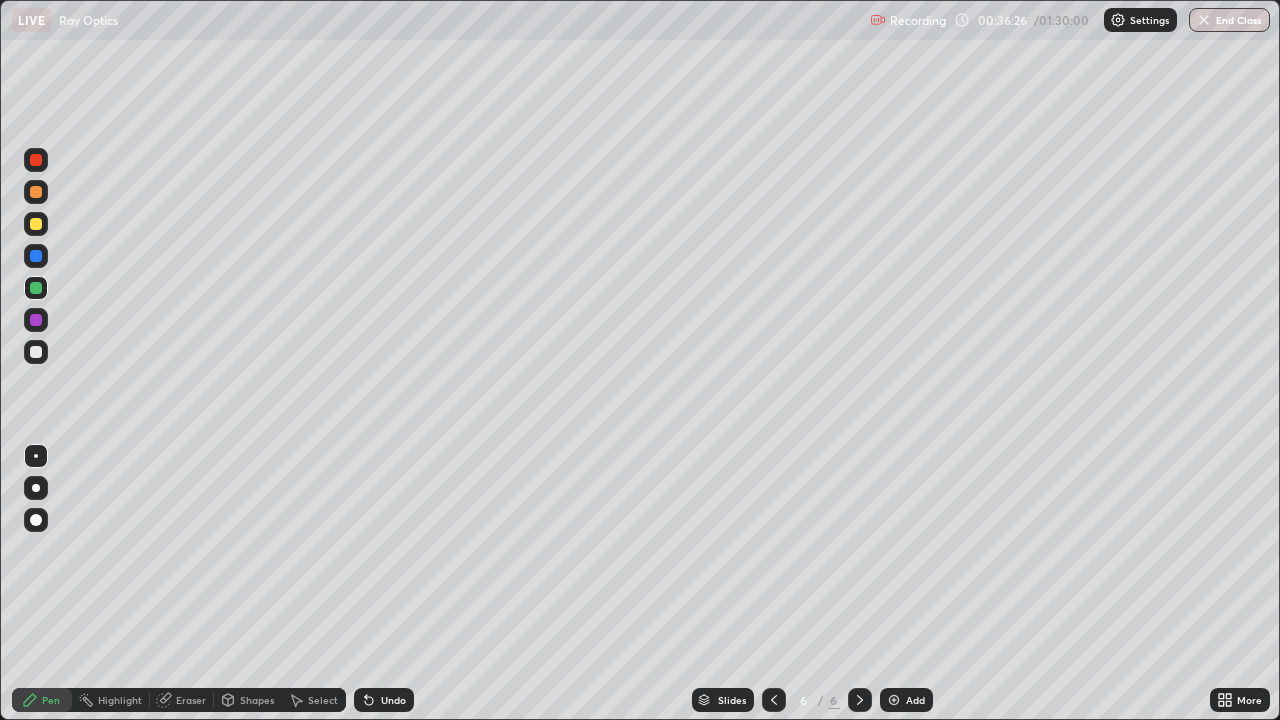 click on "Add" at bounding box center (915, 700) 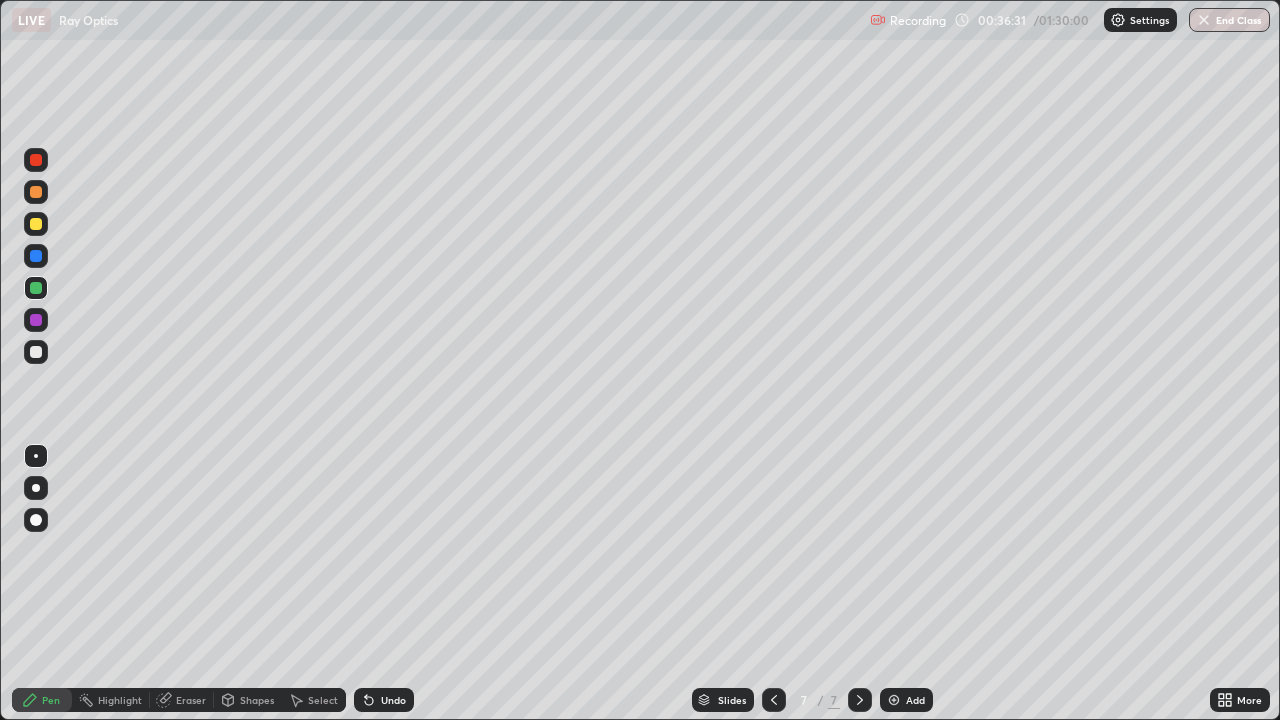 click at bounding box center (36, 352) 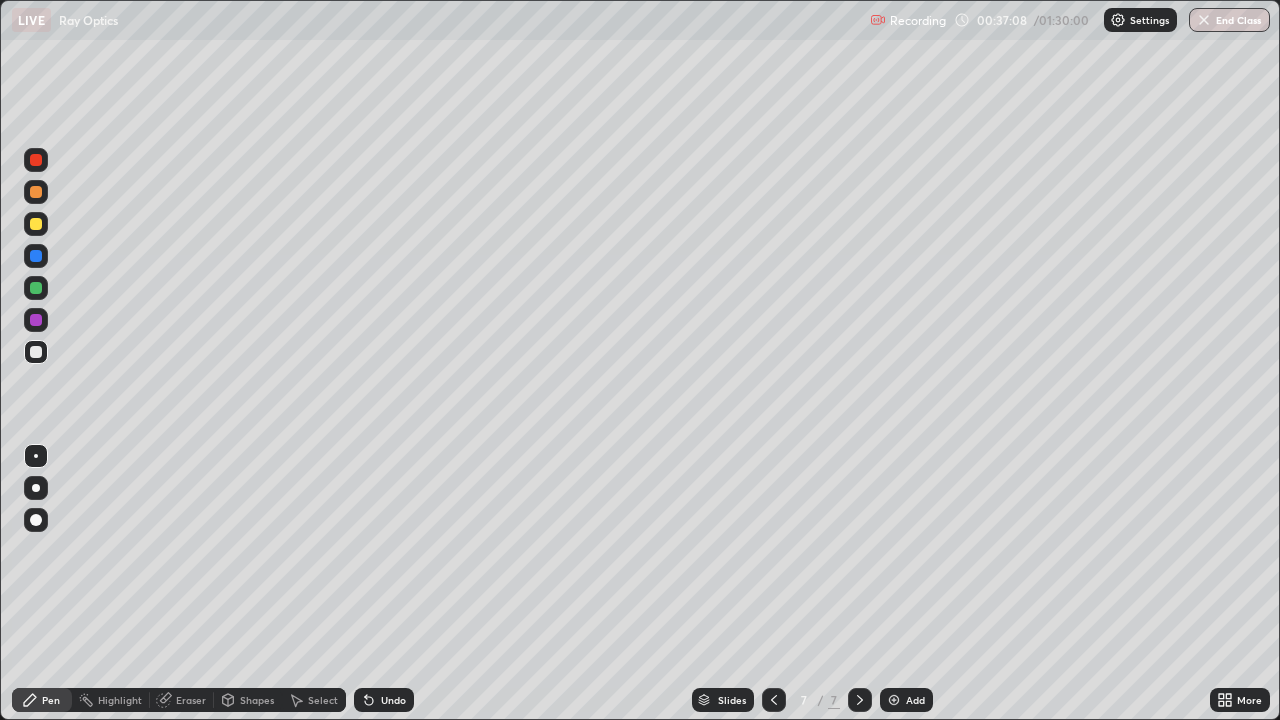click at bounding box center [36, 288] 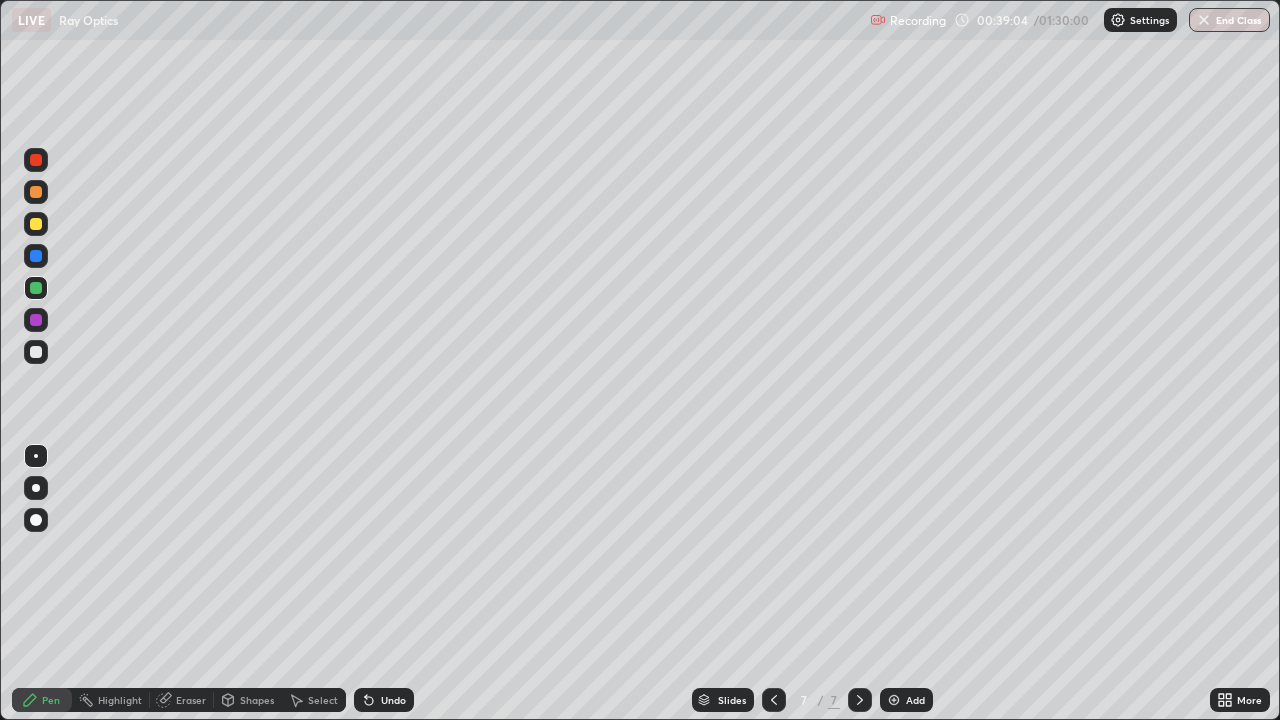 click at bounding box center (36, 352) 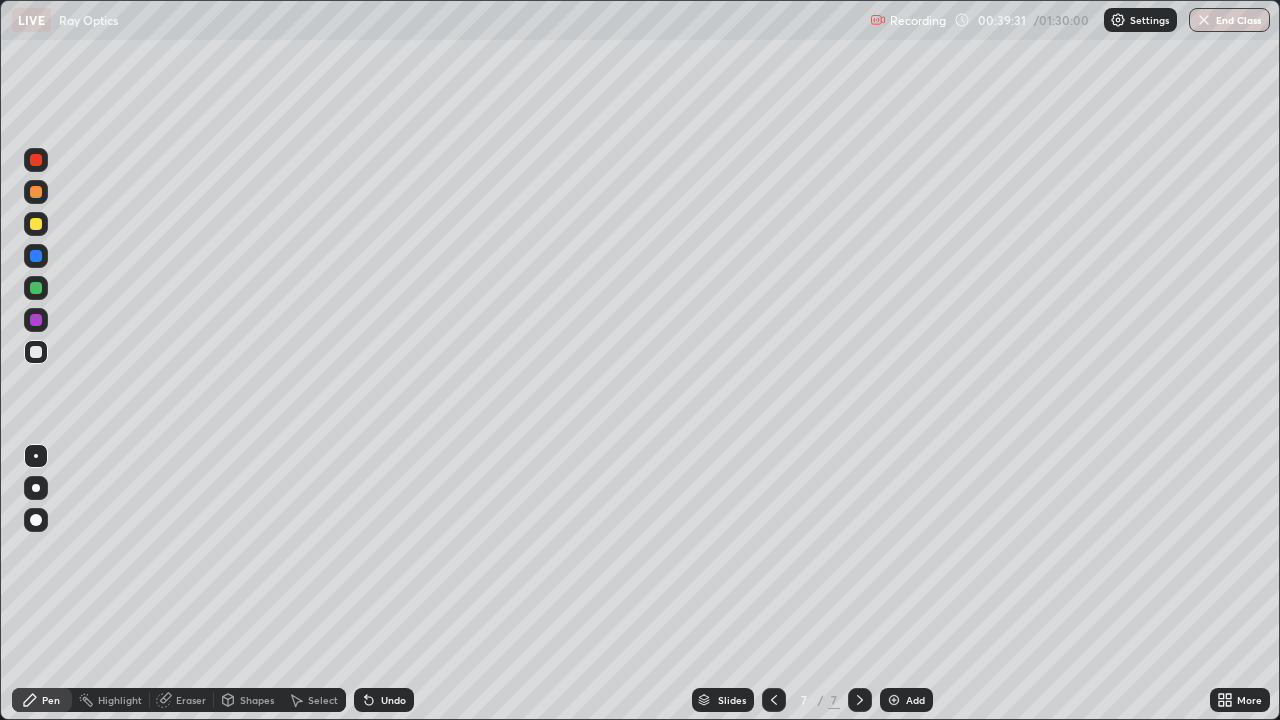 click at bounding box center [36, 224] 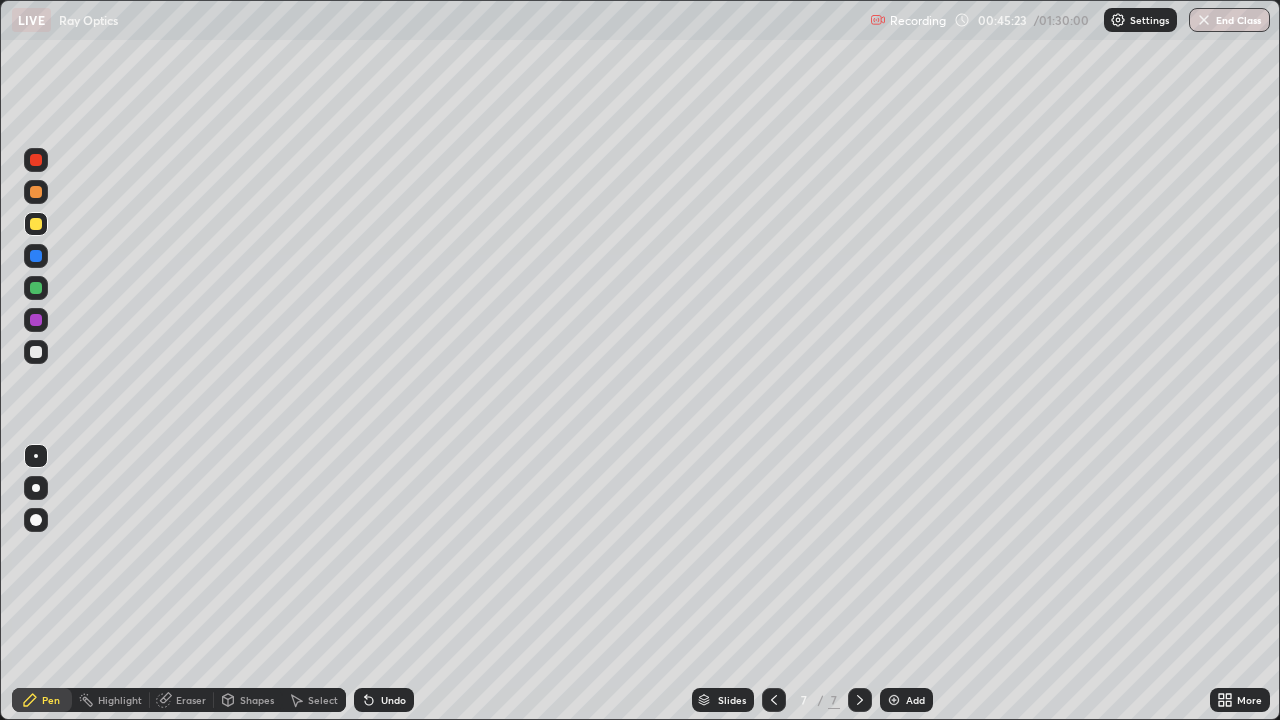 click on "Add" at bounding box center (915, 700) 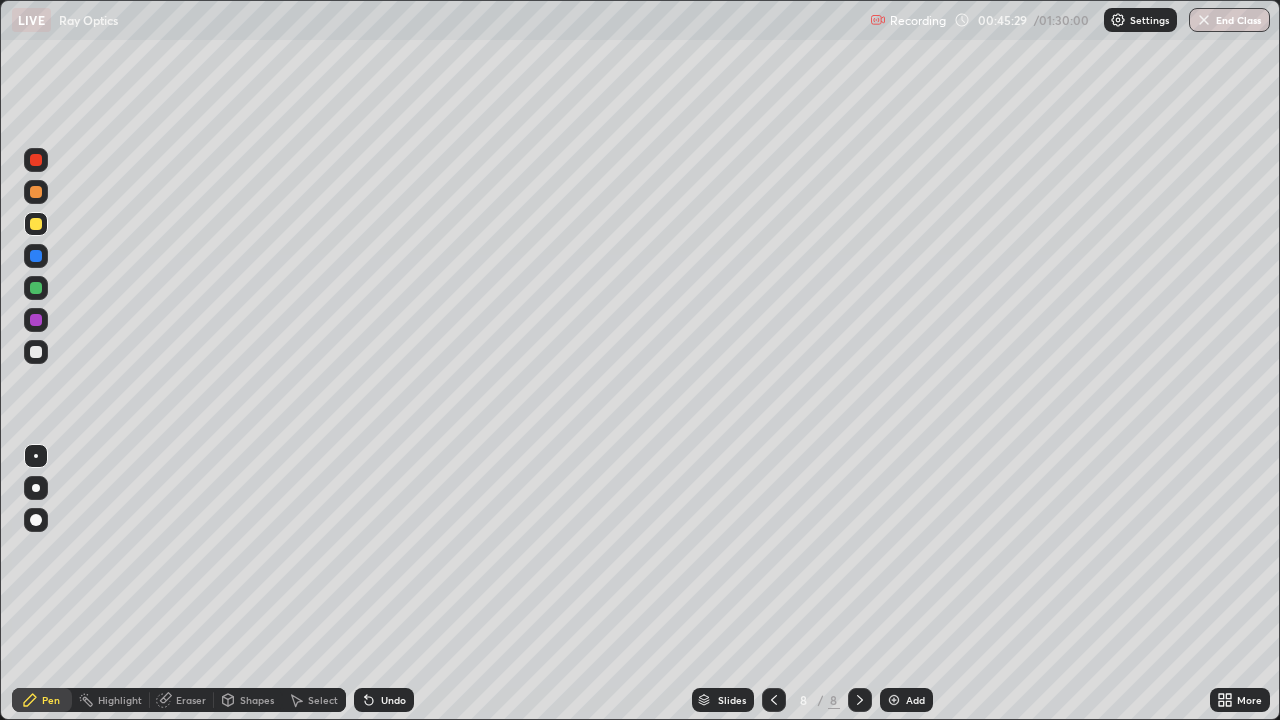 click at bounding box center (36, 352) 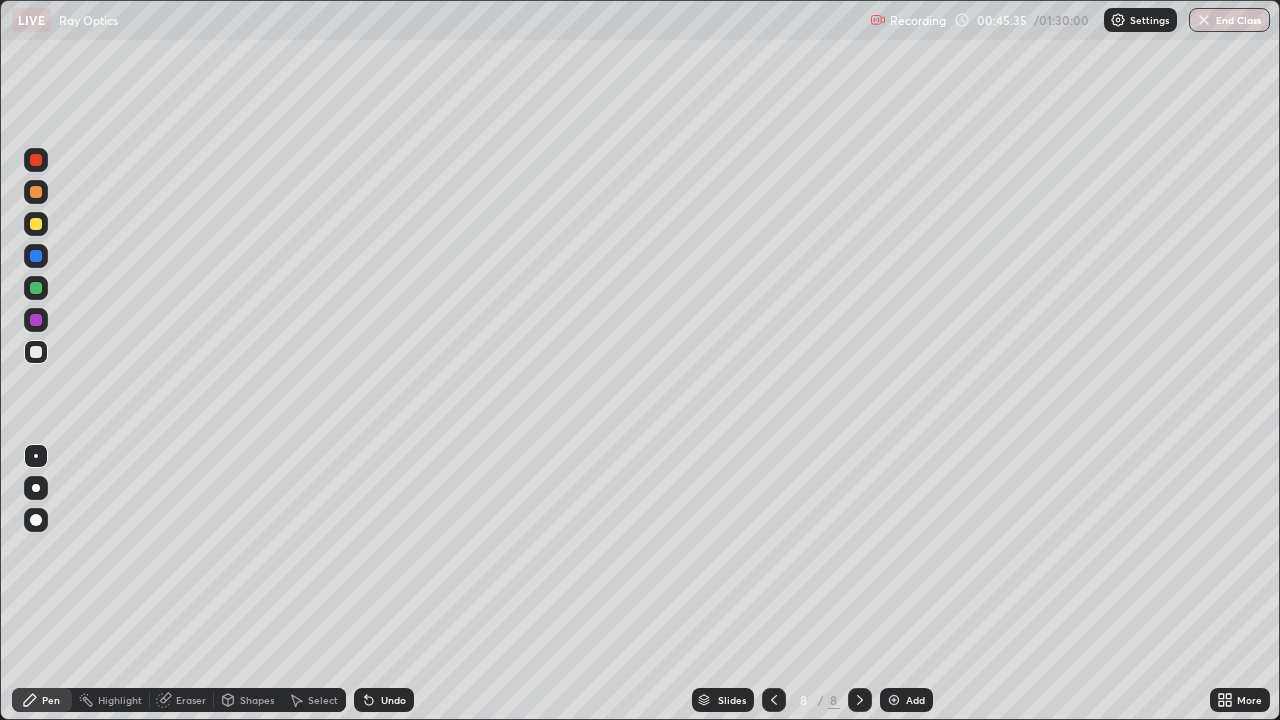 click at bounding box center (36, 224) 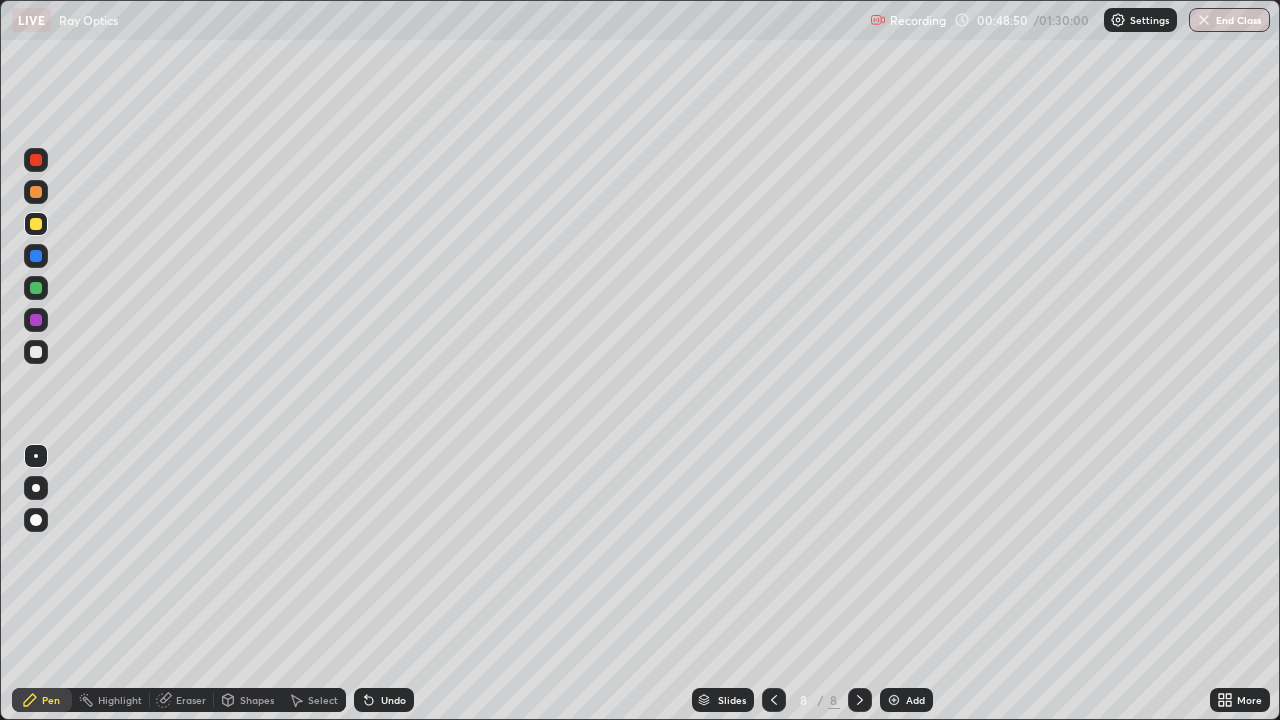 click at bounding box center [36, 352] 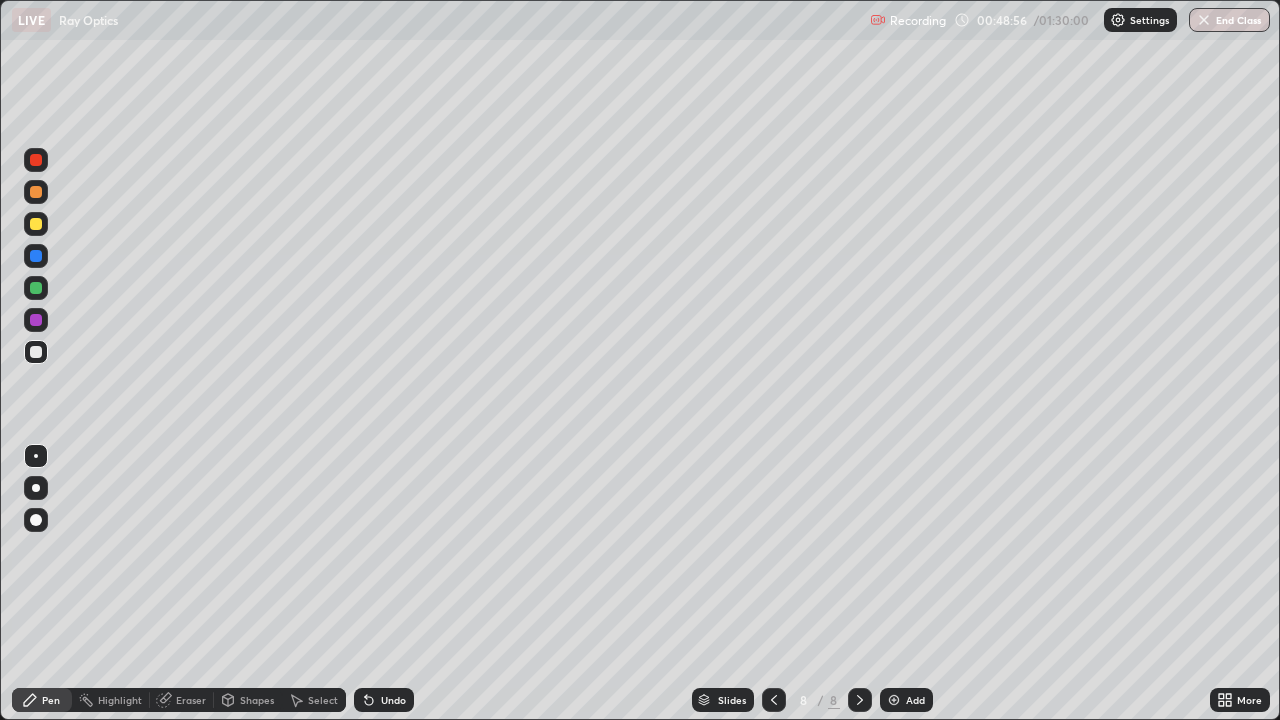 click on "Undo" at bounding box center [384, 700] 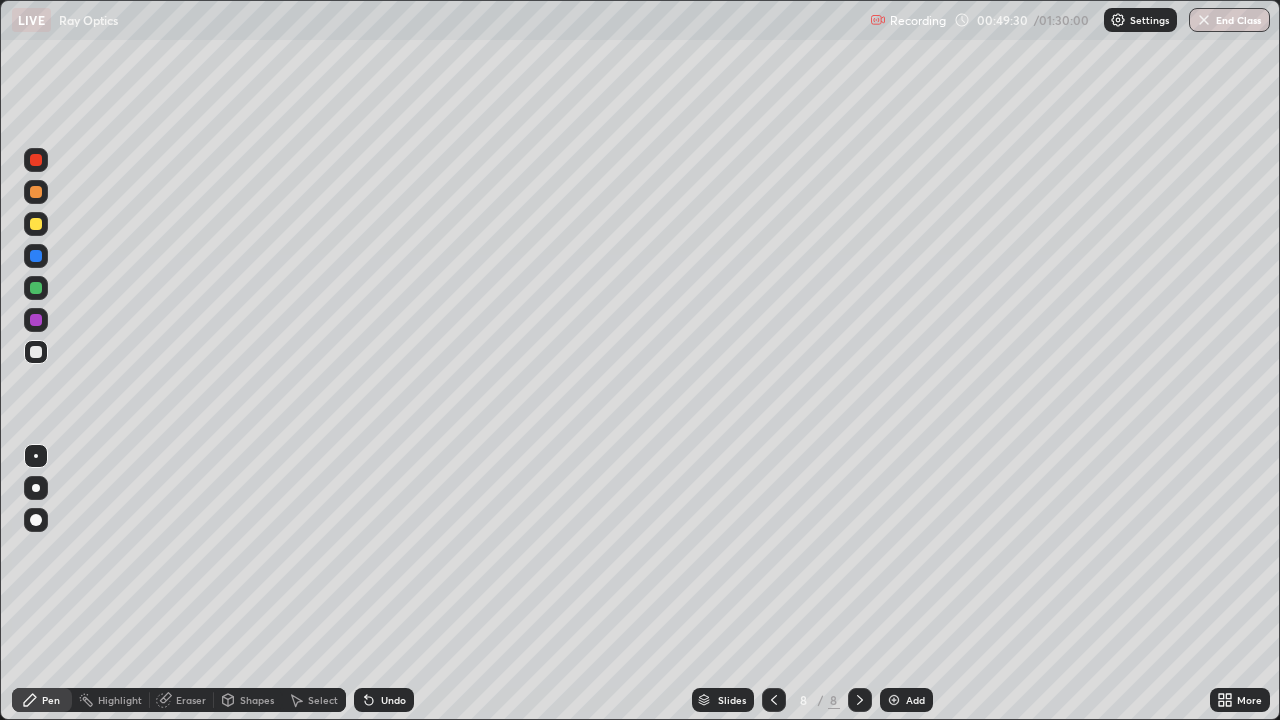 click at bounding box center (36, 256) 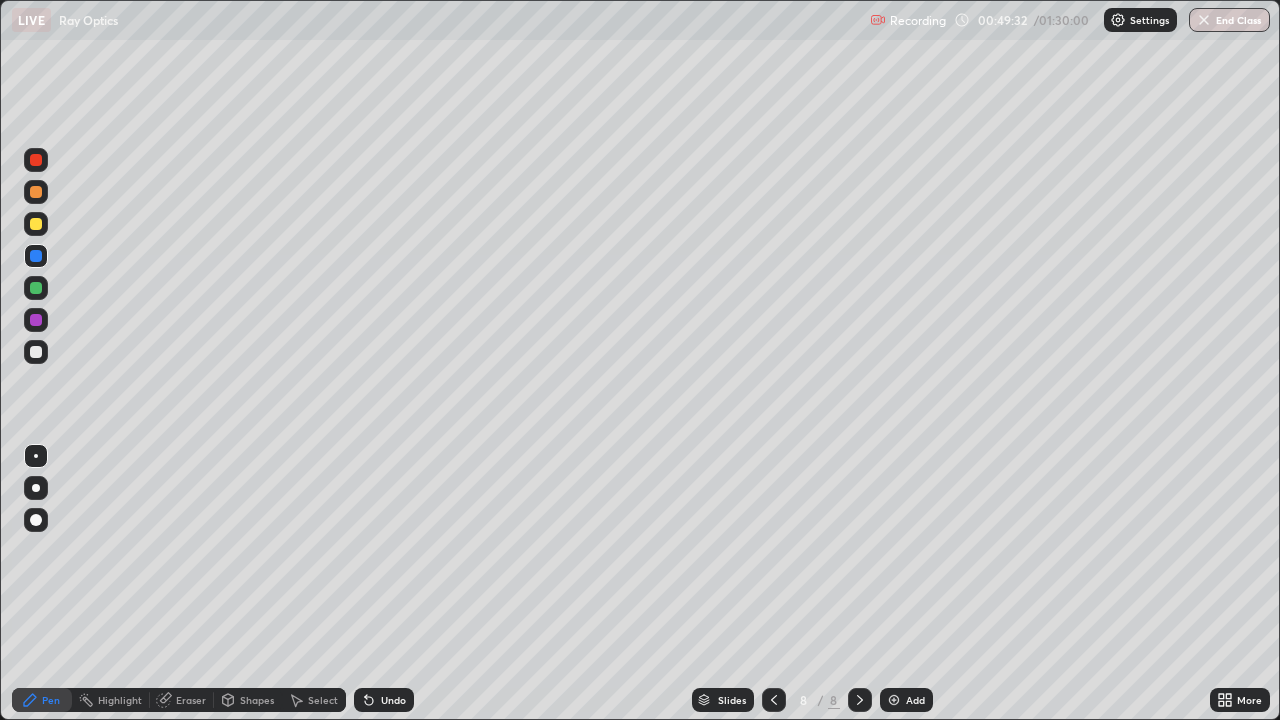 click at bounding box center (36, 288) 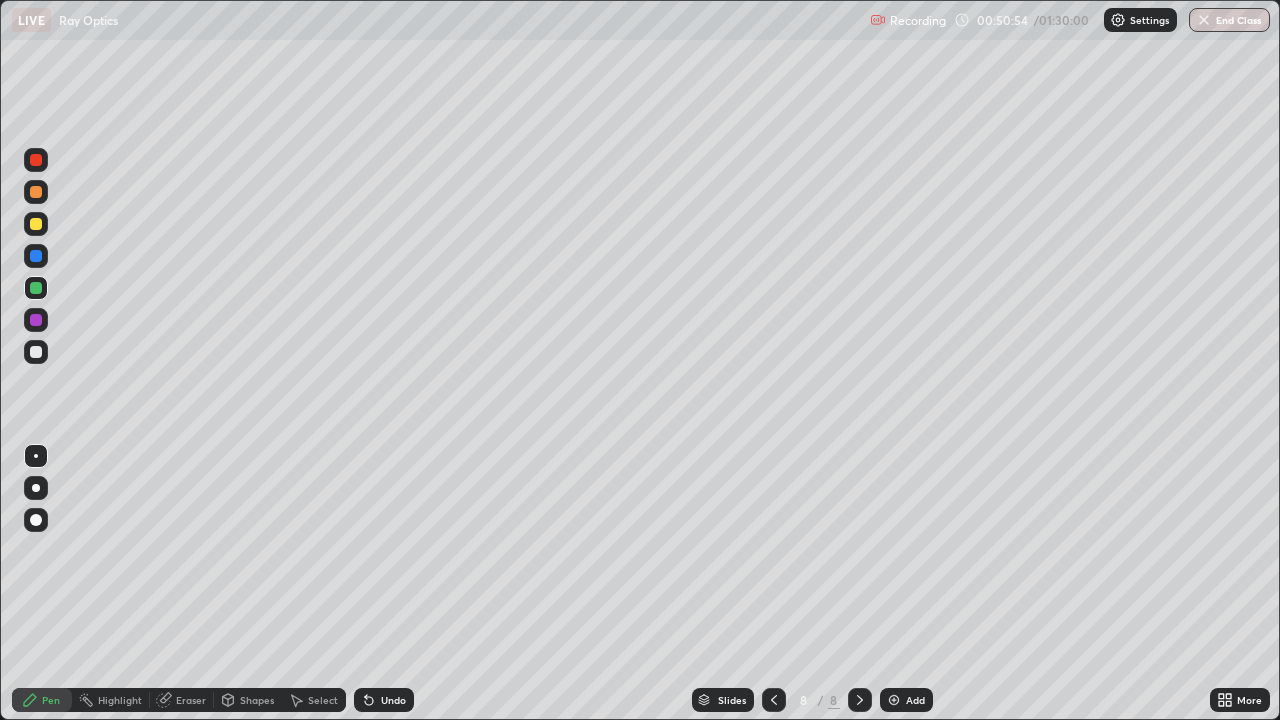 click on "Undo" at bounding box center (393, 700) 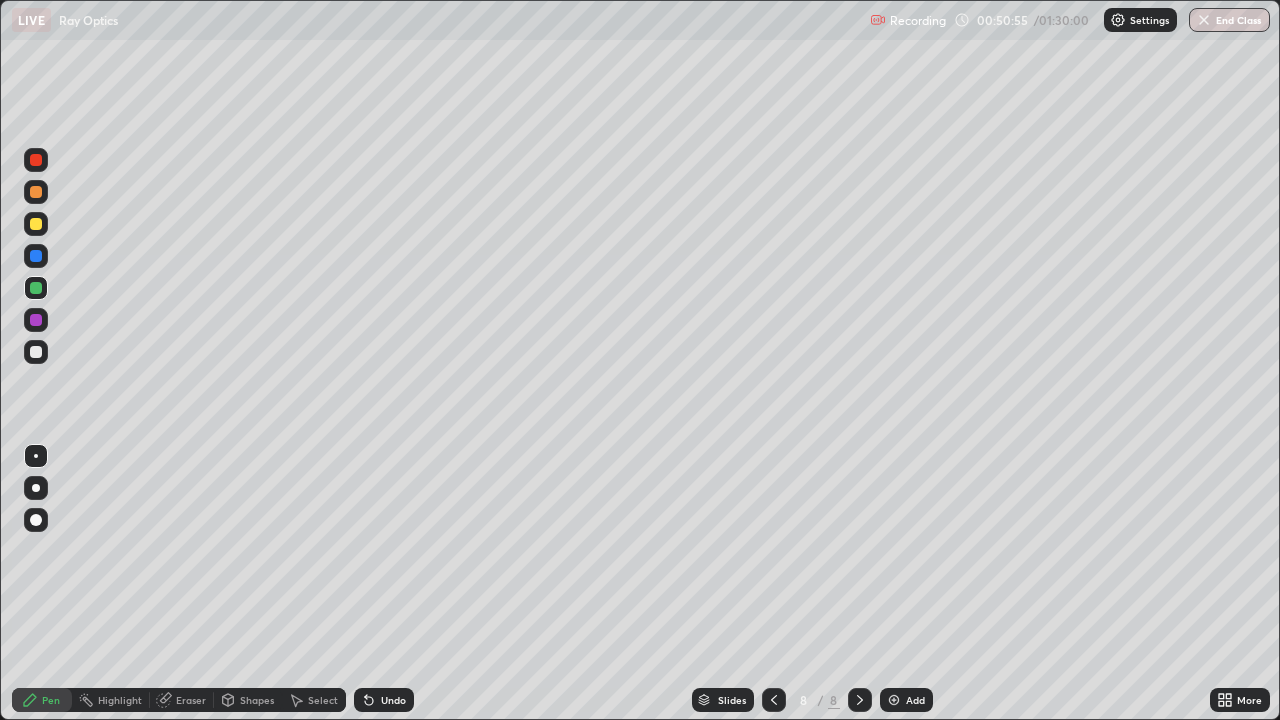 click on "Undo" at bounding box center [384, 700] 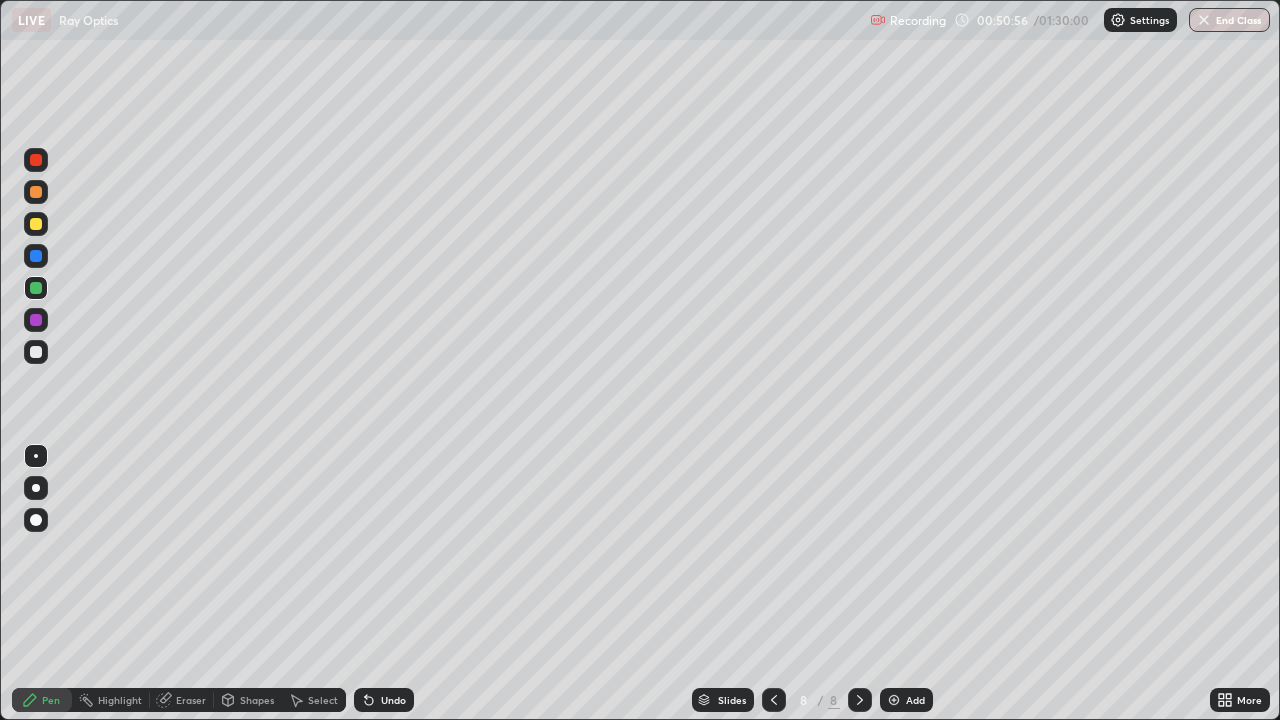 click on "Undo" at bounding box center [393, 700] 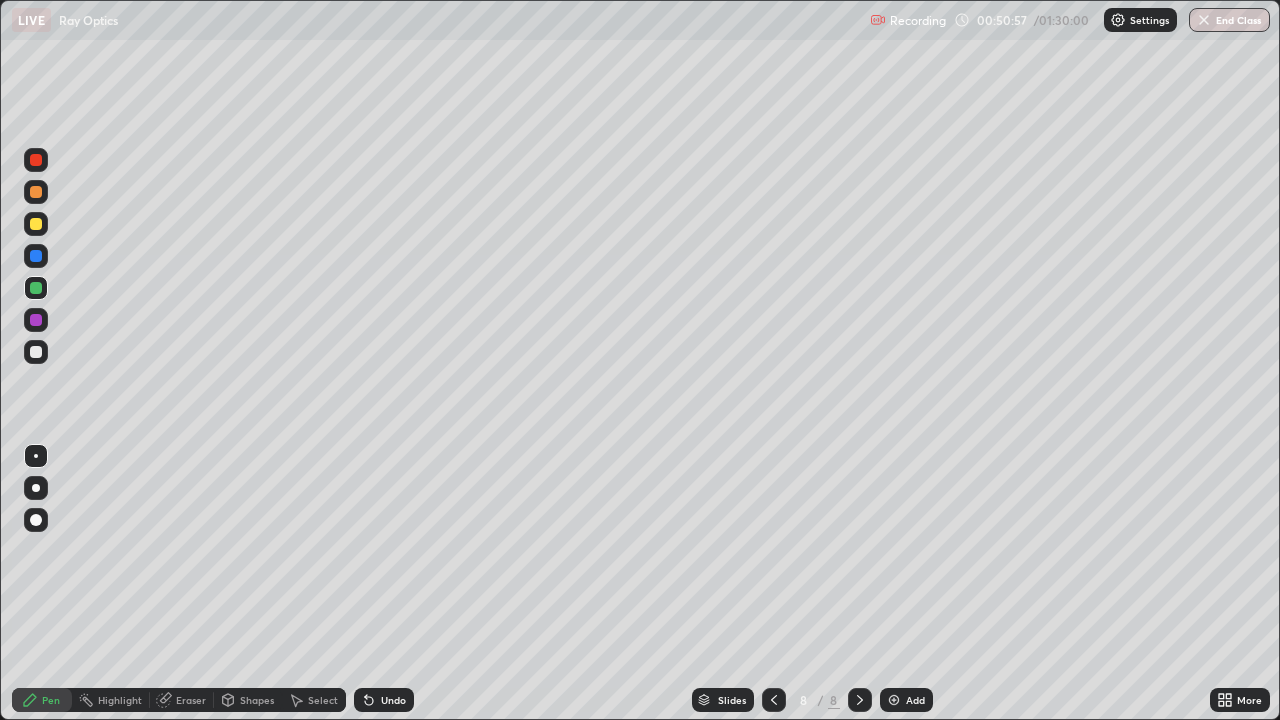 click on "Undo" at bounding box center (393, 700) 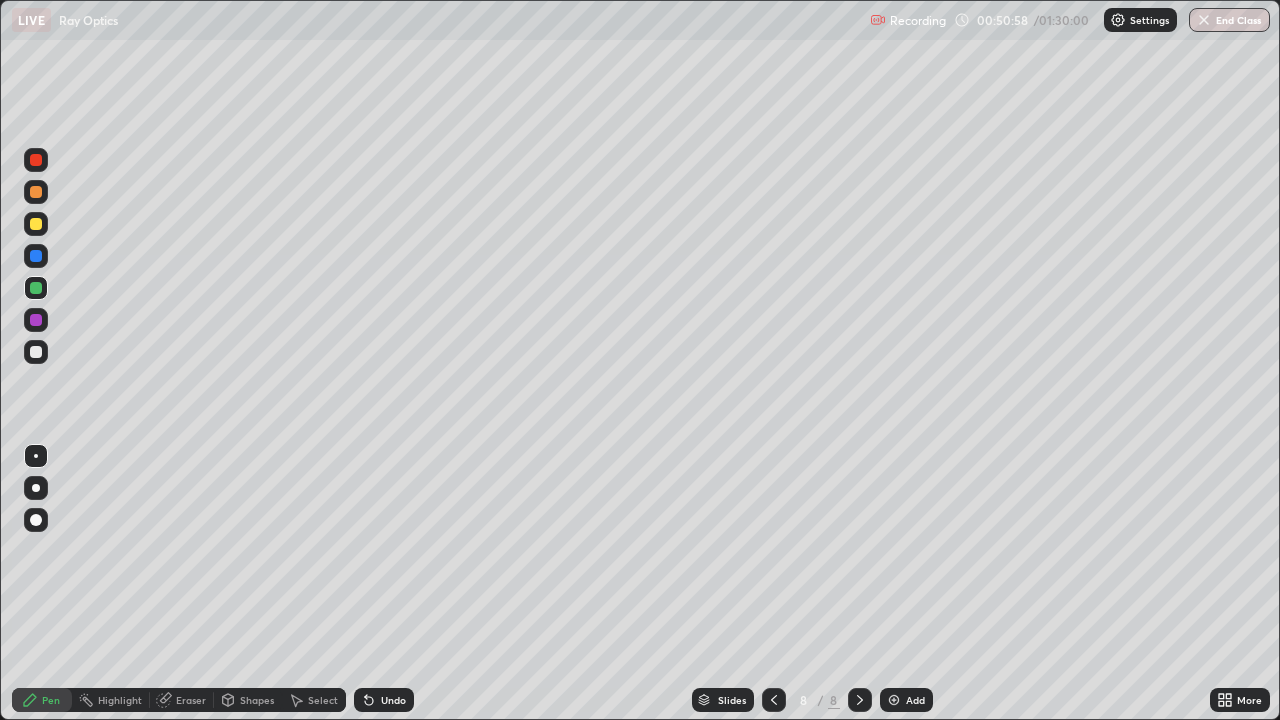 click on "Undo" at bounding box center [393, 700] 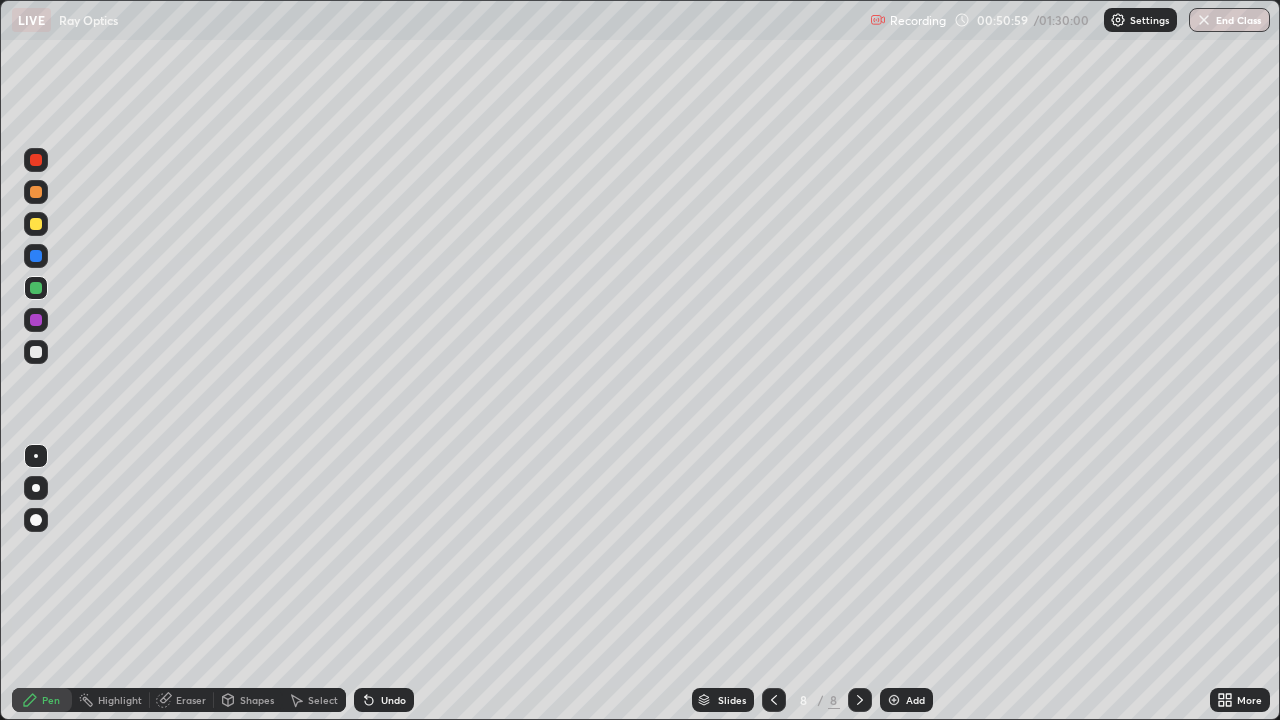 click on "Undo" at bounding box center (384, 700) 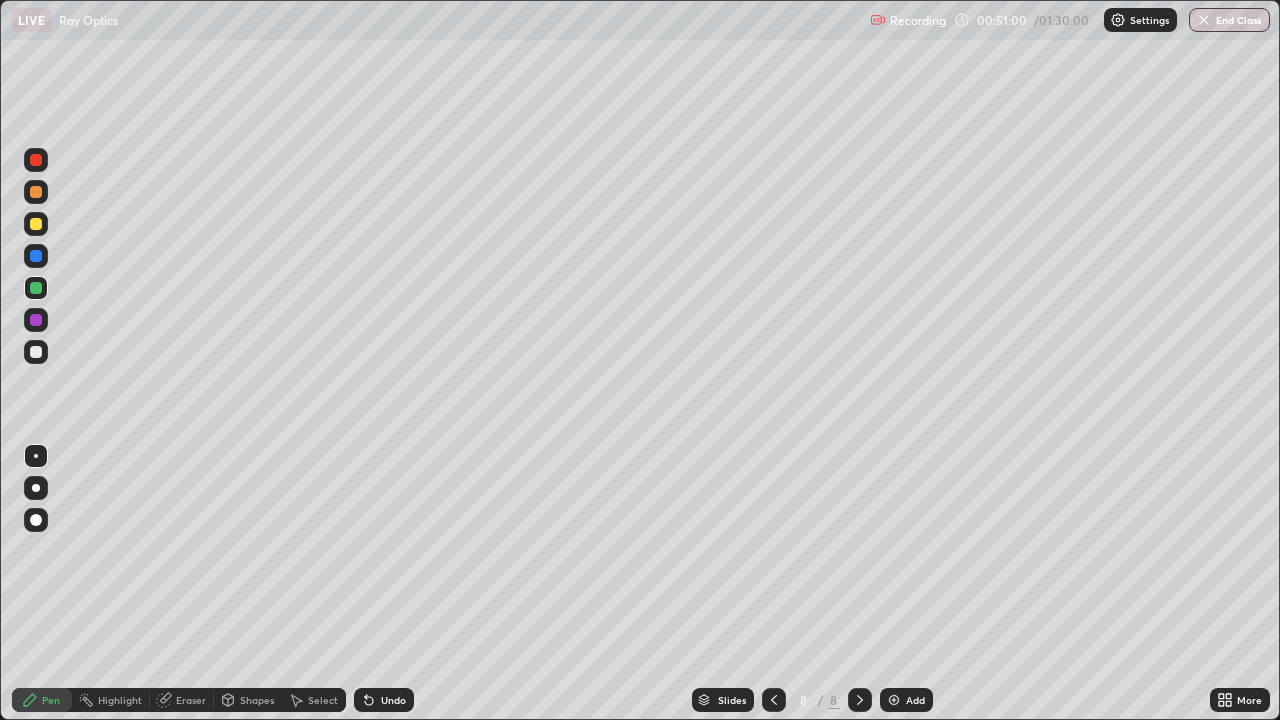 click on "Undo" at bounding box center [384, 700] 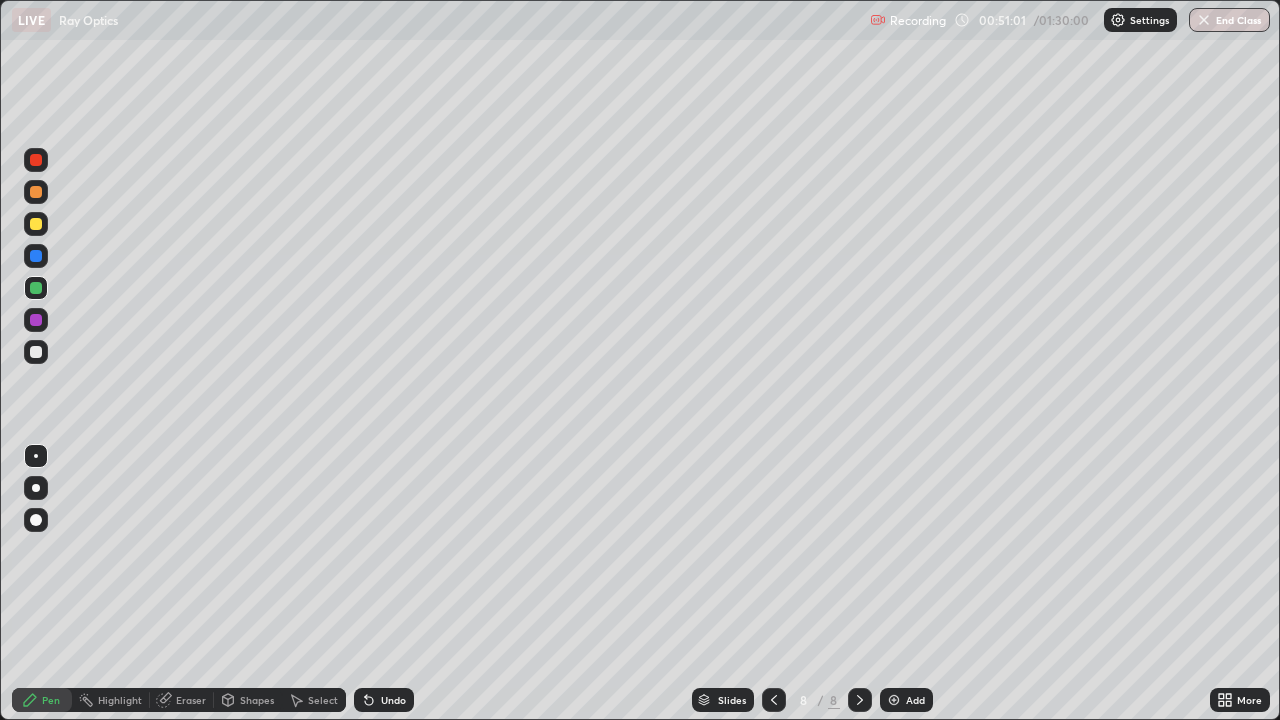 click on "Undo" at bounding box center (384, 700) 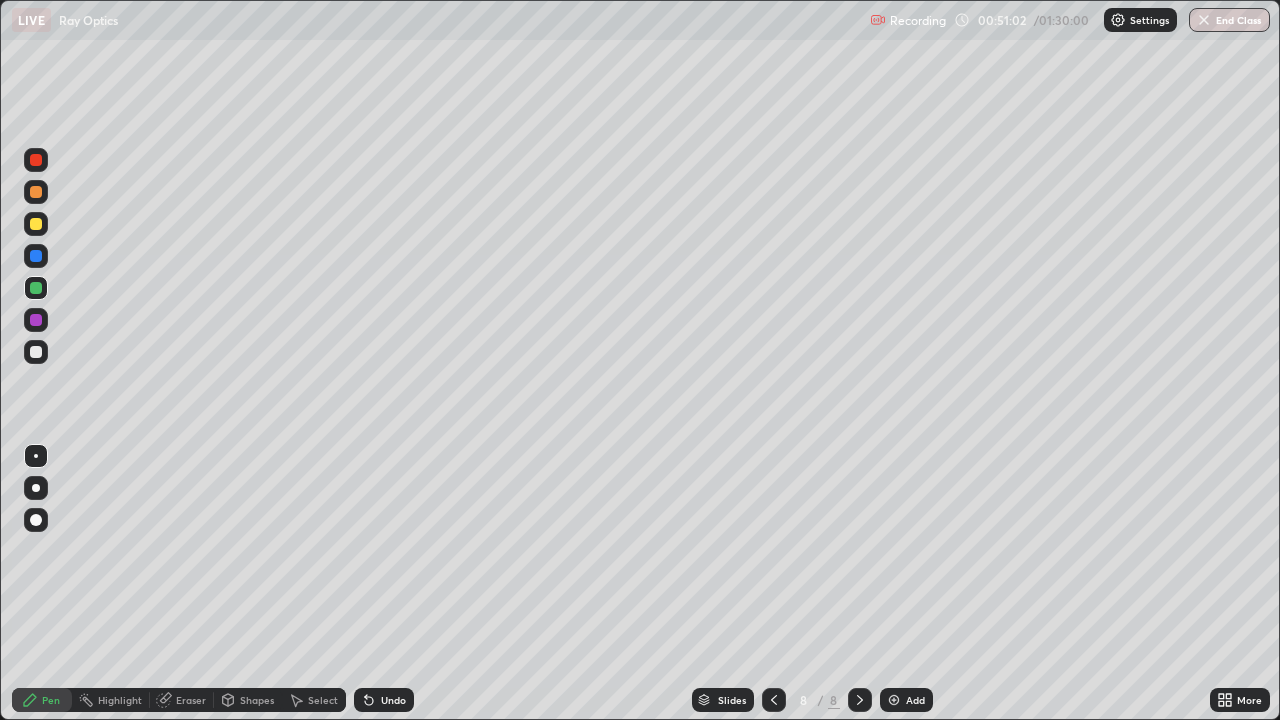 click on "Undo" at bounding box center (384, 700) 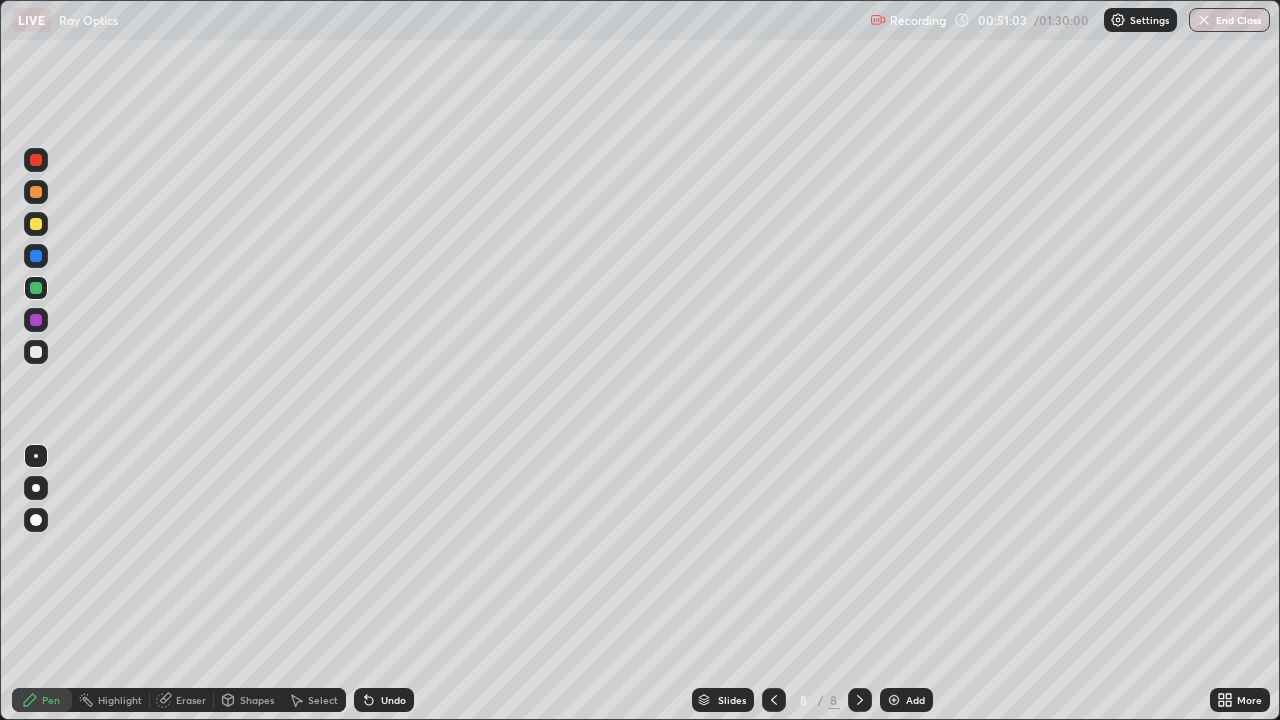 click on "Undo" at bounding box center [384, 700] 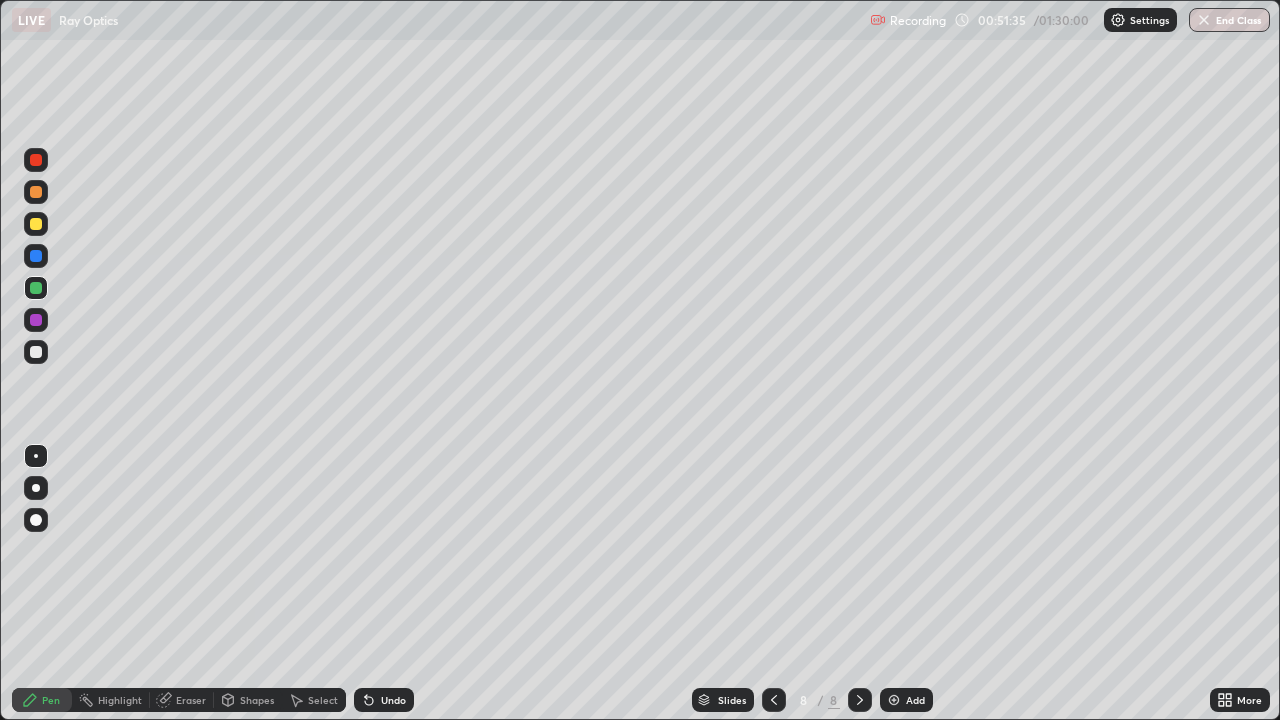 click at bounding box center [36, 352] 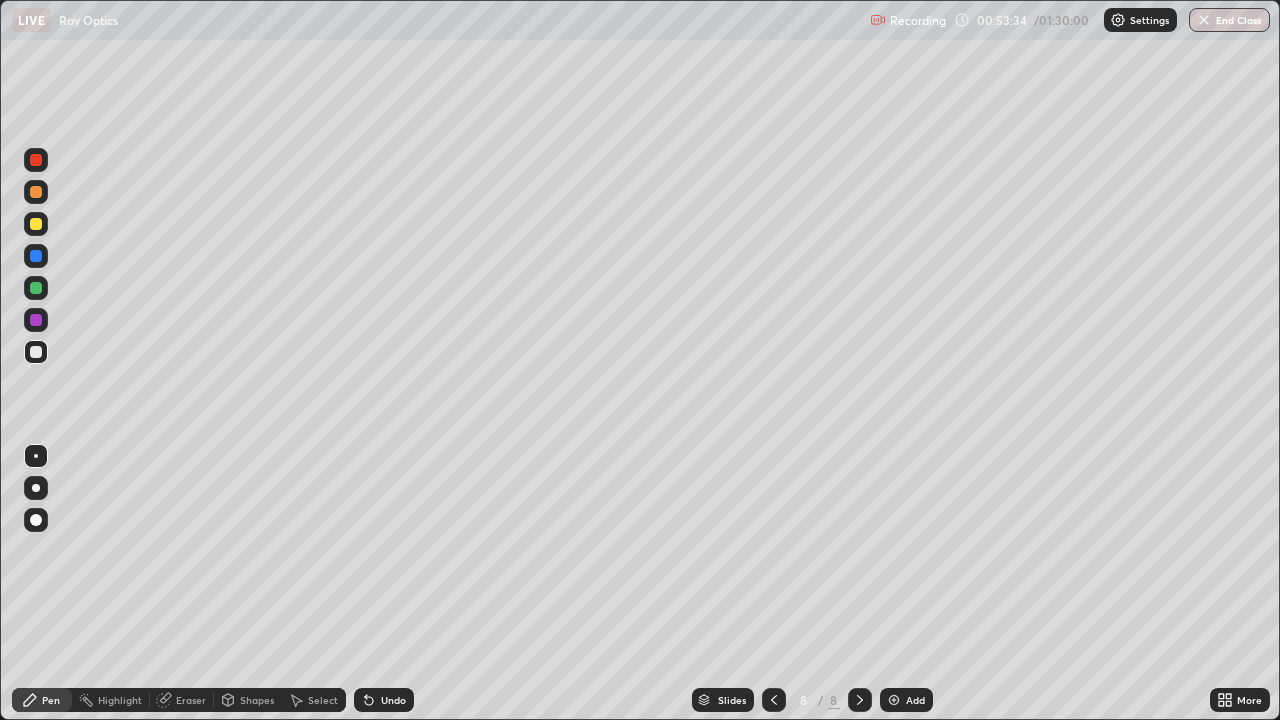 click on "Add" at bounding box center (915, 700) 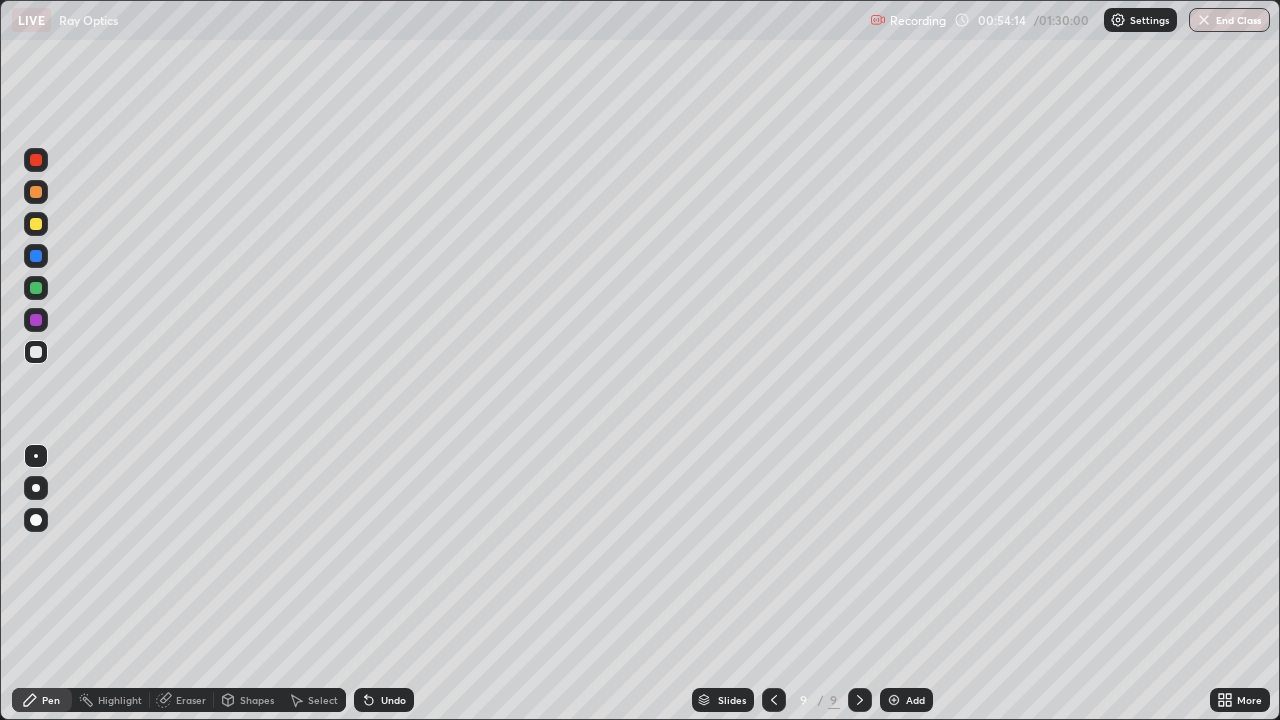 click at bounding box center [36, 224] 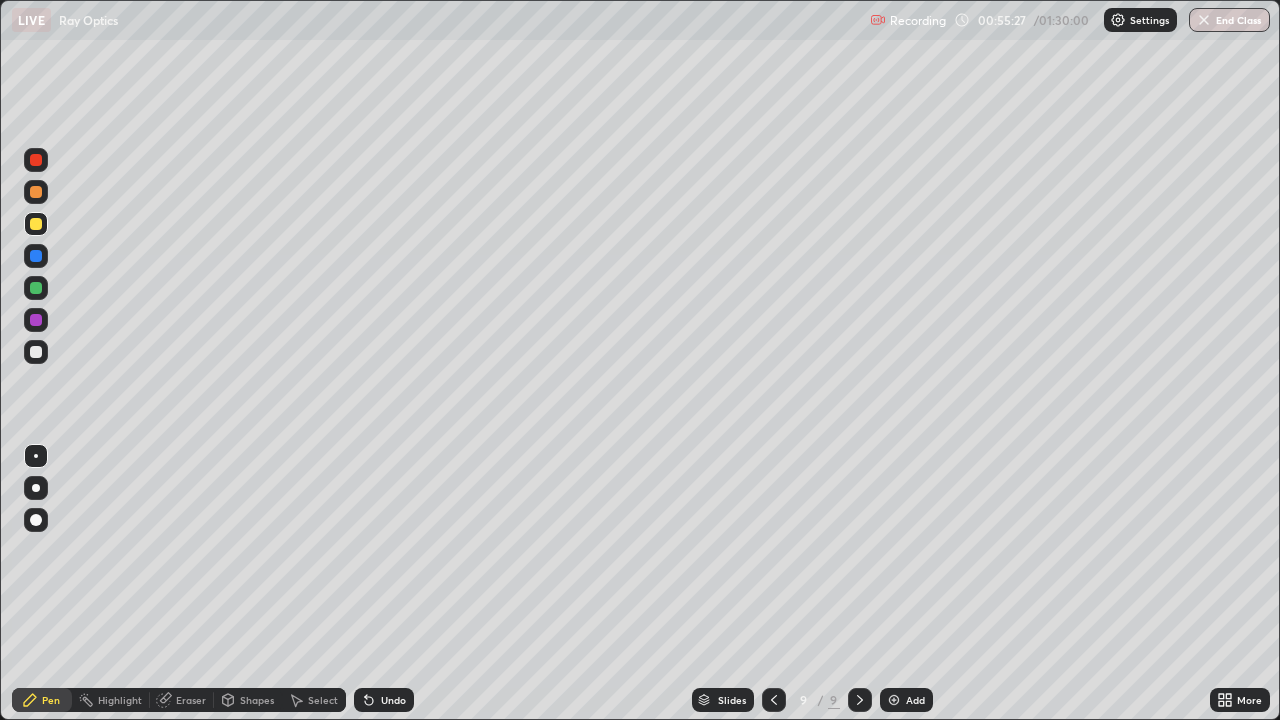 click at bounding box center (36, 288) 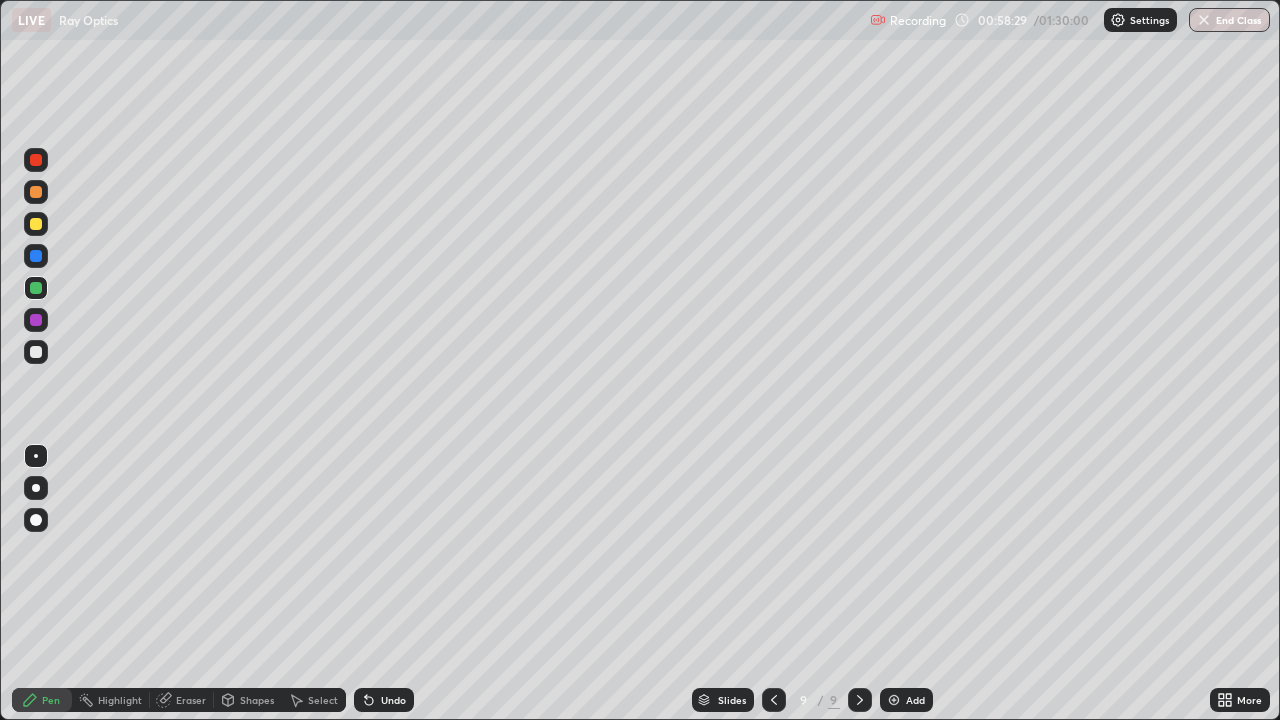 click on "Add" at bounding box center [915, 700] 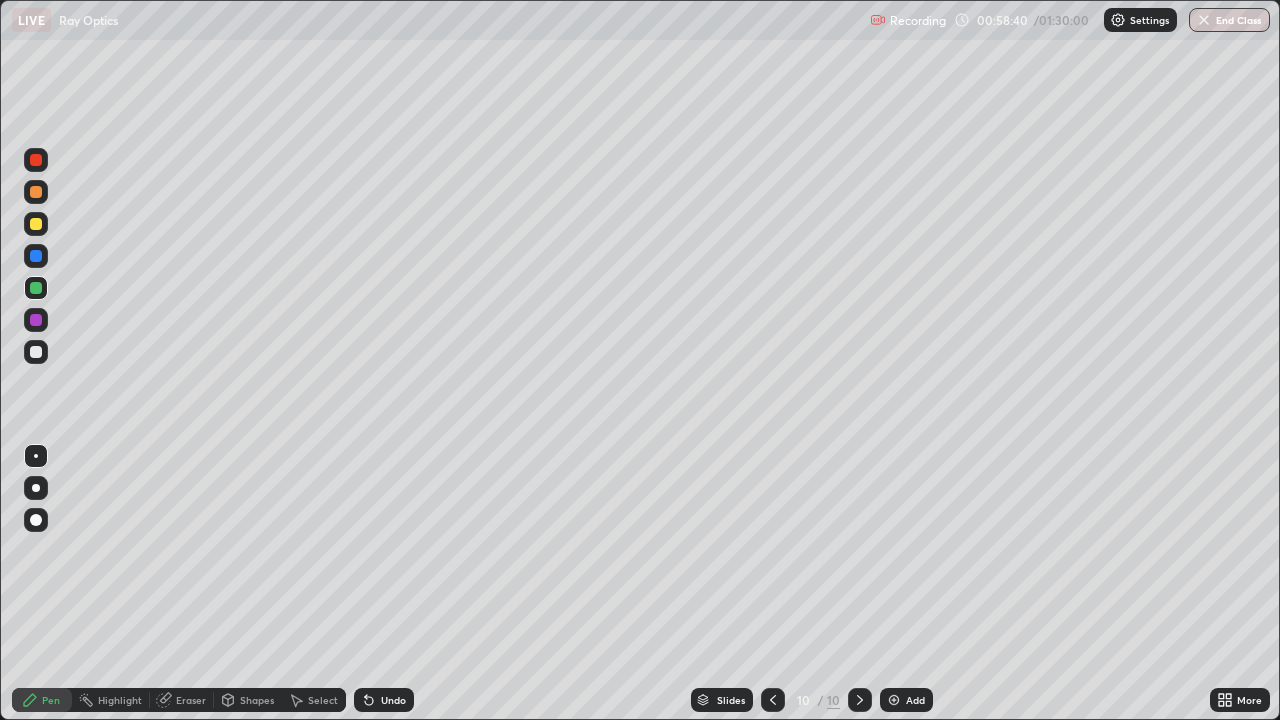 click at bounding box center (36, 224) 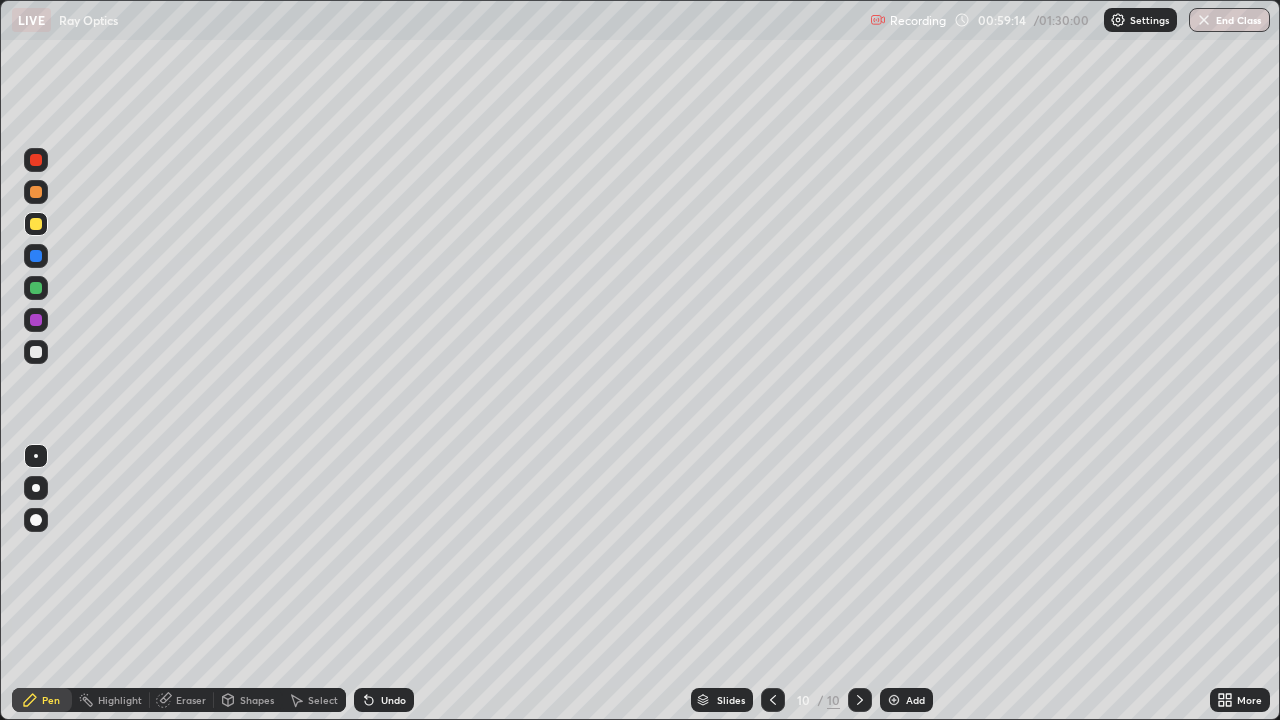 click at bounding box center [36, 352] 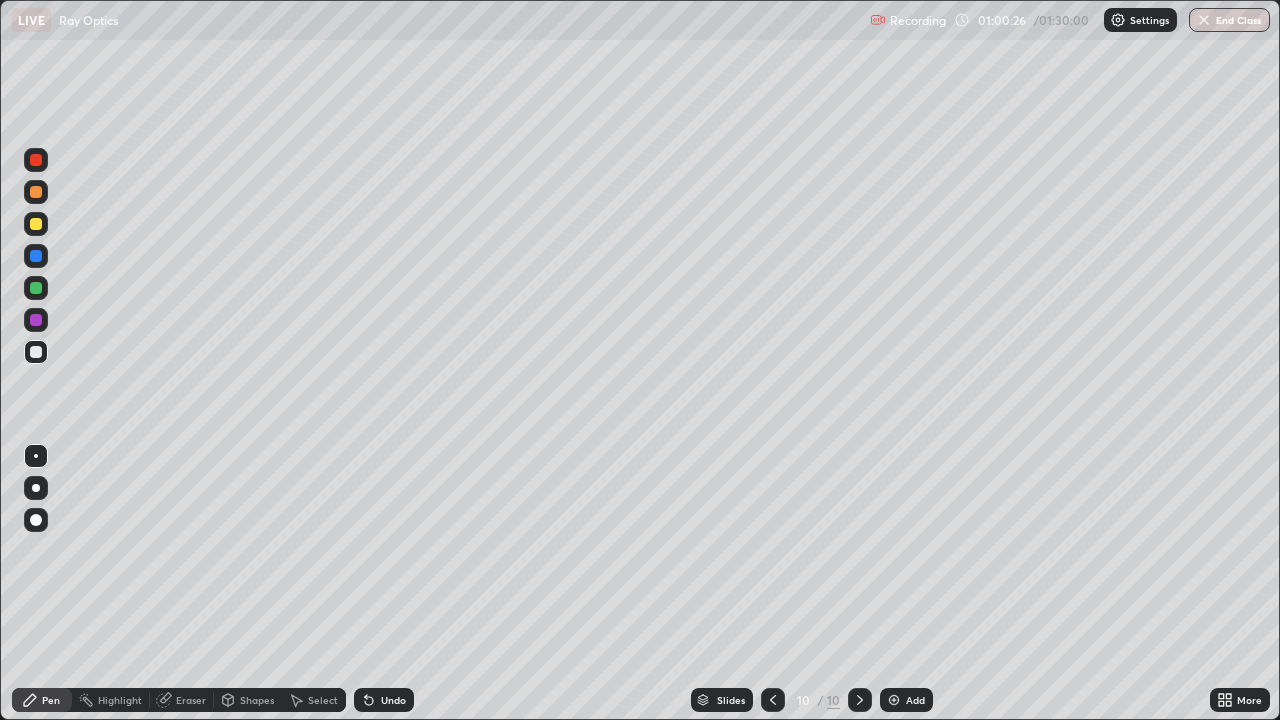 click at bounding box center [773, 700] 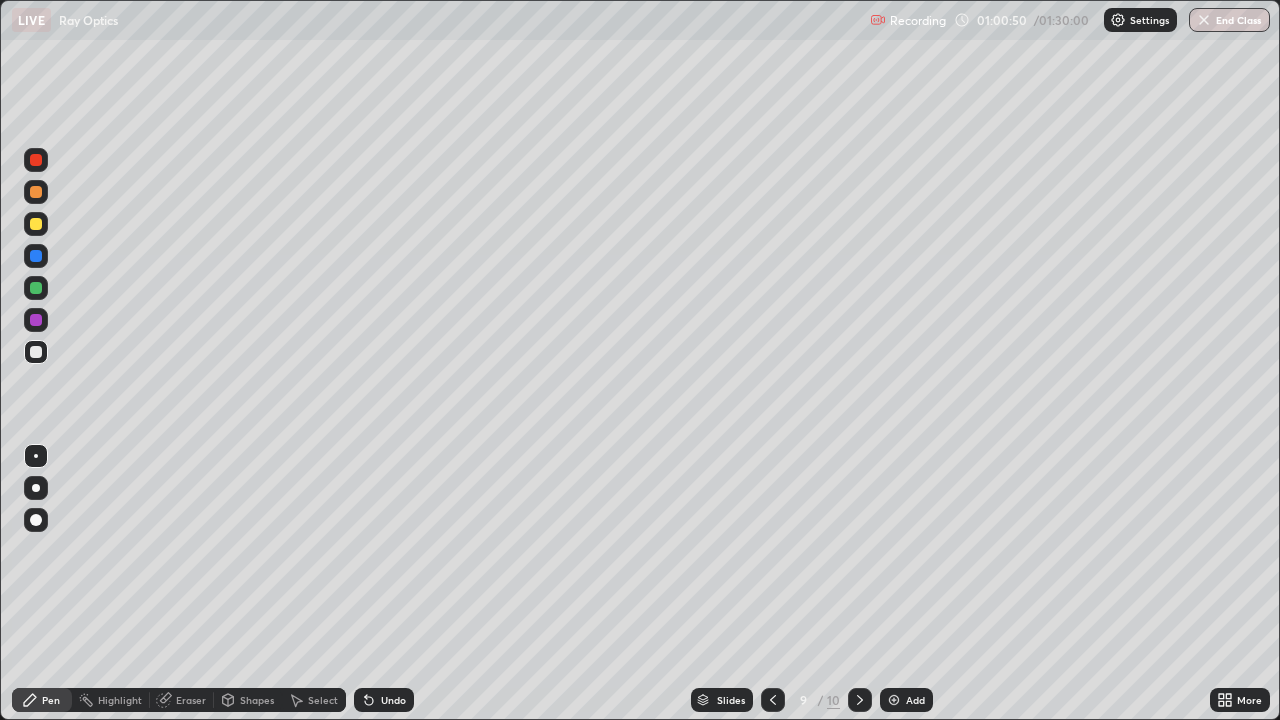 click 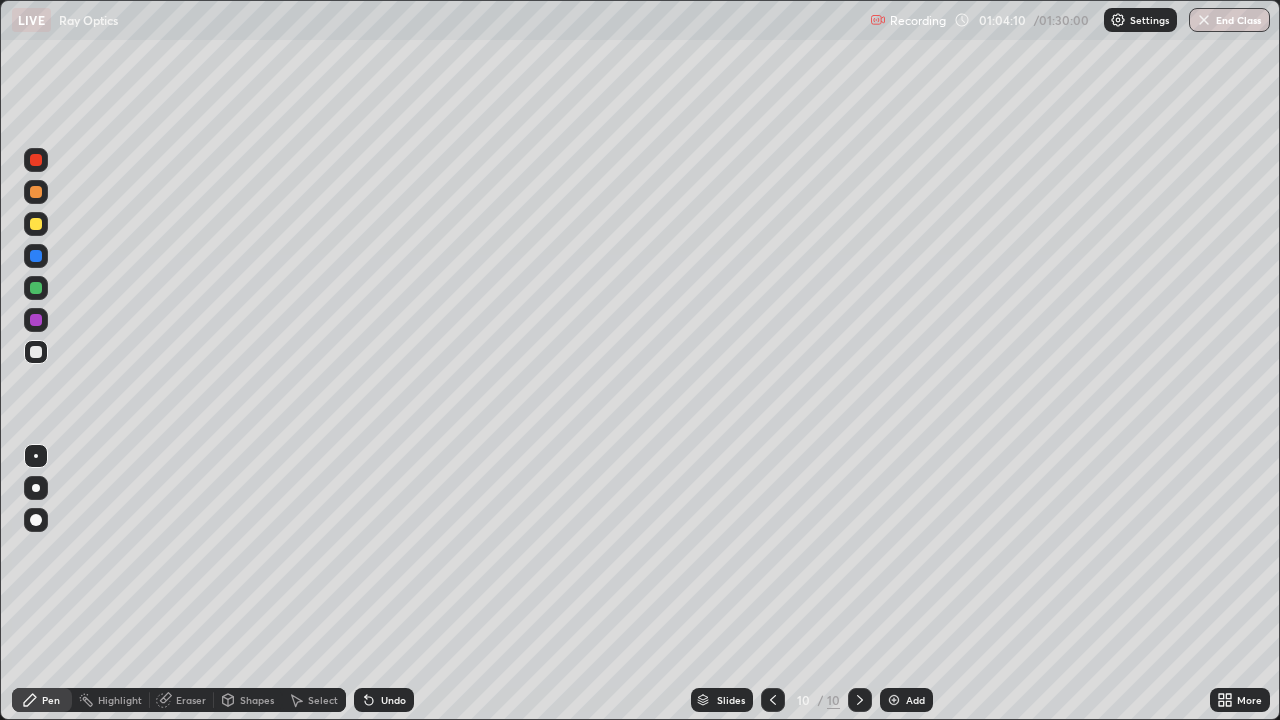 click 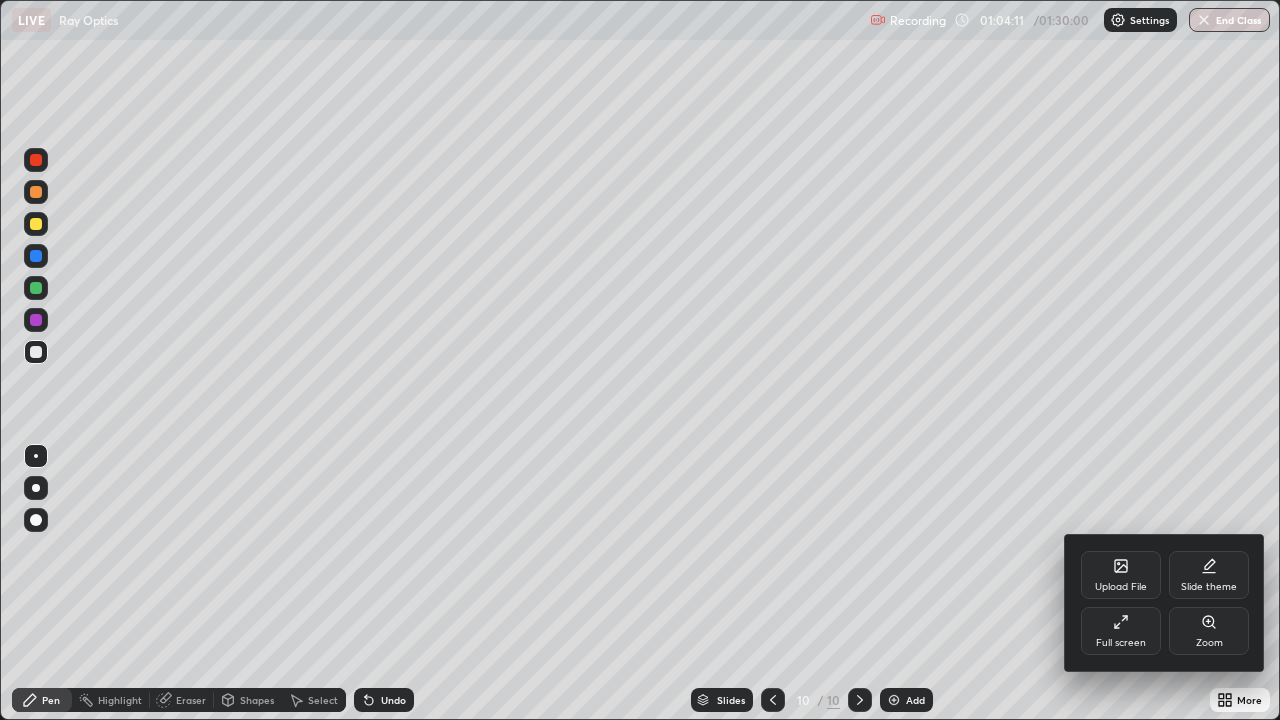 click 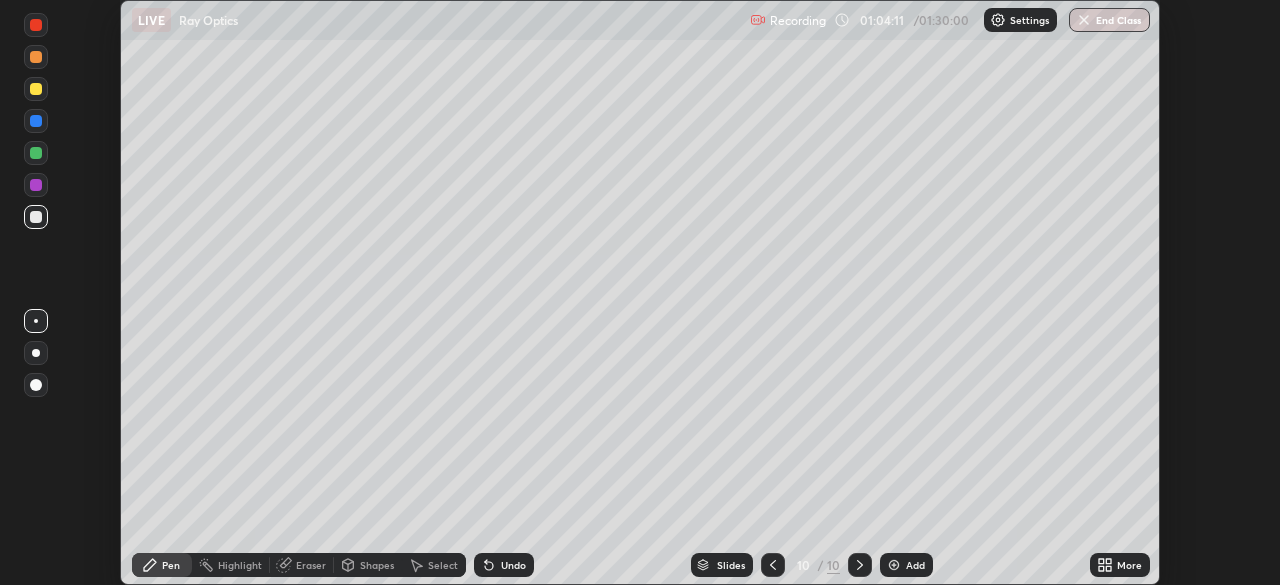 scroll, scrollTop: 585, scrollLeft: 1280, axis: both 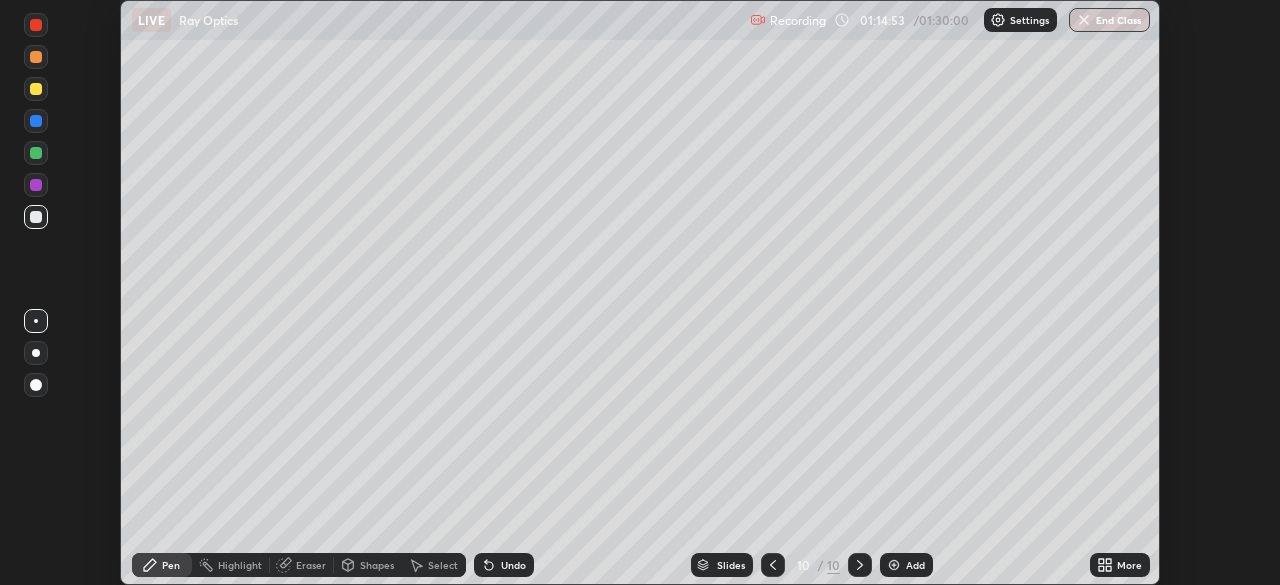 click on "Add" at bounding box center (906, 565) 